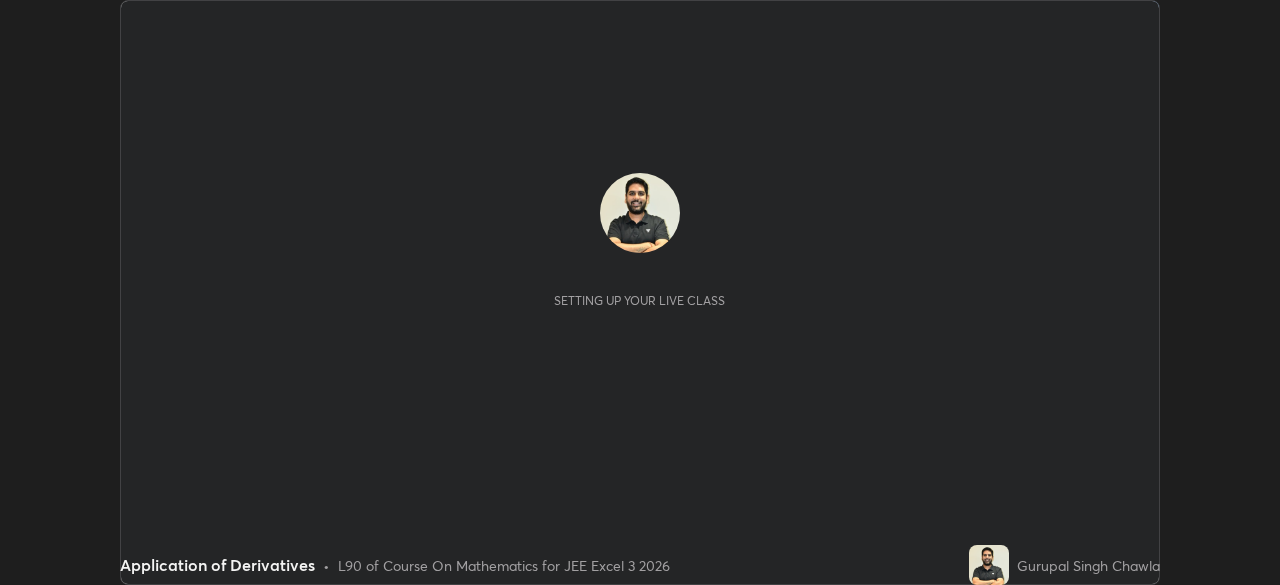 scroll, scrollTop: 0, scrollLeft: 0, axis: both 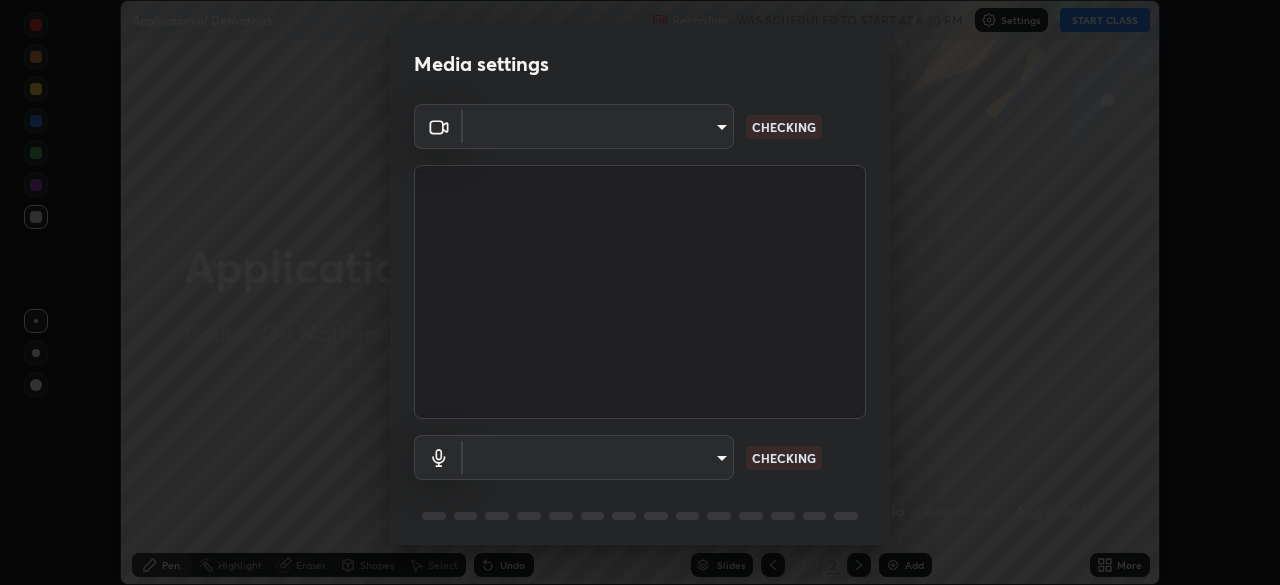 type on "718deecf834a2402e9859888758a2701a1d92989cf10273566d2a6ce3300f65d" 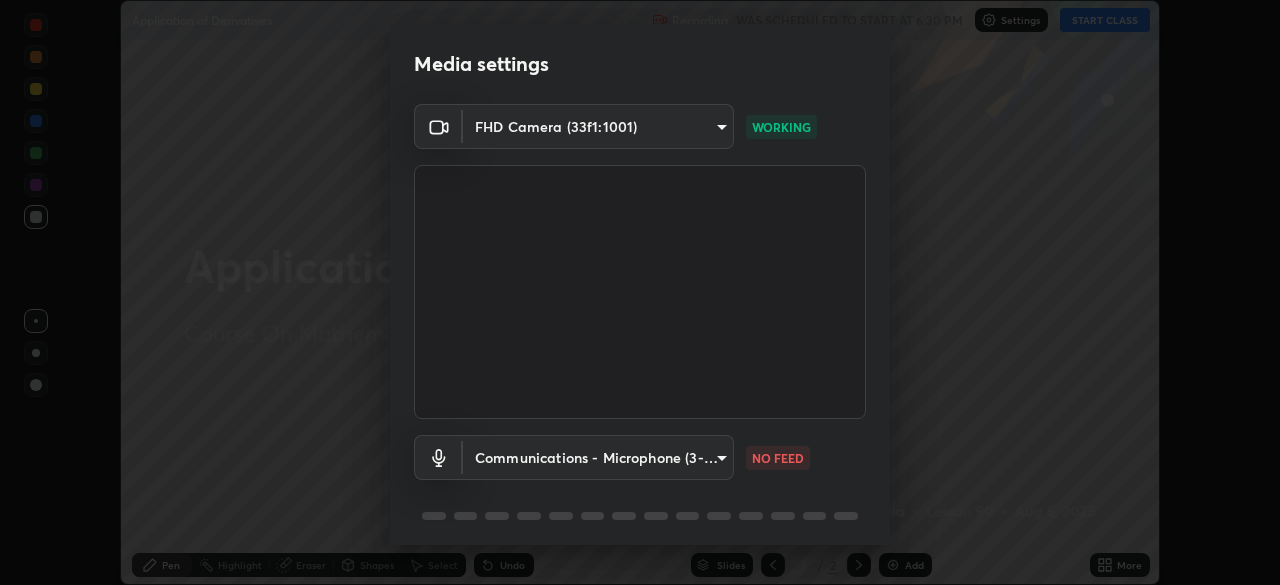 click on "Erase all Application of Derivatives Recording WAS SCHEDULED TO START AT  6:30 PM Settings START CLASS Setting up your live class Application of Derivatives • L90 of Course On Mathematics for JEE Excel 3 2026 [PERSON] Pen Highlight Eraser Shapes Select Undo Slides 2 / 2 Add More No doubts shared Encourage your learners to ask a doubt for better clarity Report an issue Reason for reporting Buffering Chat not working Audio - Video sync issue Educator video quality low ​ Attach an image Report Media settings FHD Camera (33f1:1001) 718deecf834a2402e9859888758a2701a1d92989cf10273566d2a6ce3300f65d WORKING Communications - Microphone (3- USB Audio Device) communications NO FEED 1 / 5 Next" at bounding box center [640, 292] 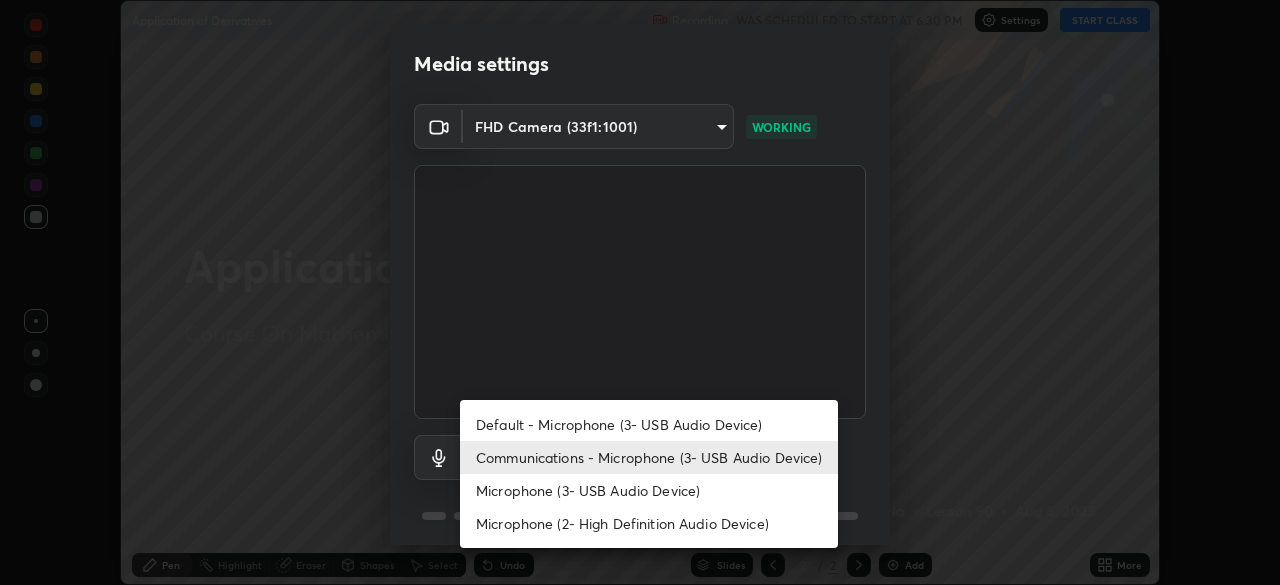 click on "Microphone (3- USB Audio Device)" at bounding box center (649, 490) 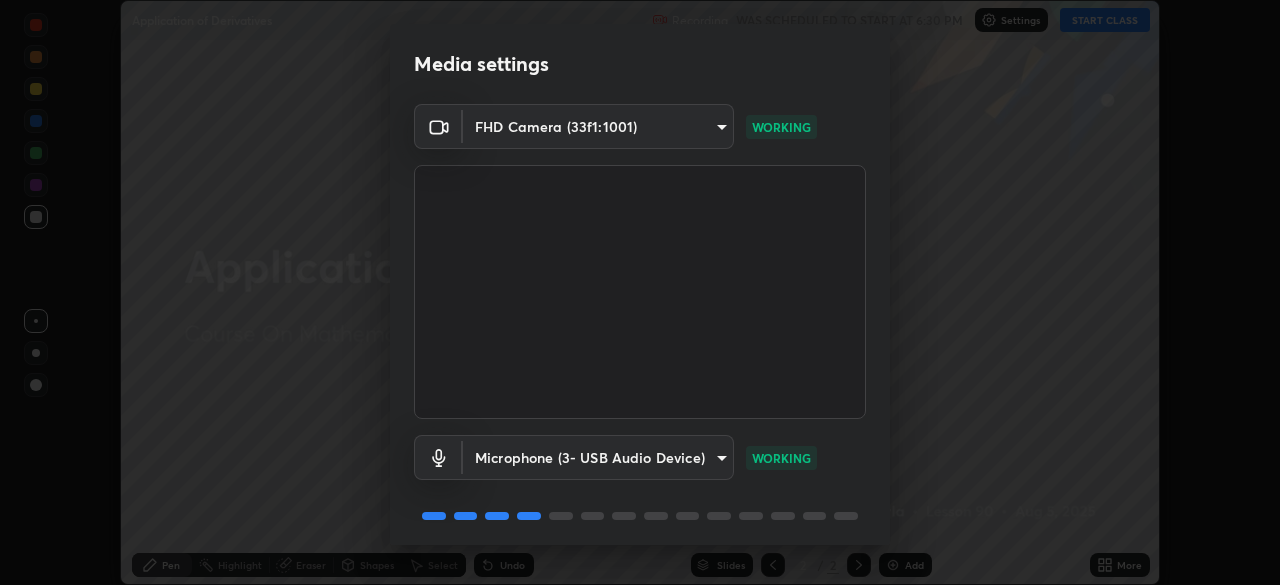 scroll, scrollTop: 70, scrollLeft: 0, axis: vertical 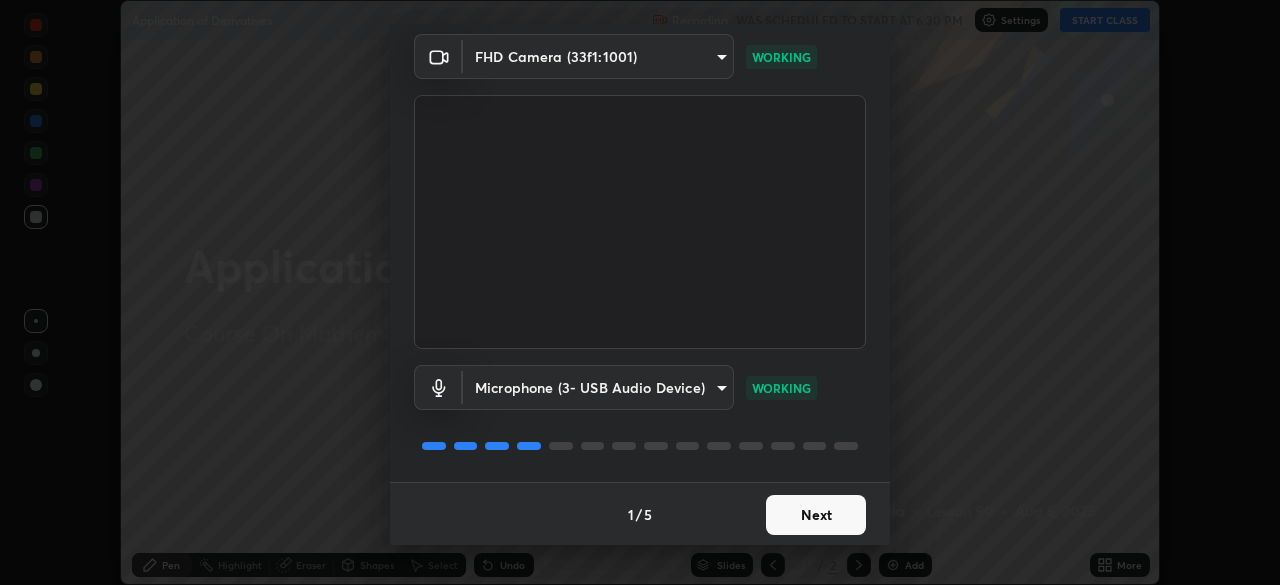 click on "Next" at bounding box center [816, 515] 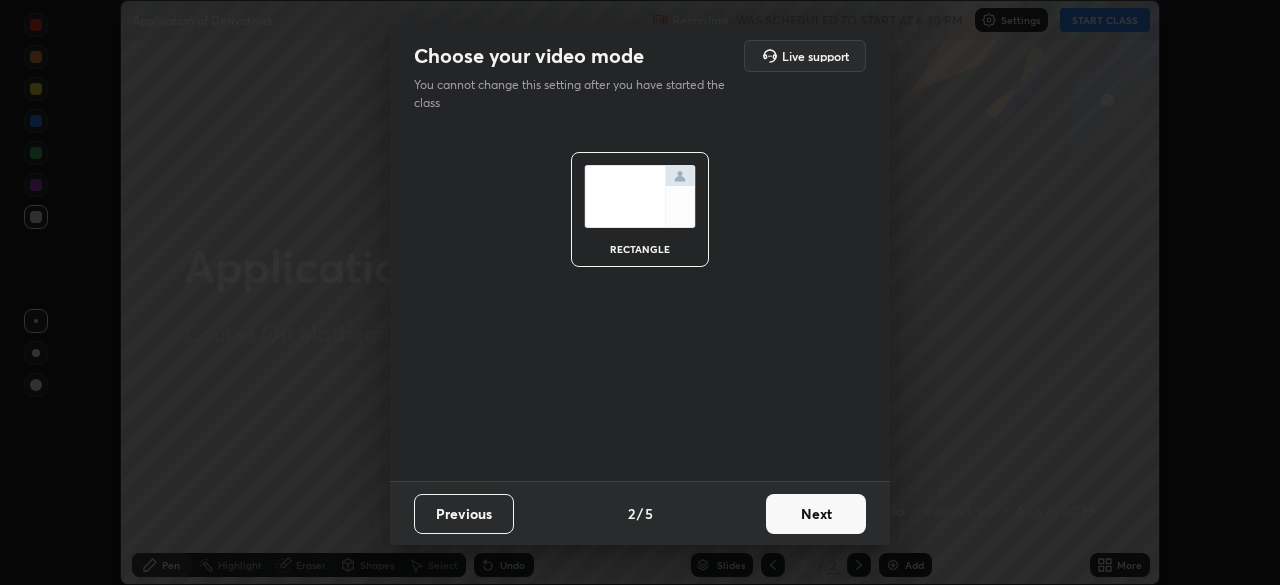 scroll, scrollTop: 0, scrollLeft: 0, axis: both 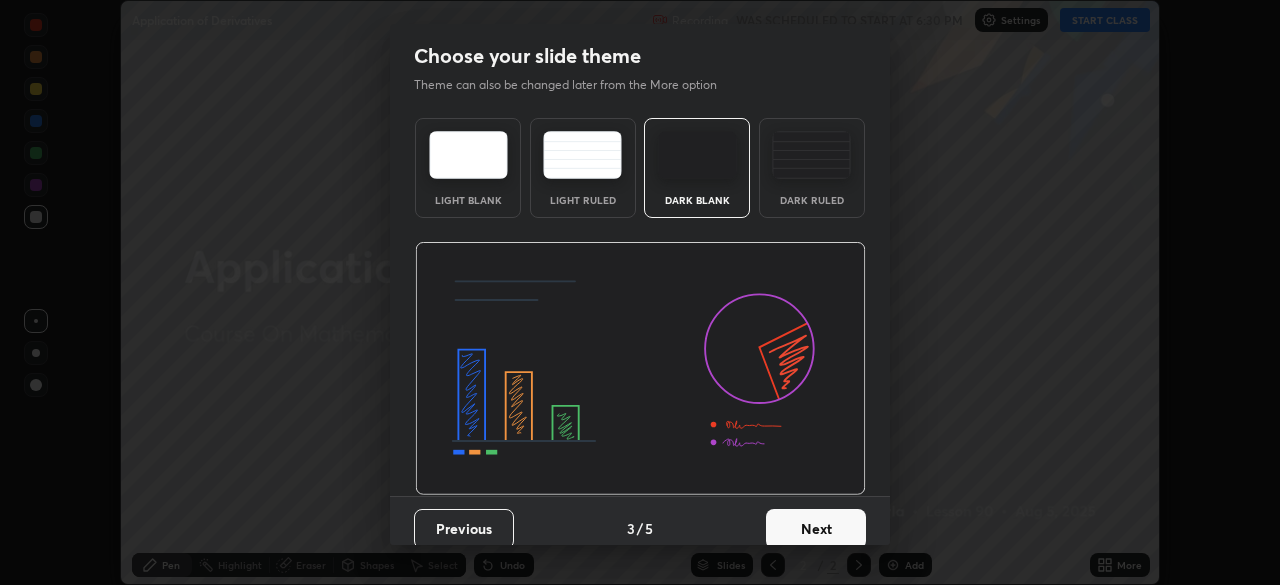 click on "Next" at bounding box center [816, 529] 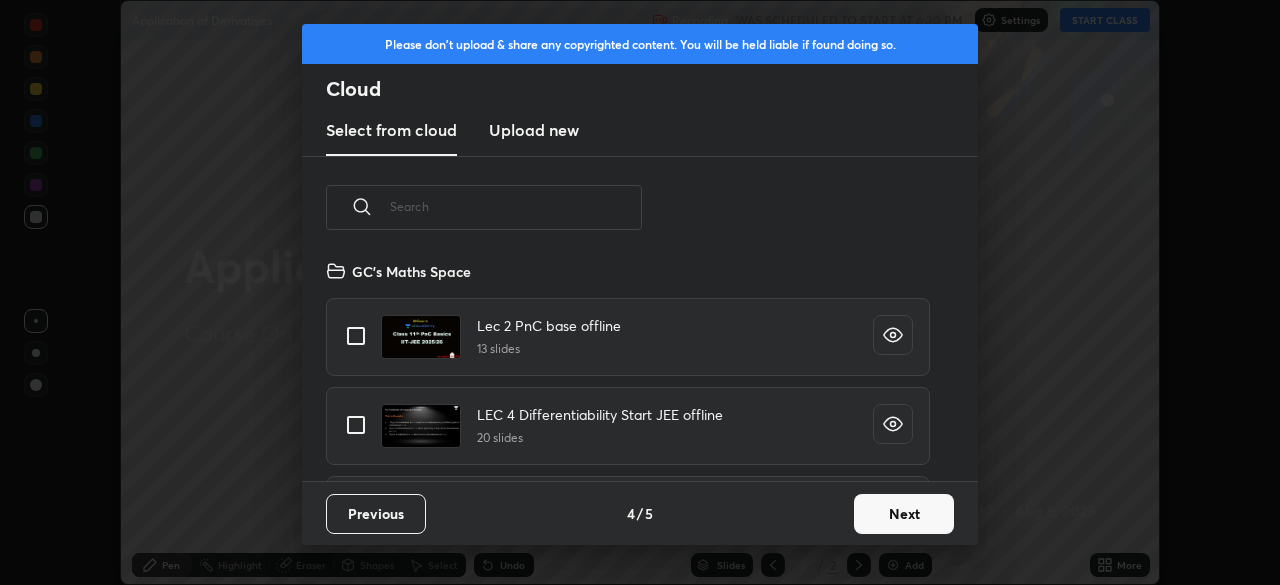 scroll, scrollTop: 6, scrollLeft: 11, axis: both 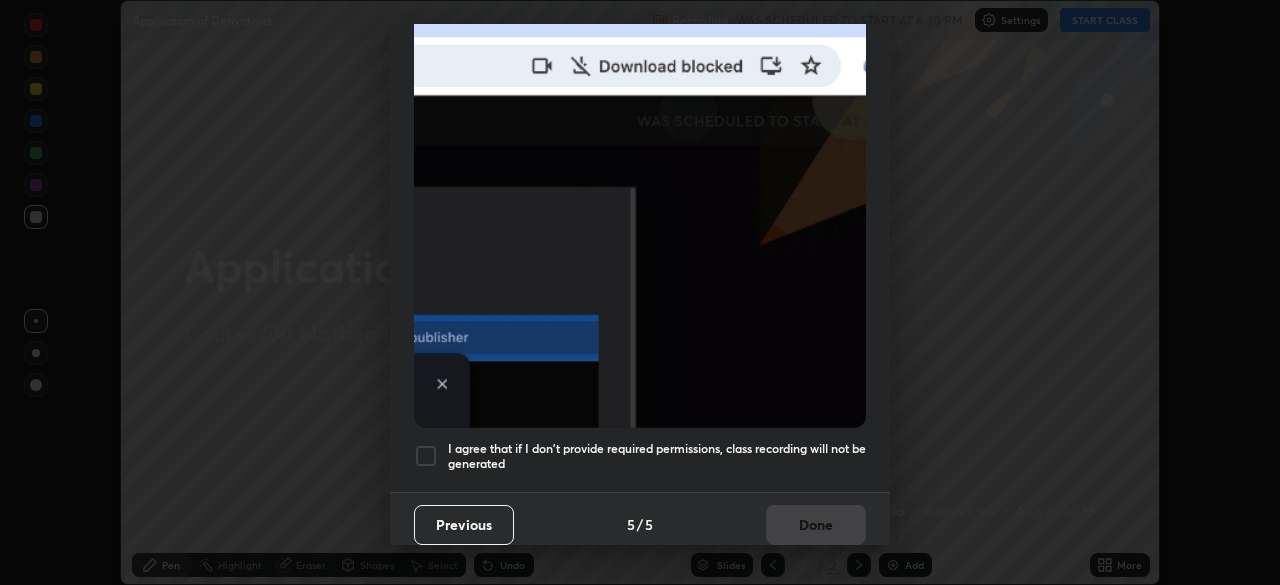 click at bounding box center (426, 456) 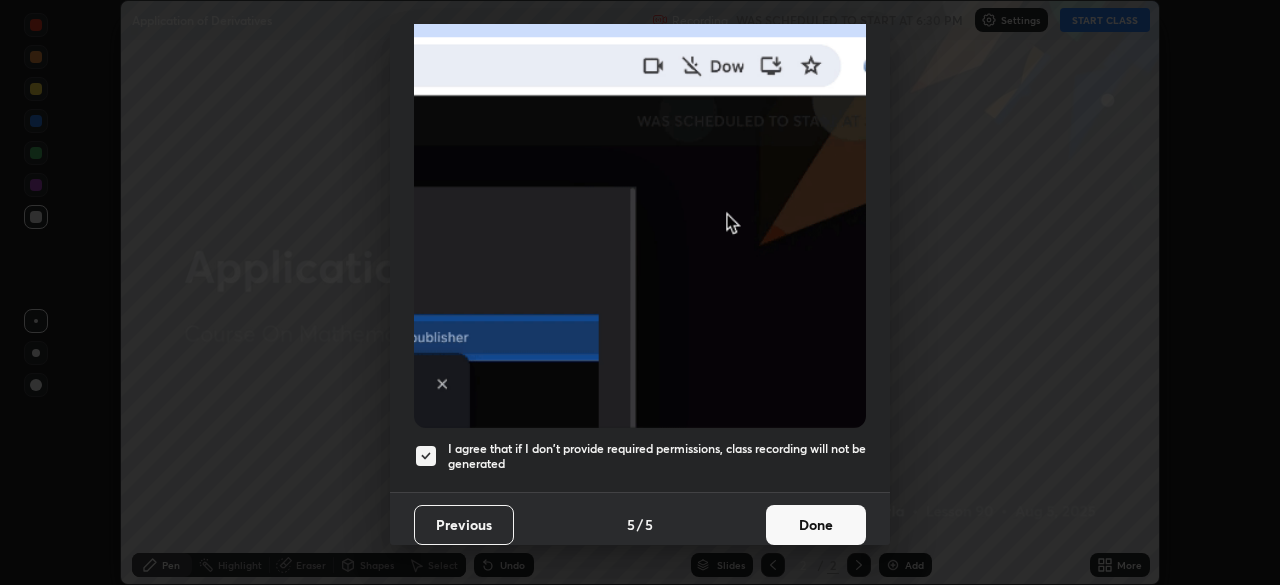 click on "Done" at bounding box center [816, 525] 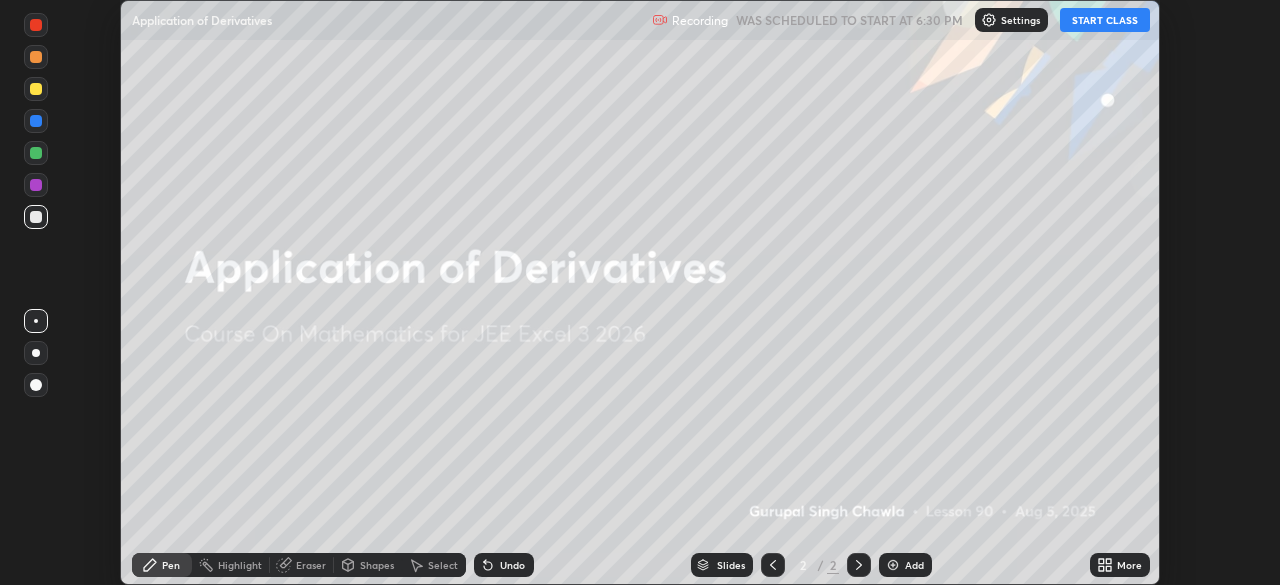 click on "START CLASS" at bounding box center (1105, 20) 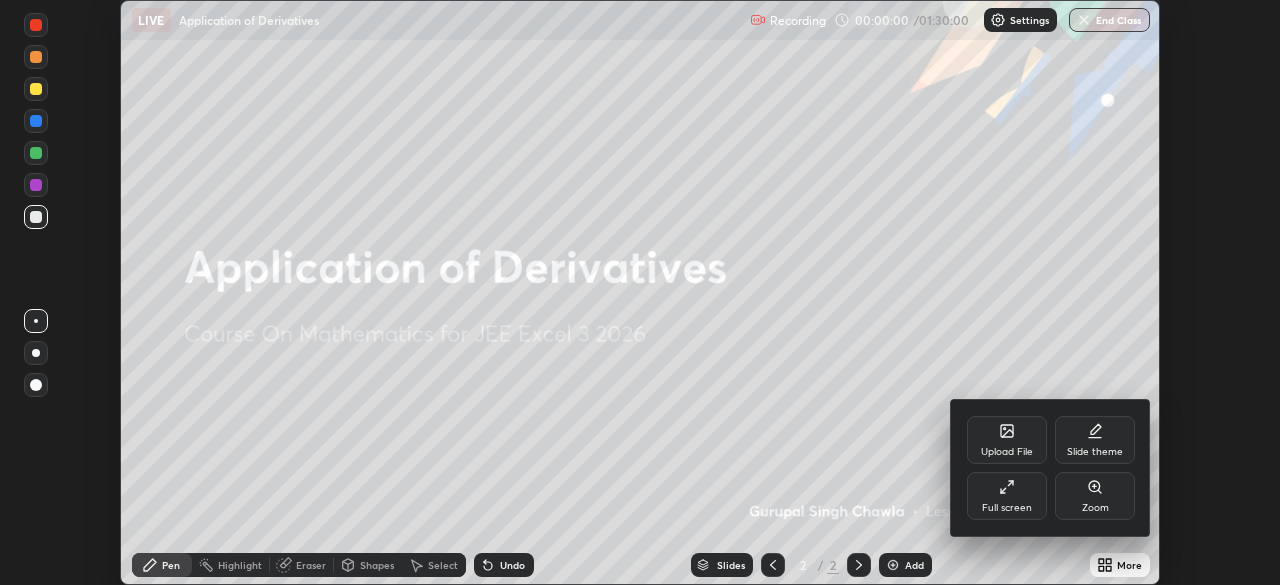 click on "Full screen" at bounding box center [1007, 496] 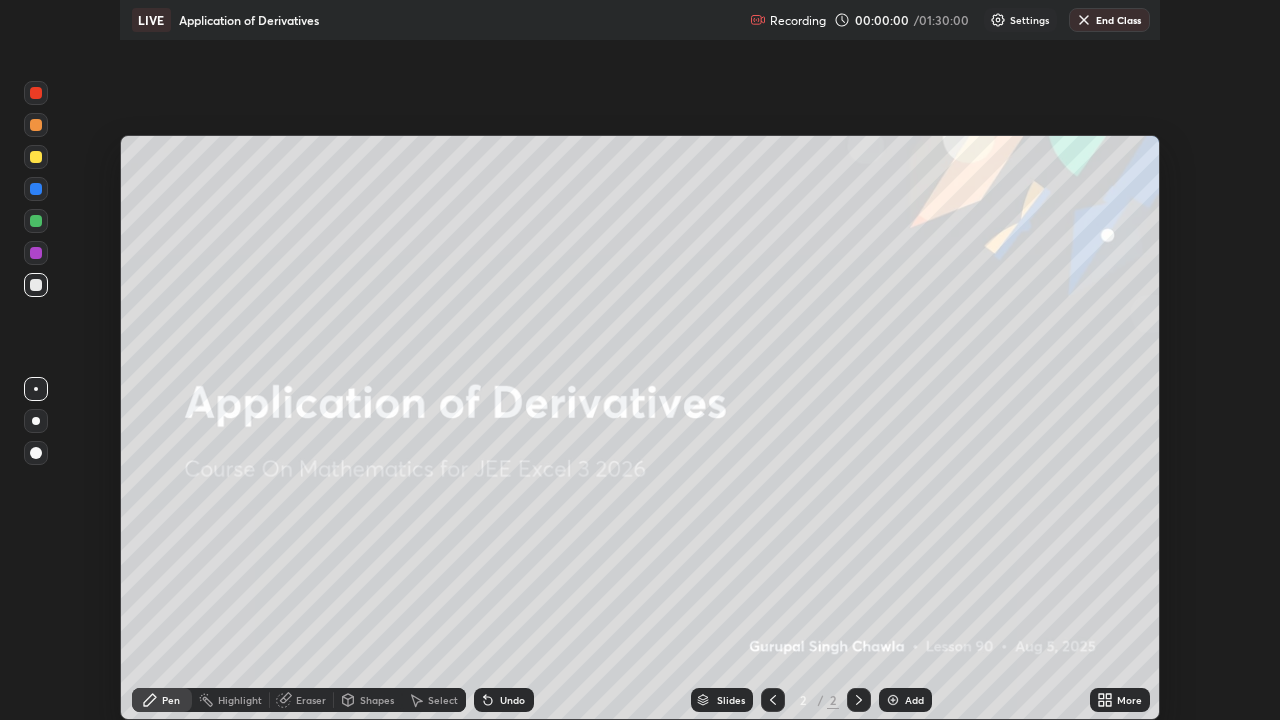 scroll, scrollTop: 99280, scrollLeft: 98720, axis: both 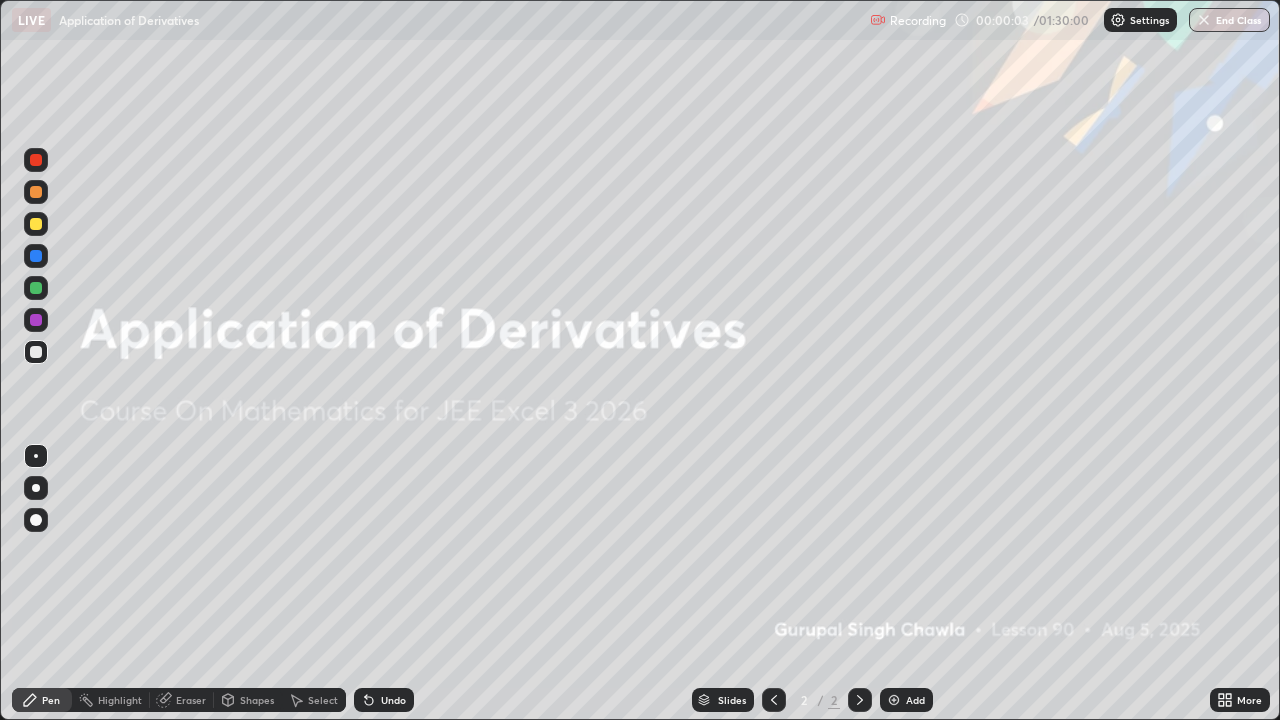 click at bounding box center (894, 700) 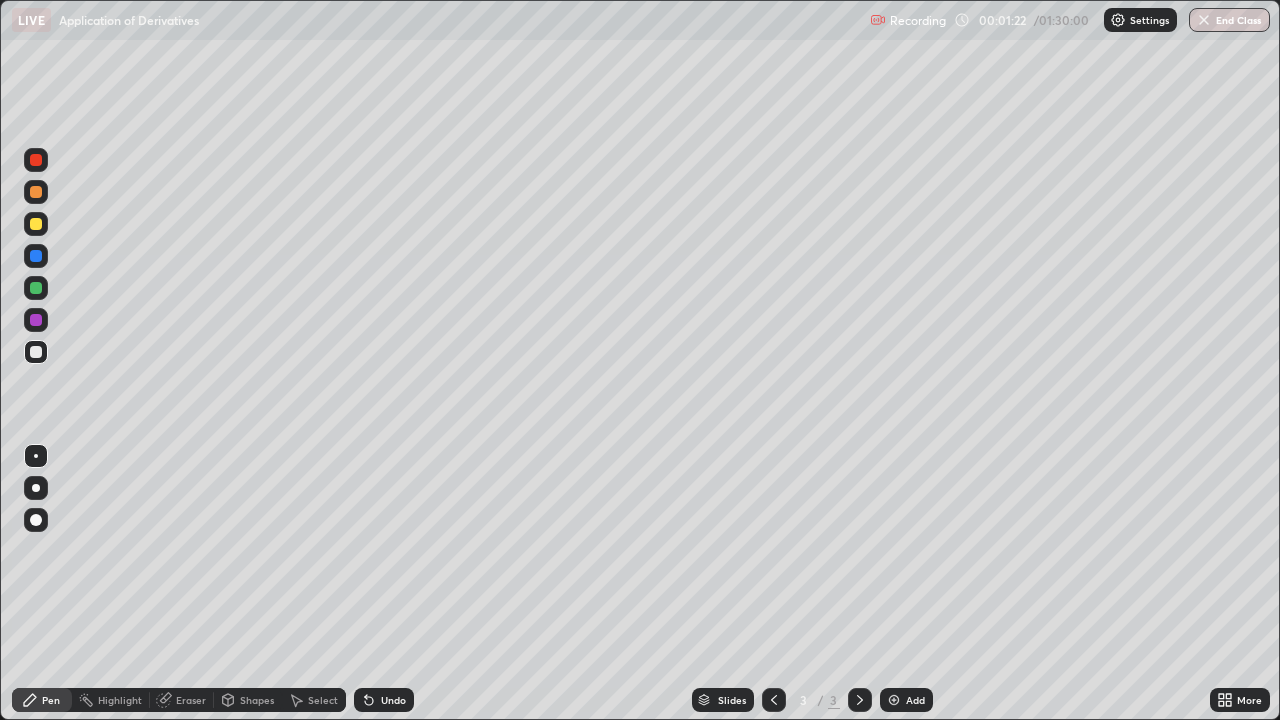 click at bounding box center (36, 224) 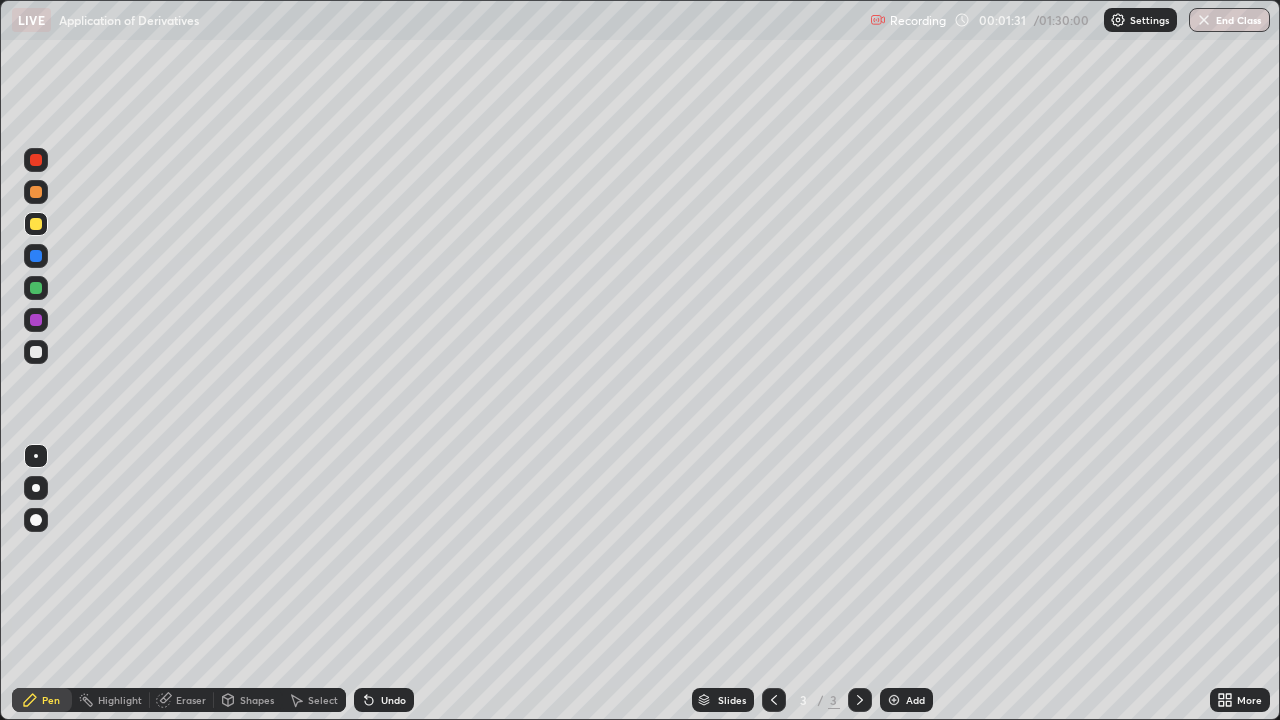 click at bounding box center [36, 488] 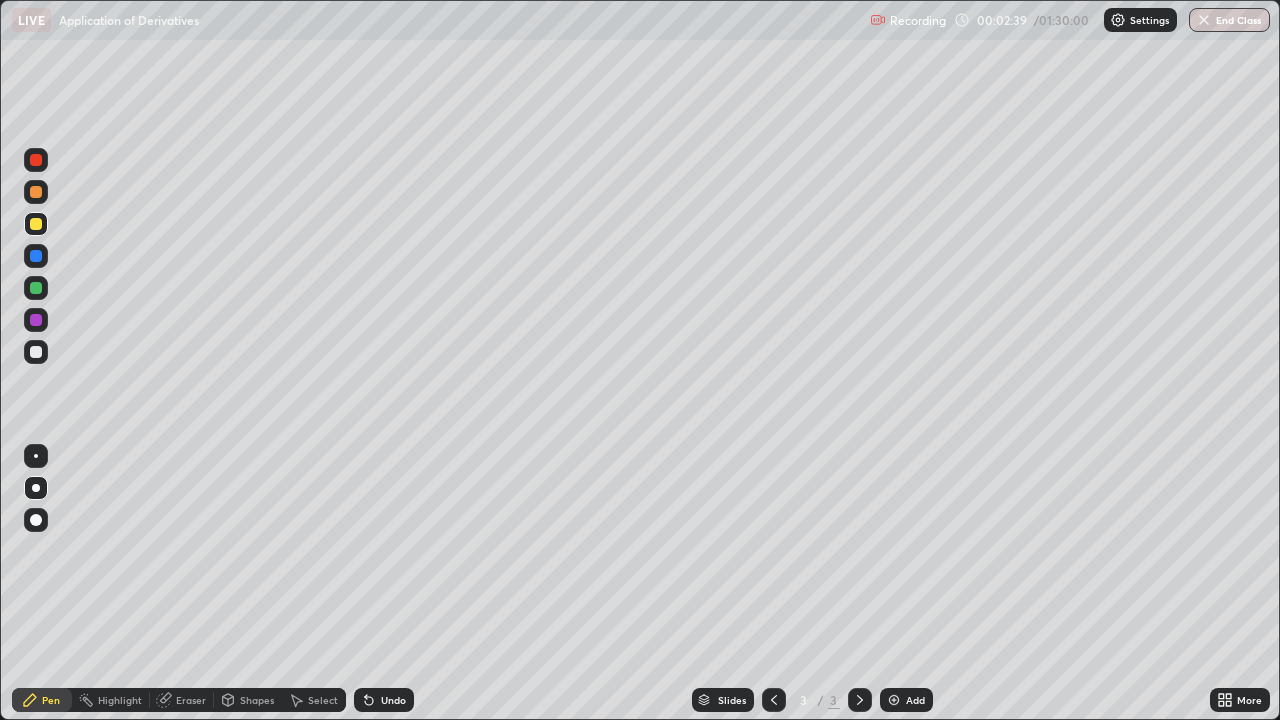 click at bounding box center [36, 256] 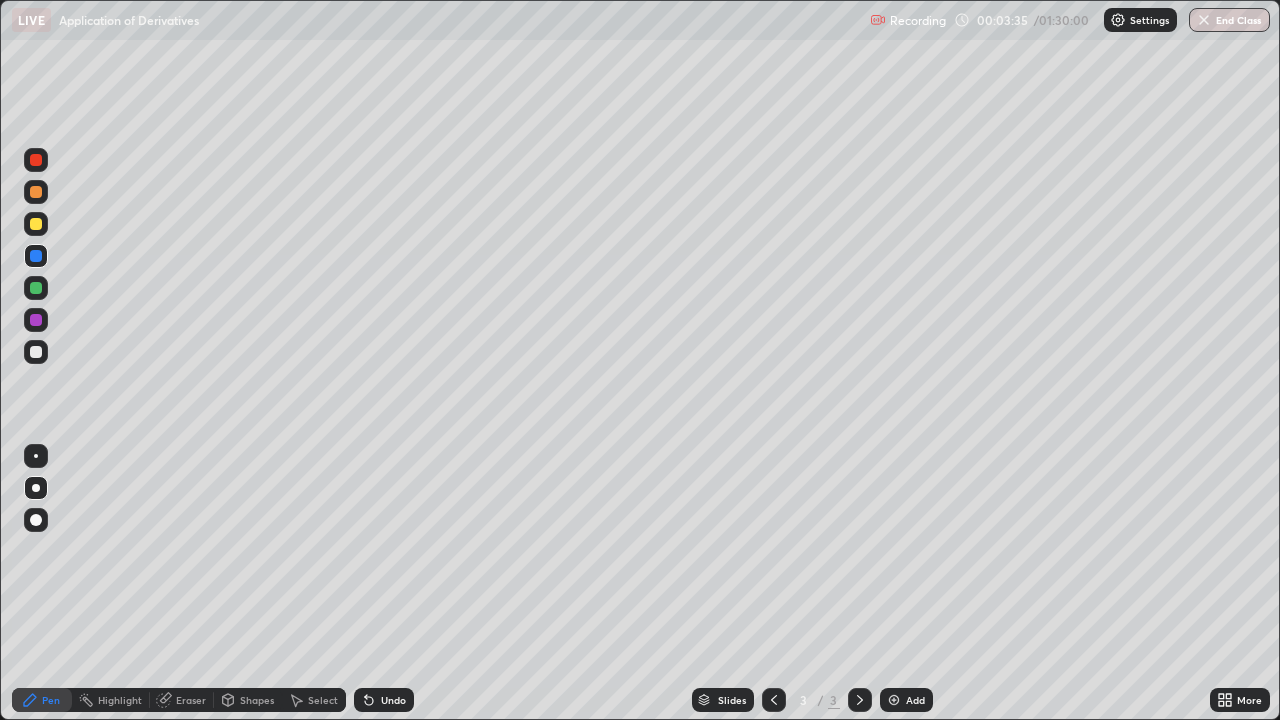 click on "Undo" at bounding box center [393, 700] 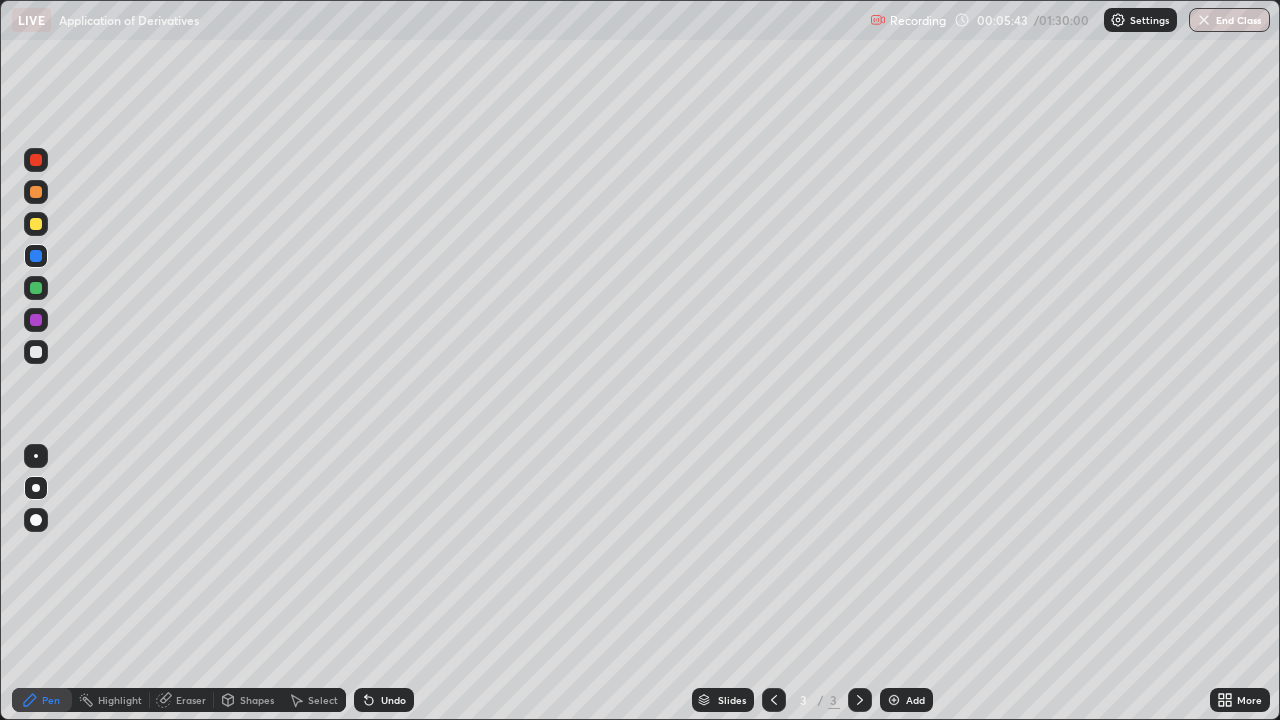 click at bounding box center (36, 320) 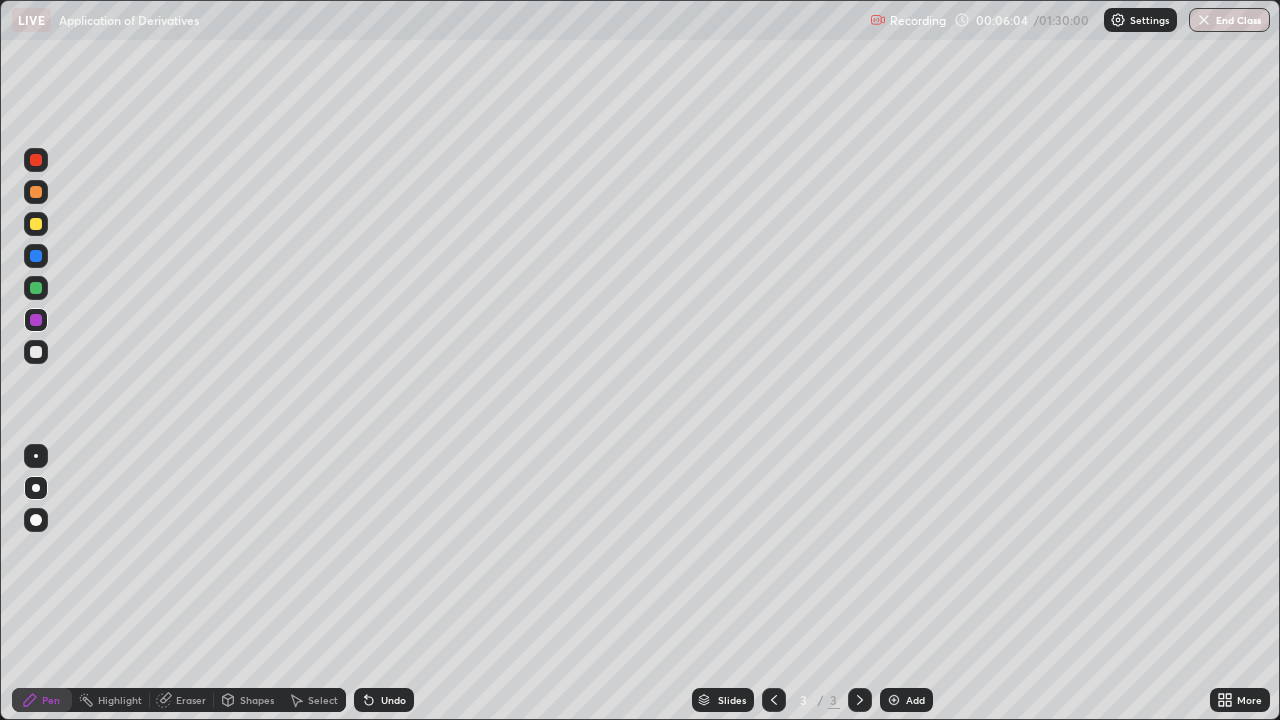 click on "Undo" at bounding box center (384, 700) 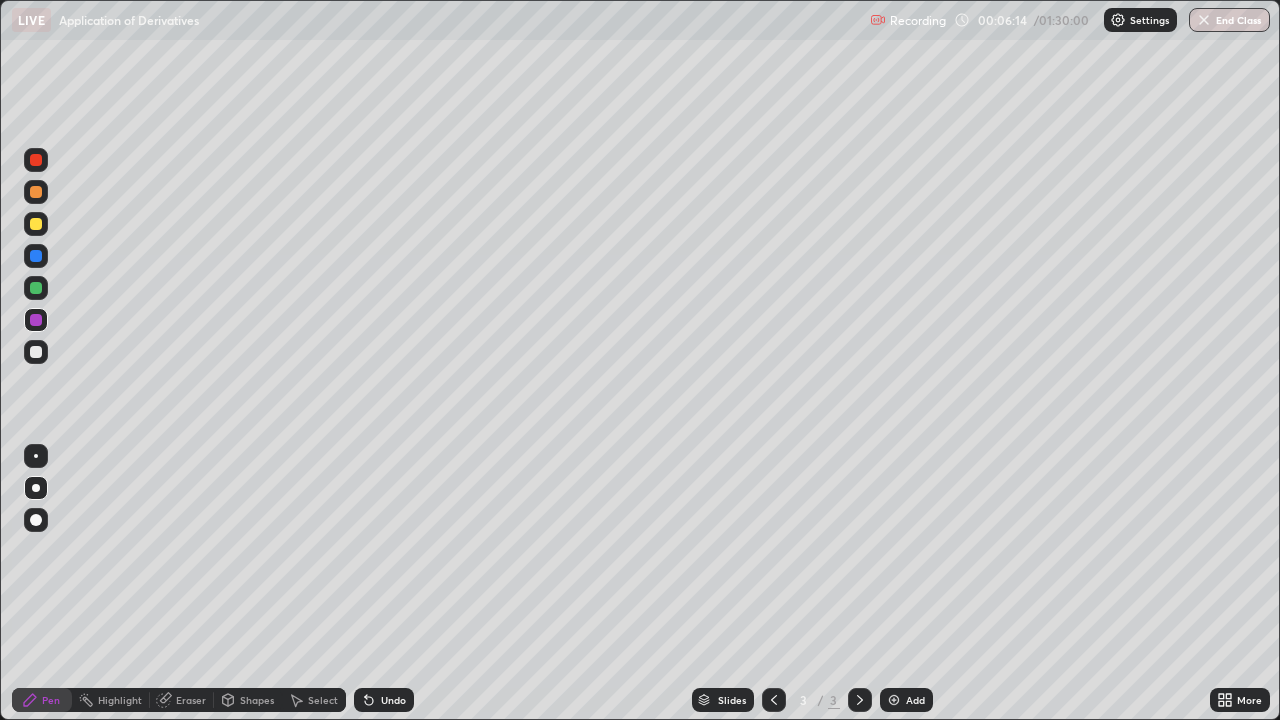 click at bounding box center (36, 352) 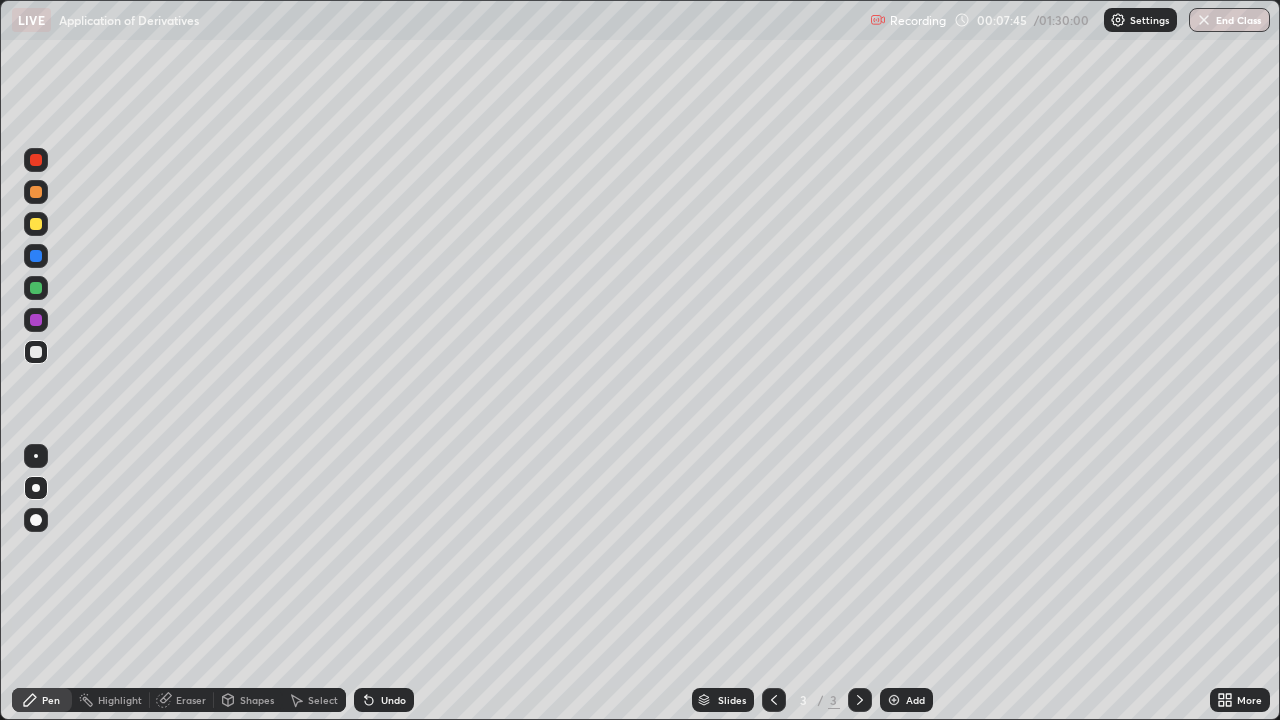 click at bounding box center [36, 288] 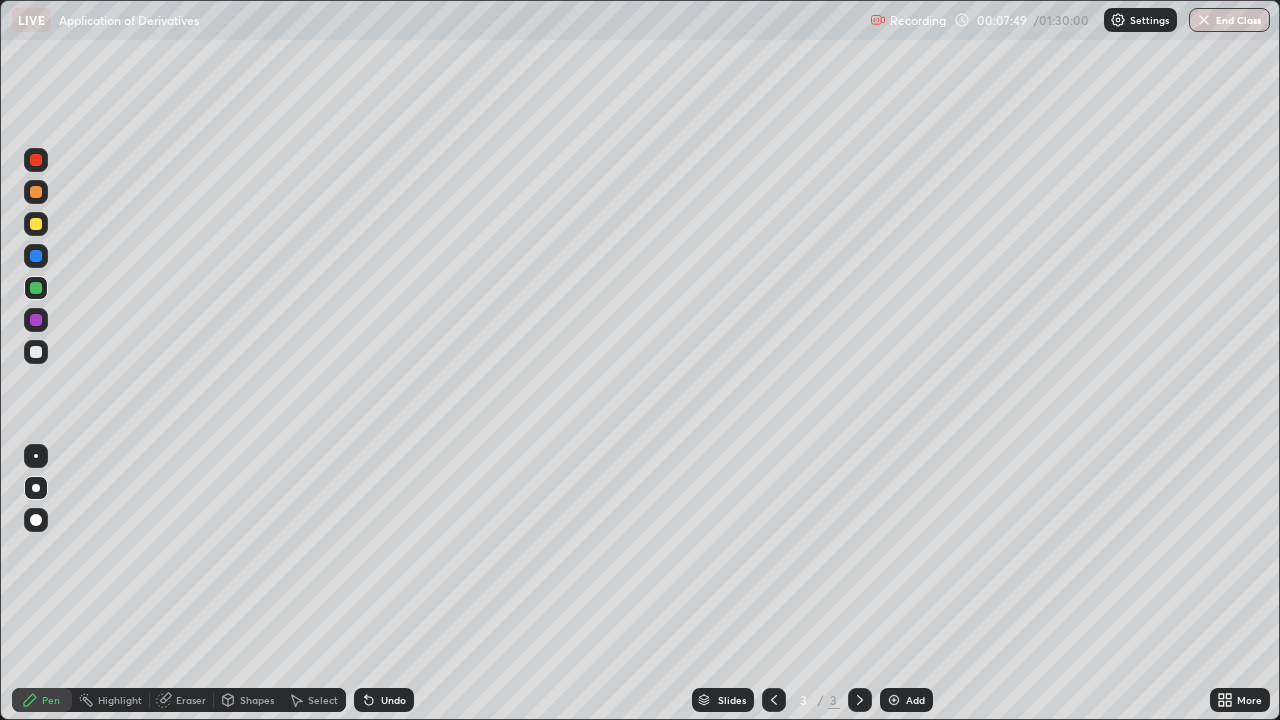 click at bounding box center (36, 352) 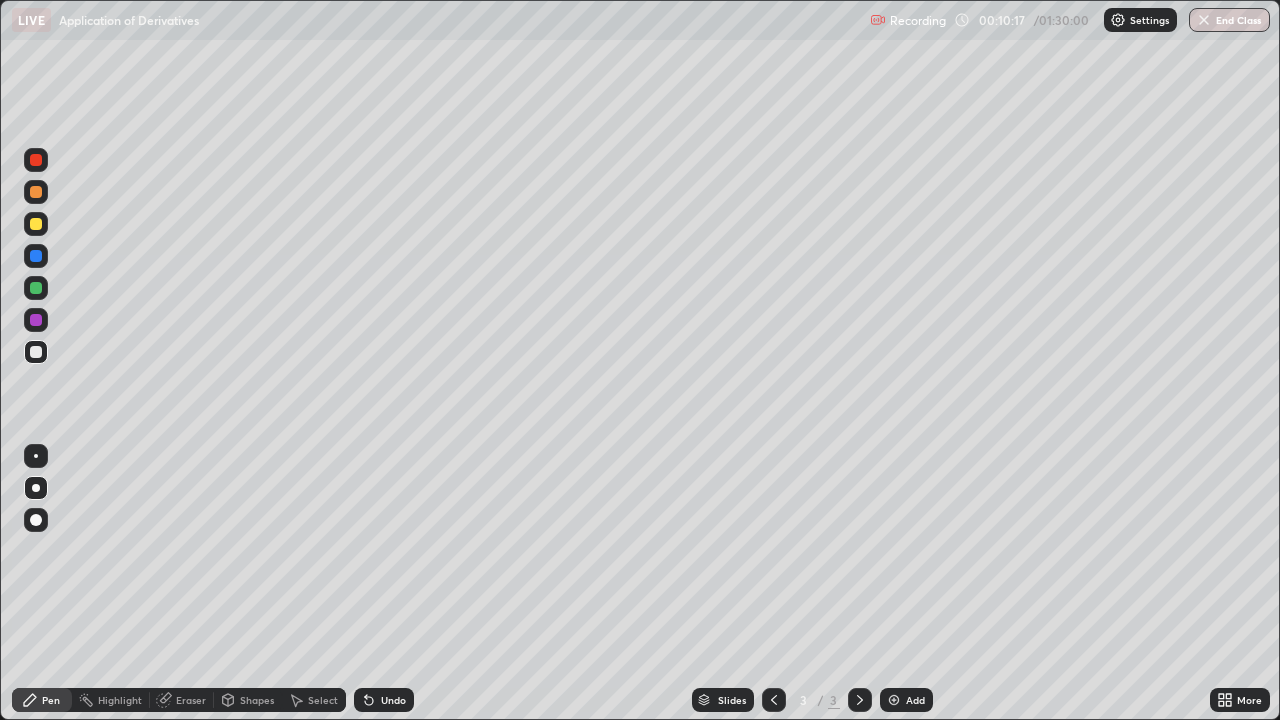 click on "Add" at bounding box center [906, 700] 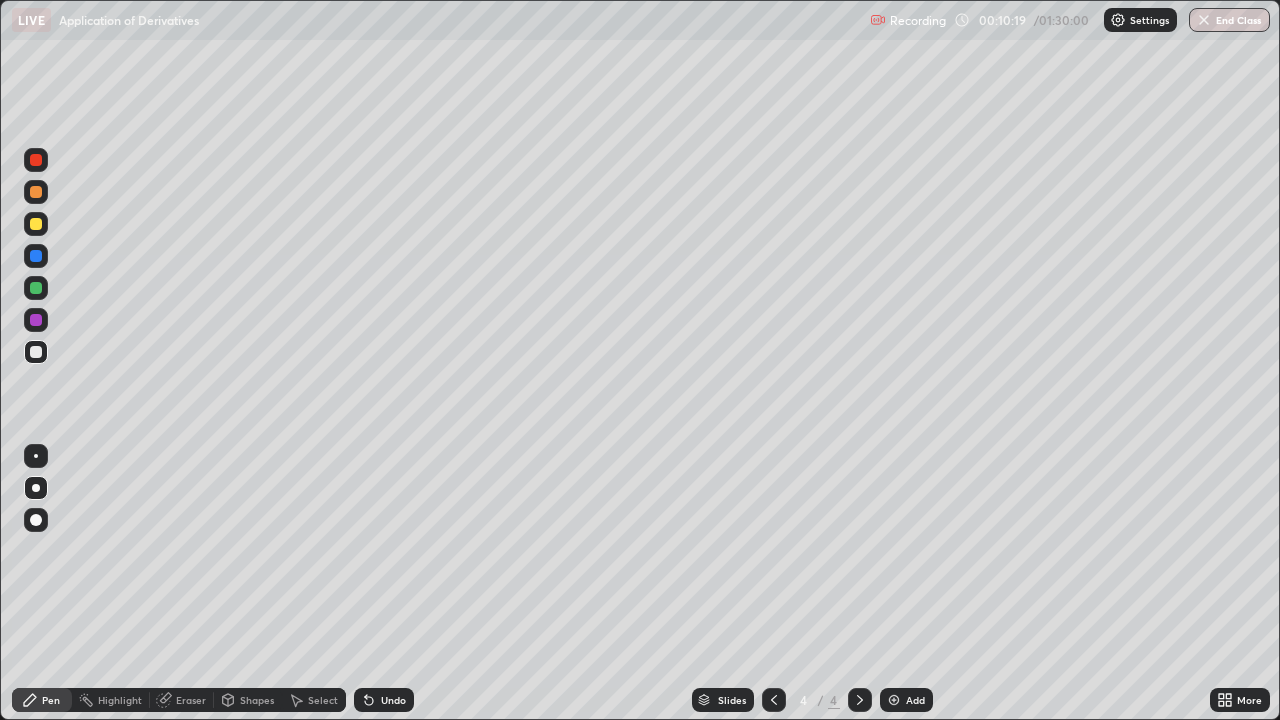 click at bounding box center [36, 352] 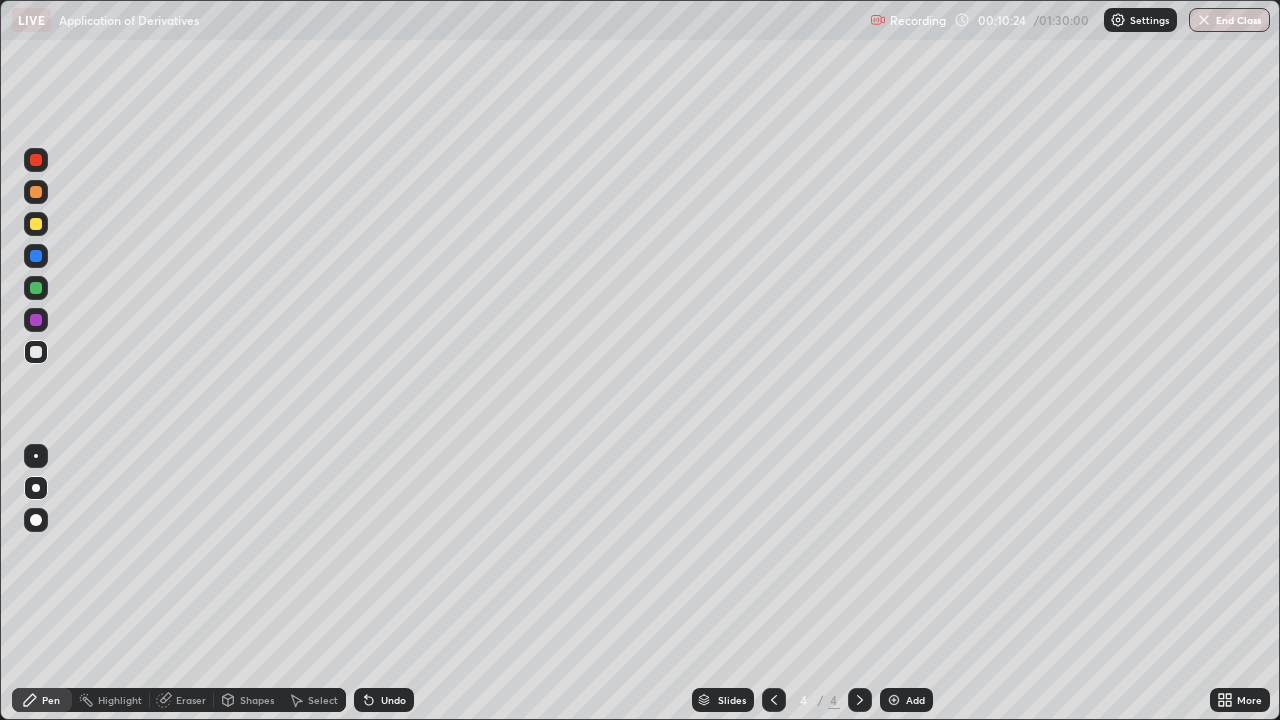 click at bounding box center (36, 224) 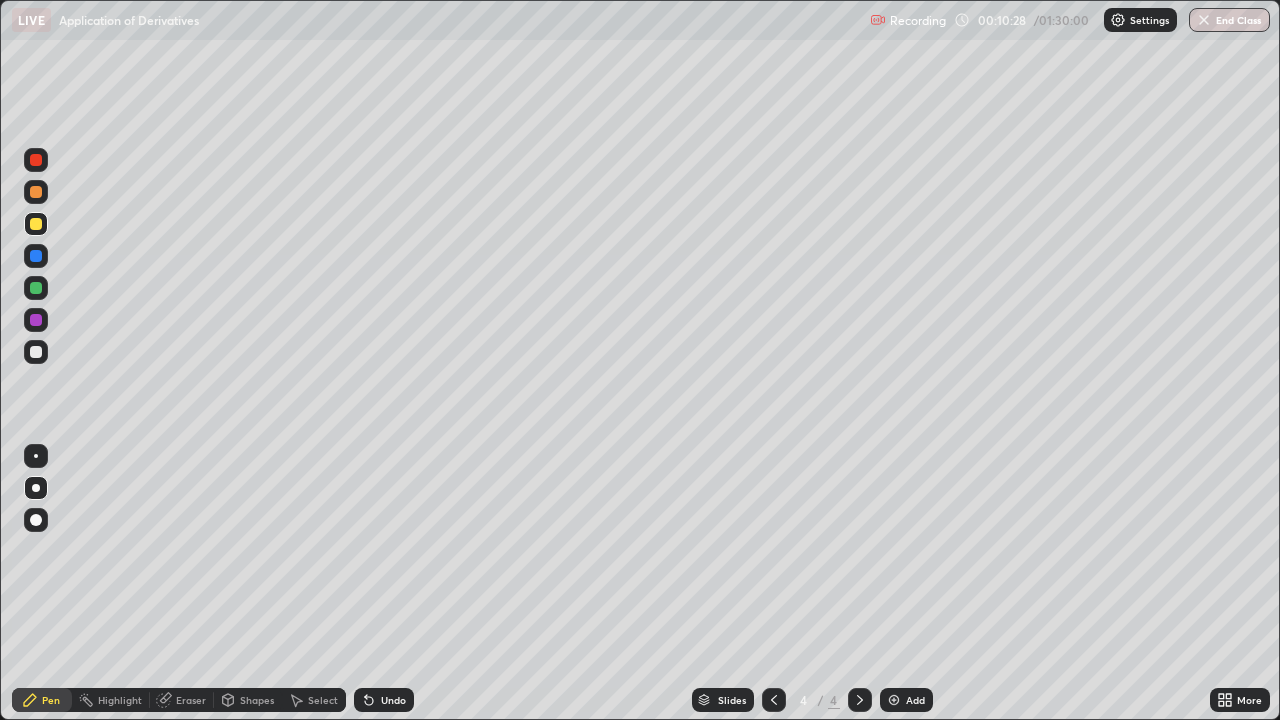 click on "Undo" at bounding box center [393, 700] 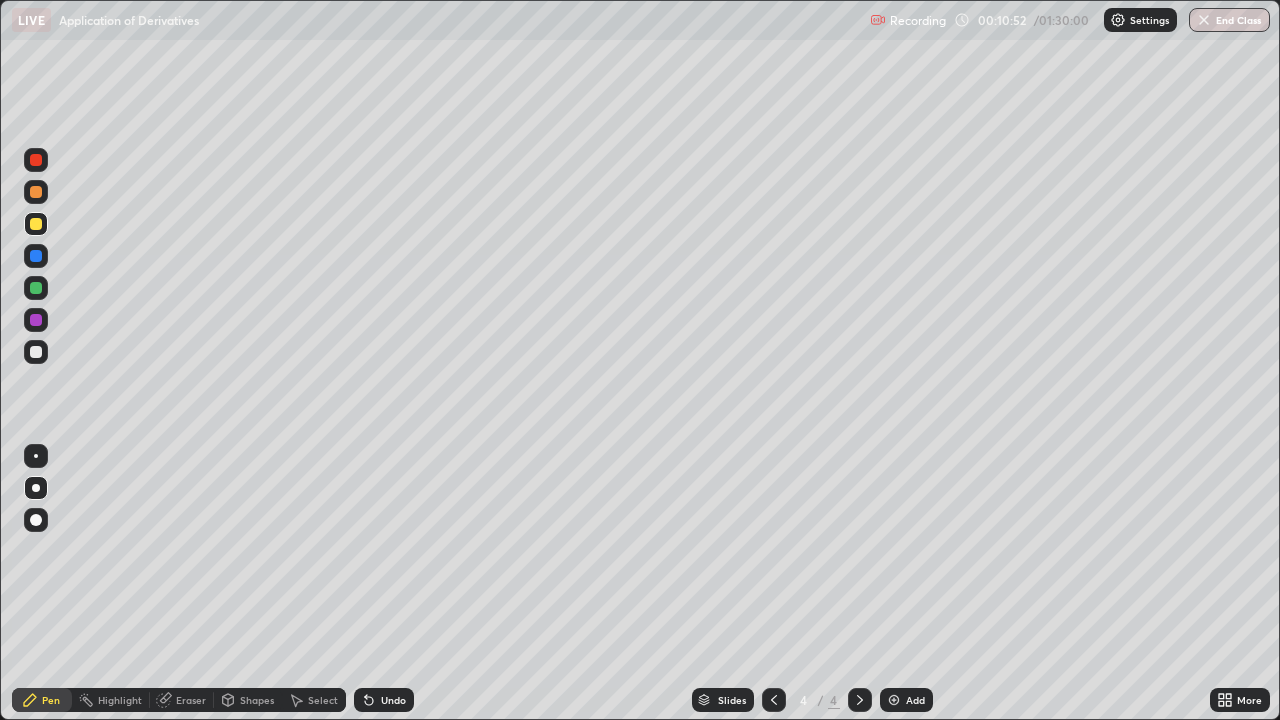 click at bounding box center (36, 352) 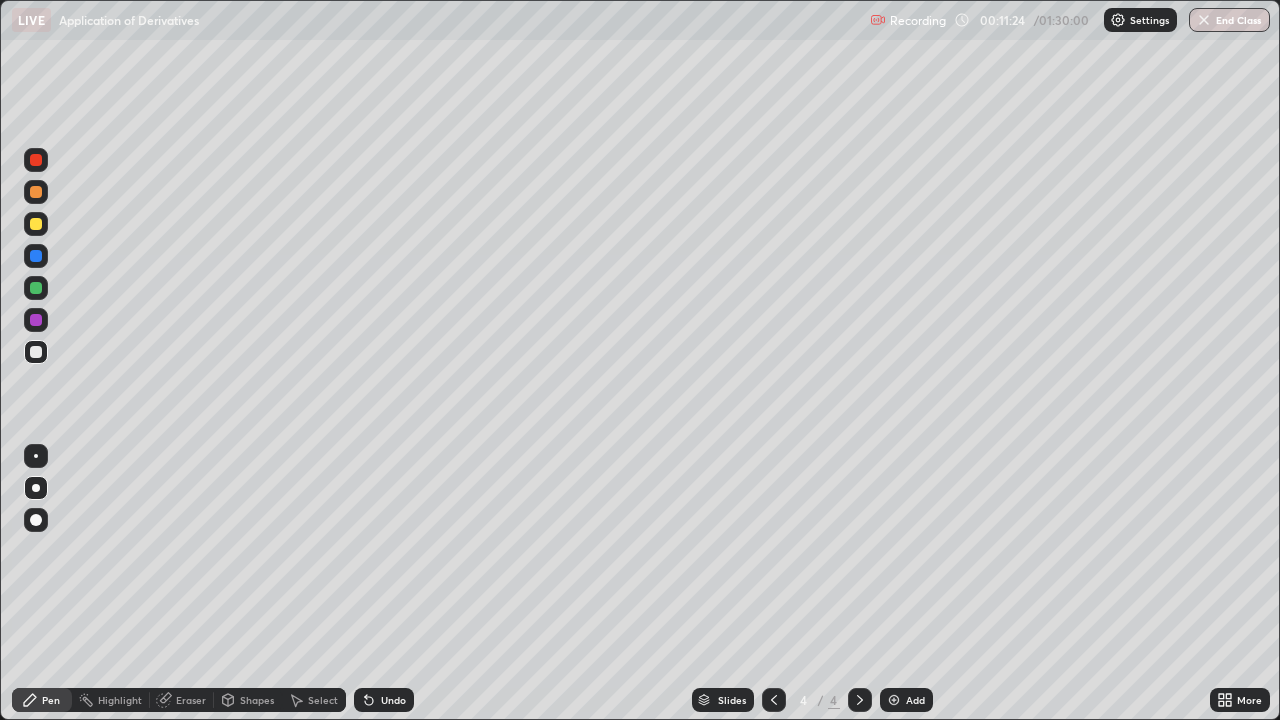 click at bounding box center [36, 288] 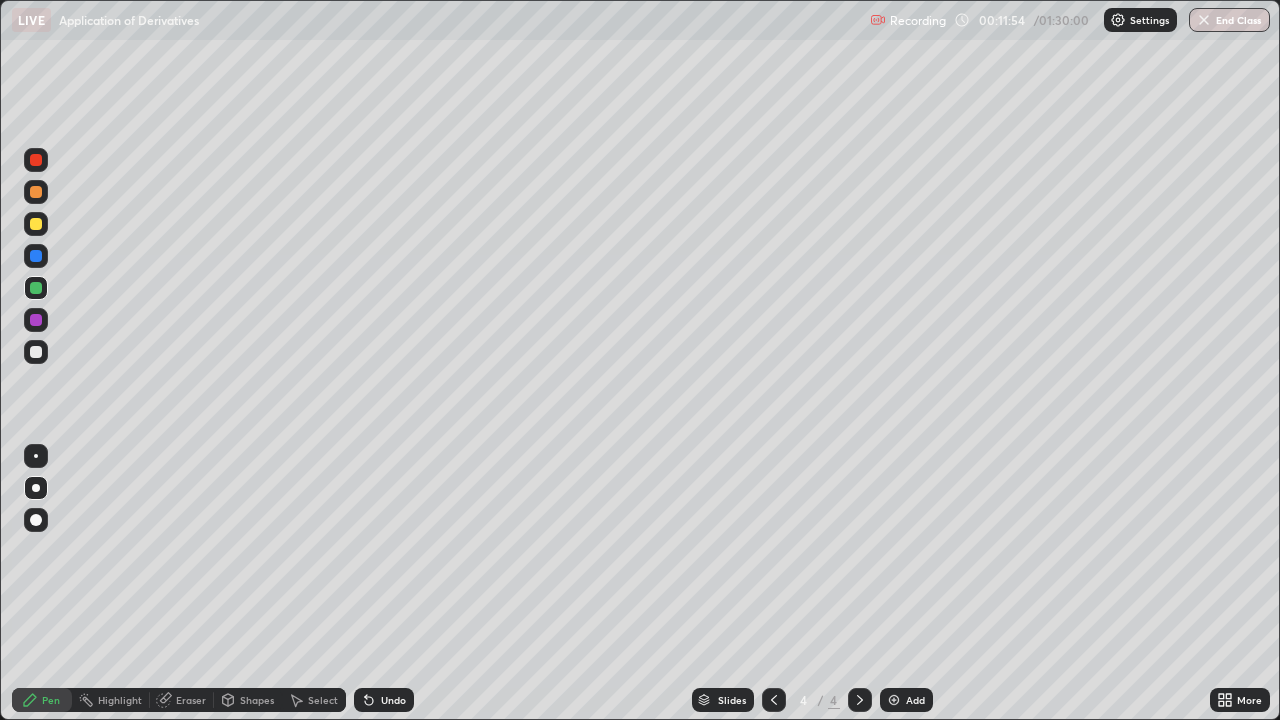 click at bounding box center (36, 352) 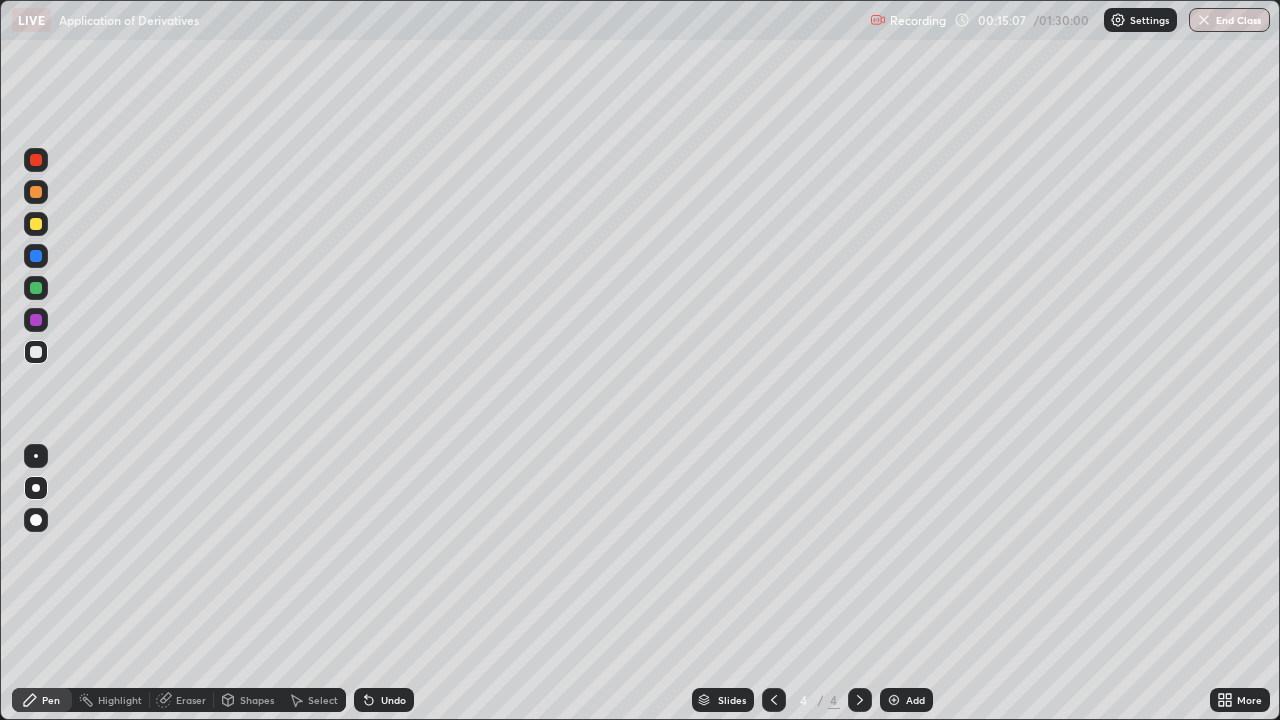 click at bounding box center (36, 352) 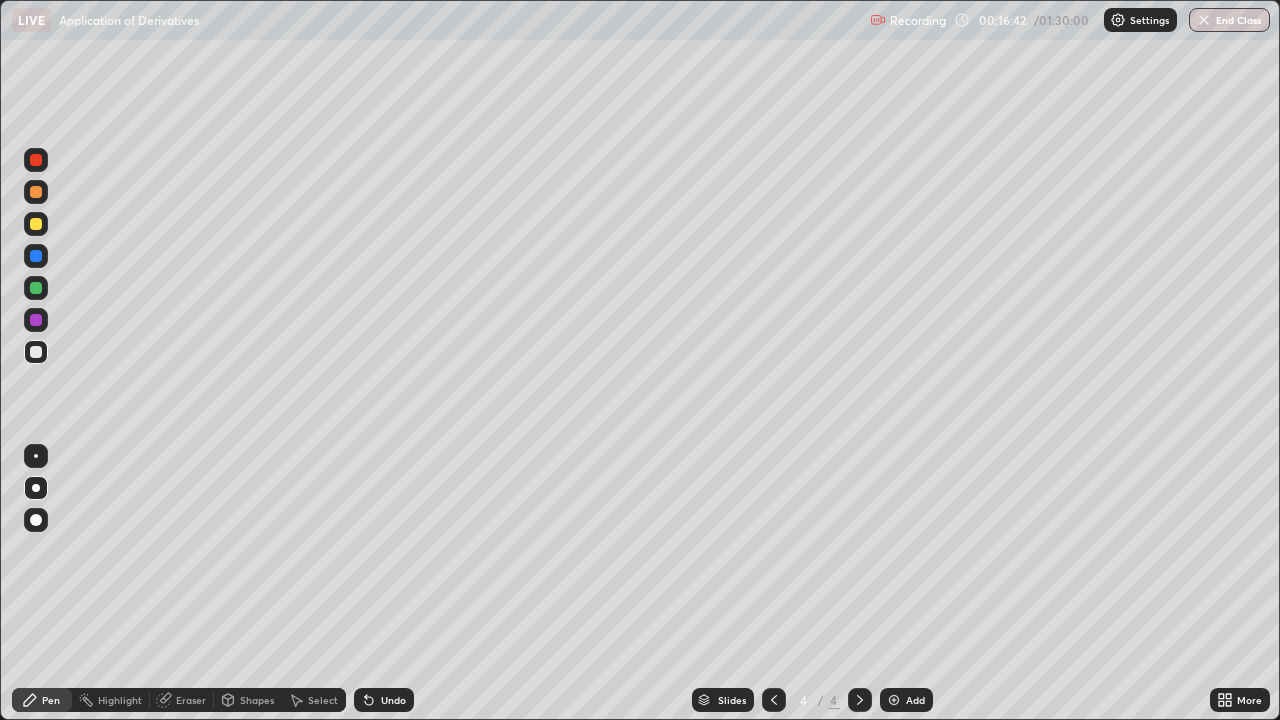 click at bounding box center [36, 320] 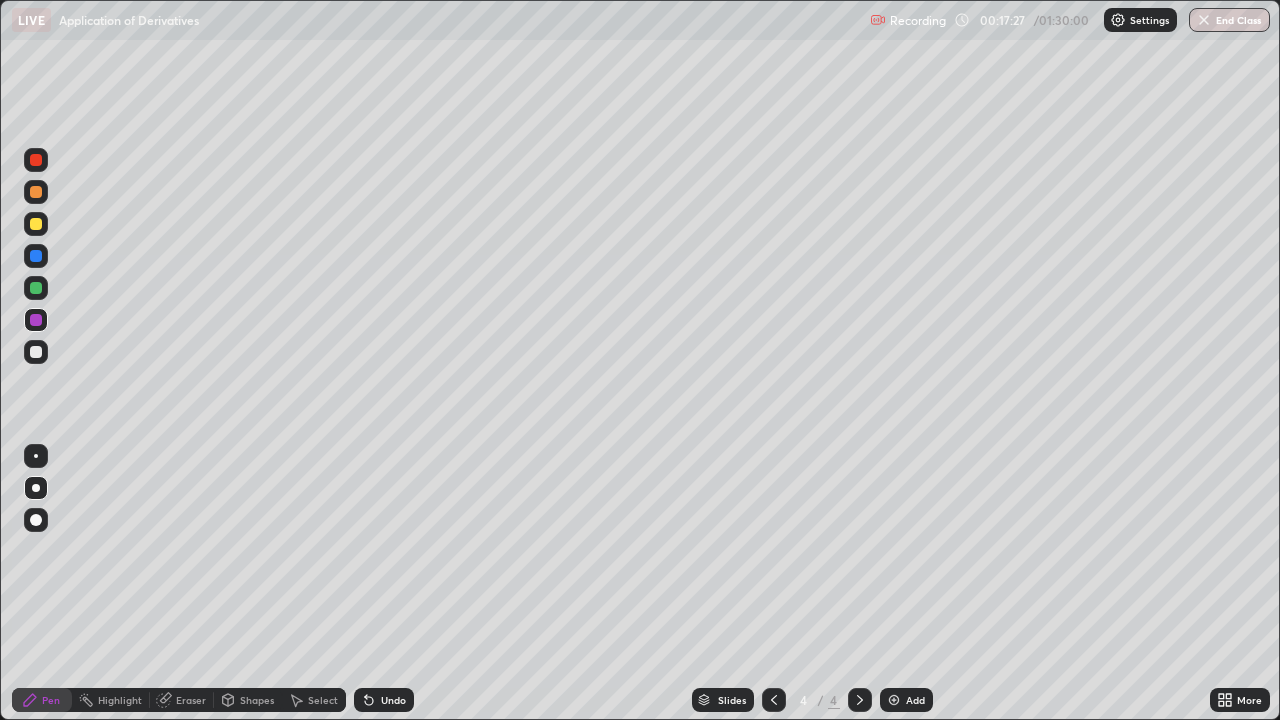click on "Shapes" at bounding box center (257, 700) 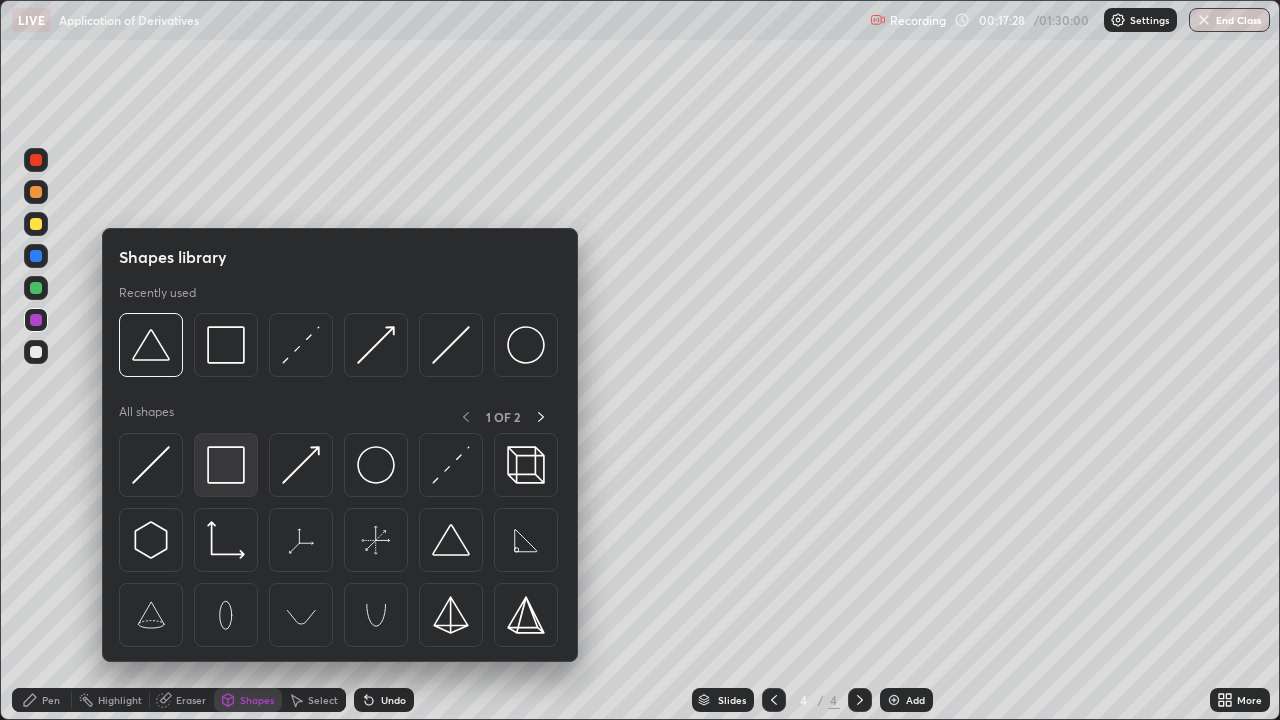 click at bounding box center (226, 465) 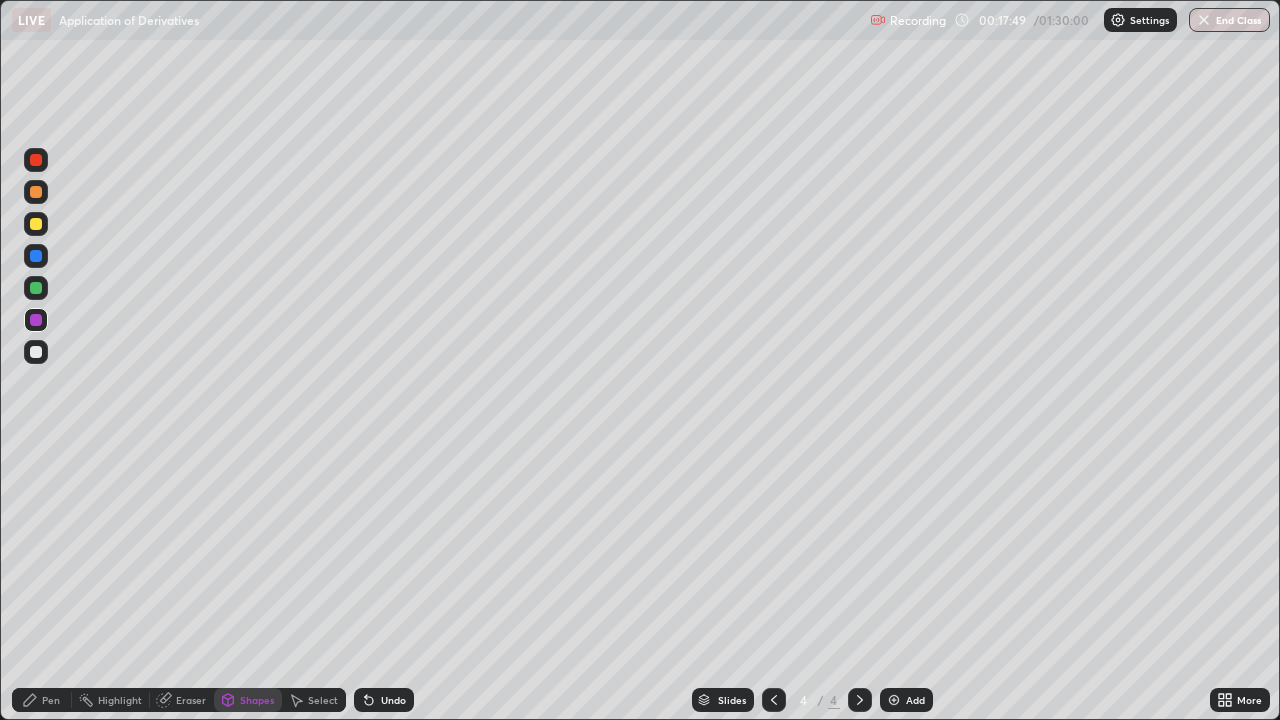 click on "Pen" at bounding box center (51, 700) 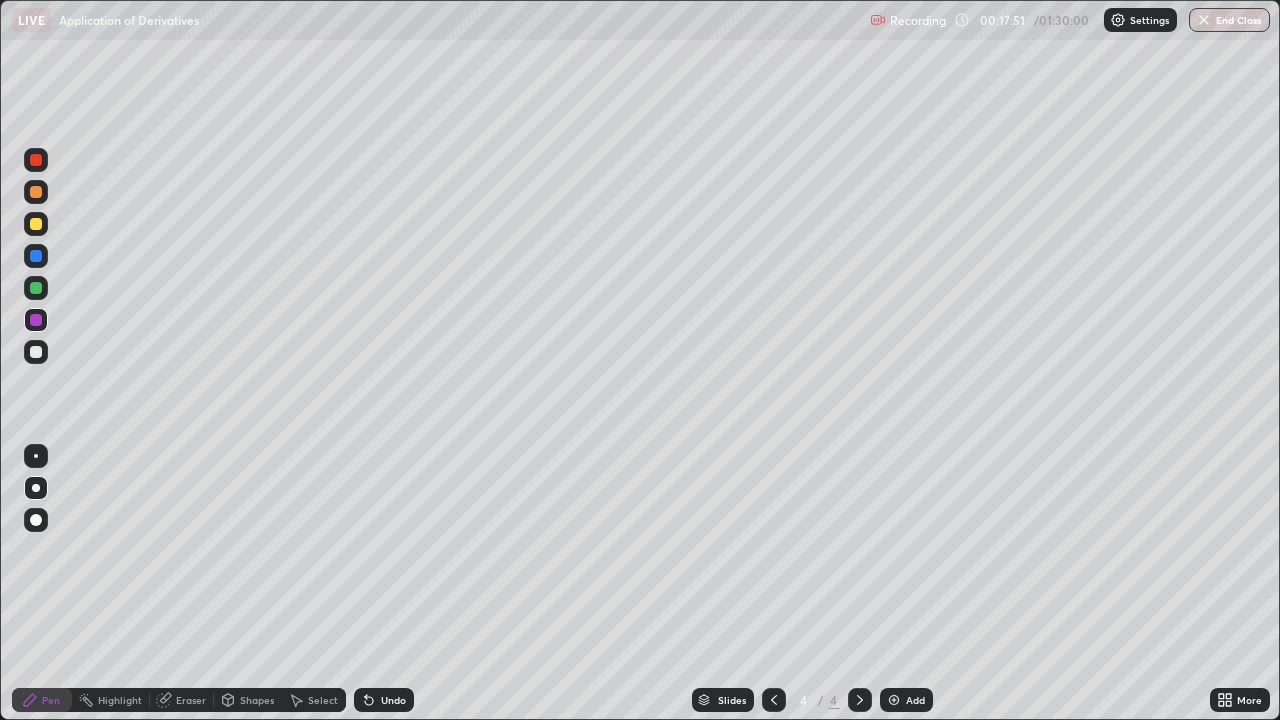 click at bounding box center [36, 352] 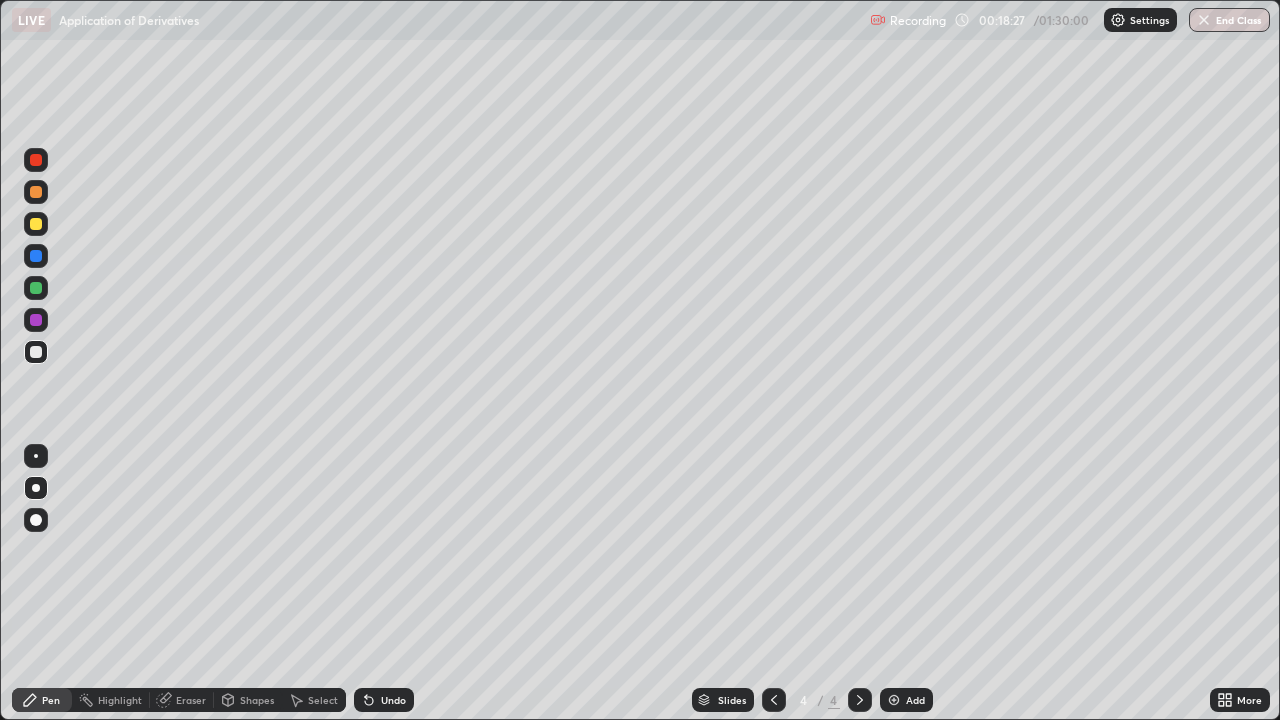 click at bounding box center [36, 352] 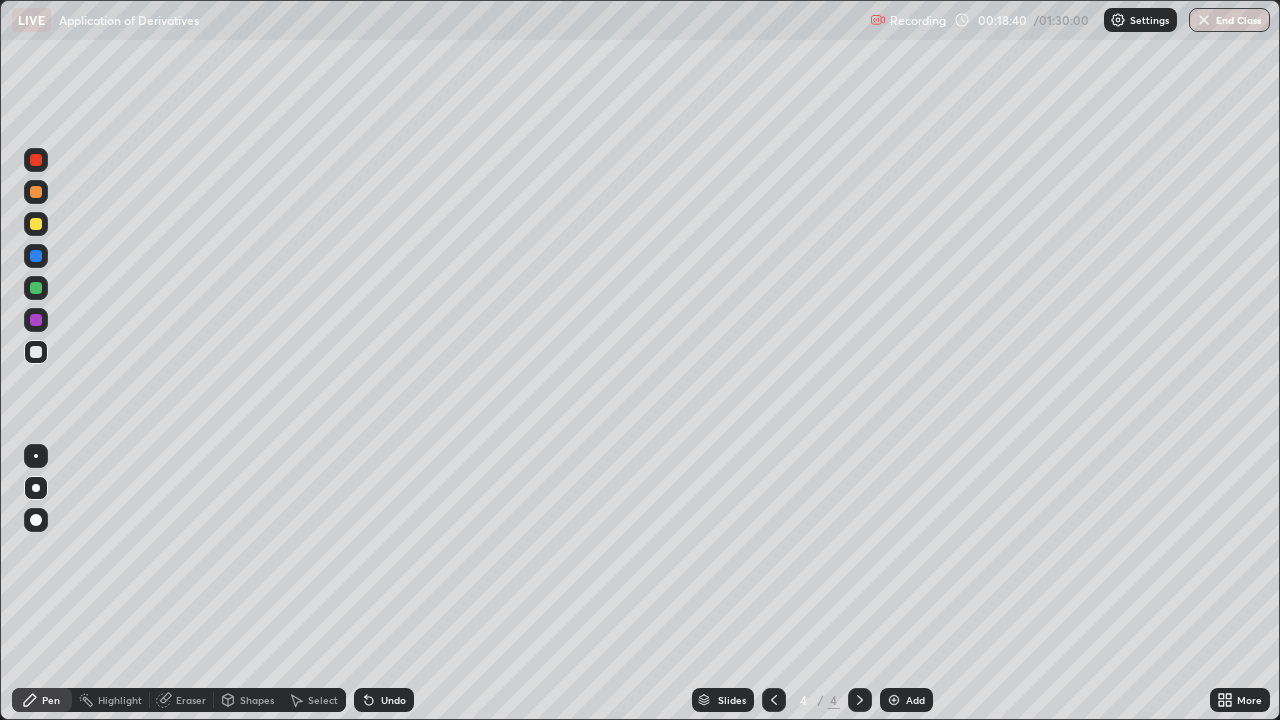 click 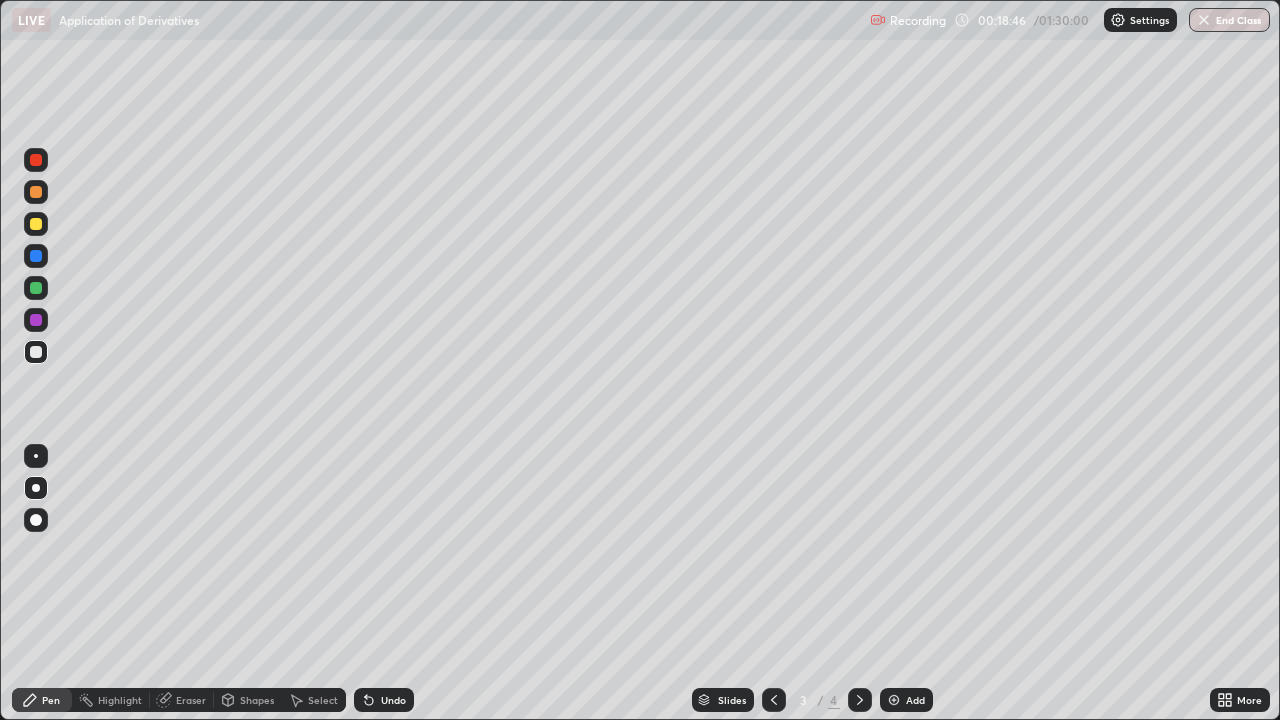 click at bounding box center (36, 288) 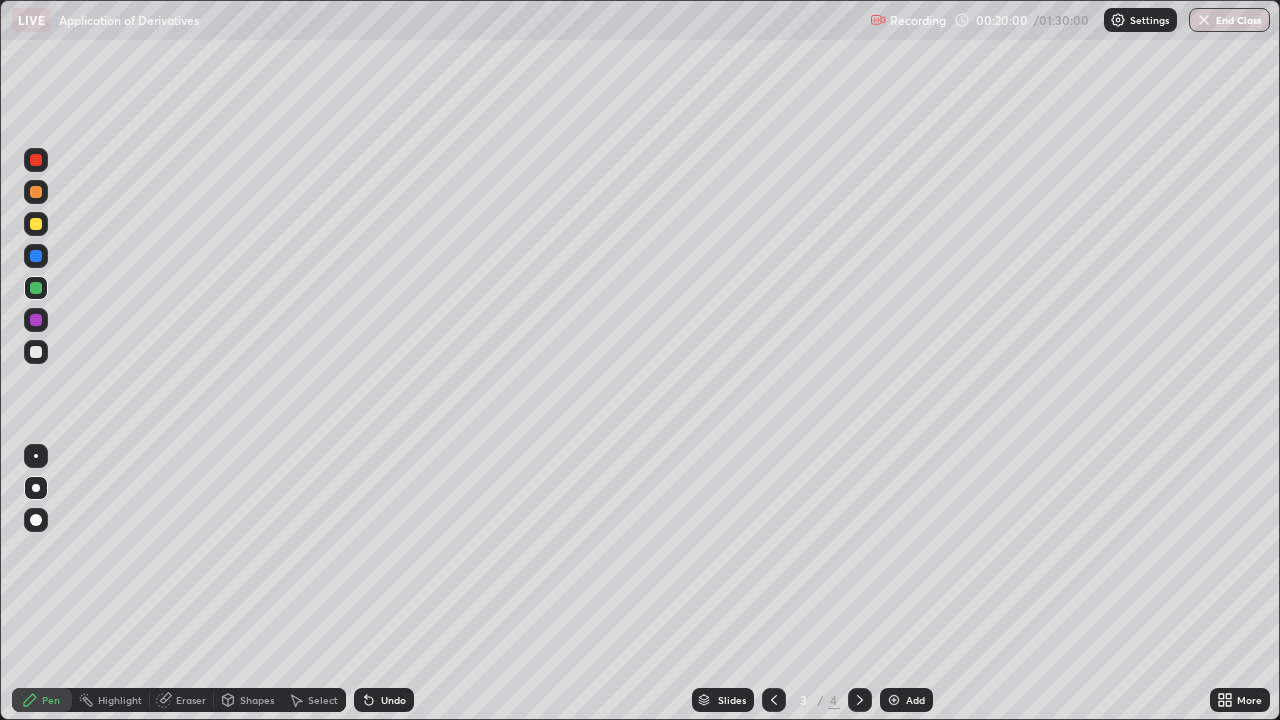 click at bounding box center [36, 288] 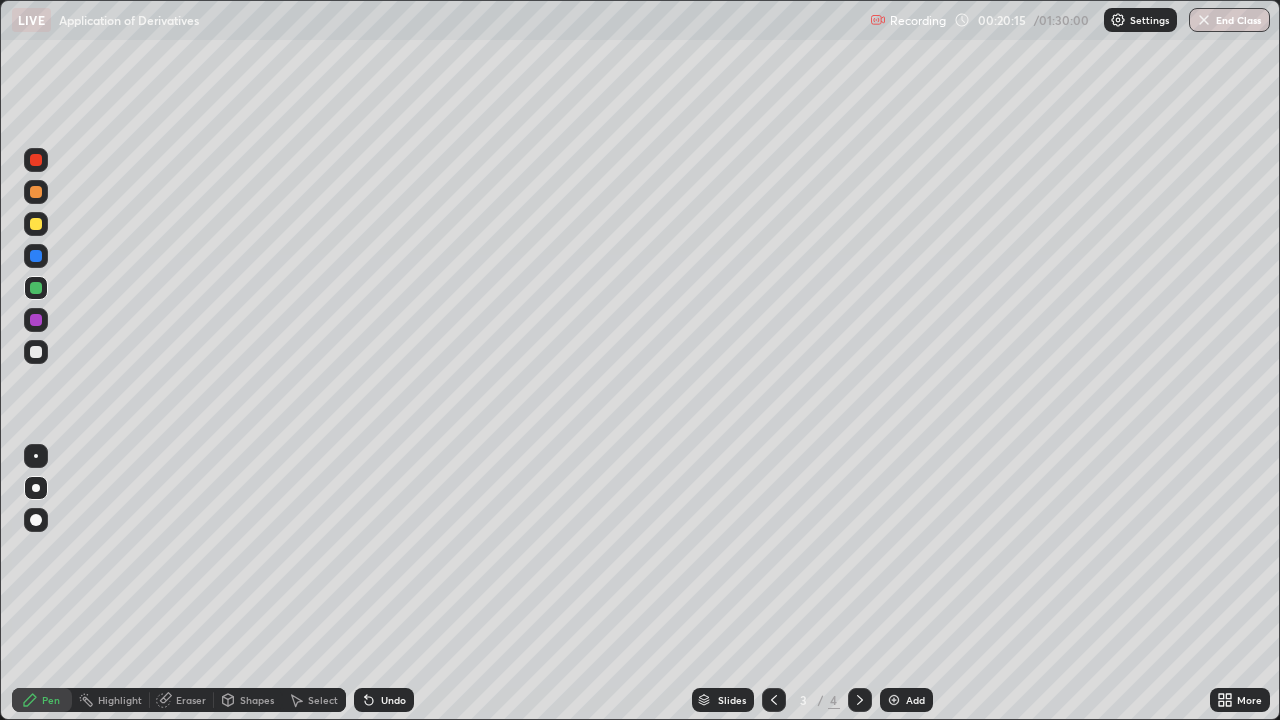 click at bounding box center (36, 320) 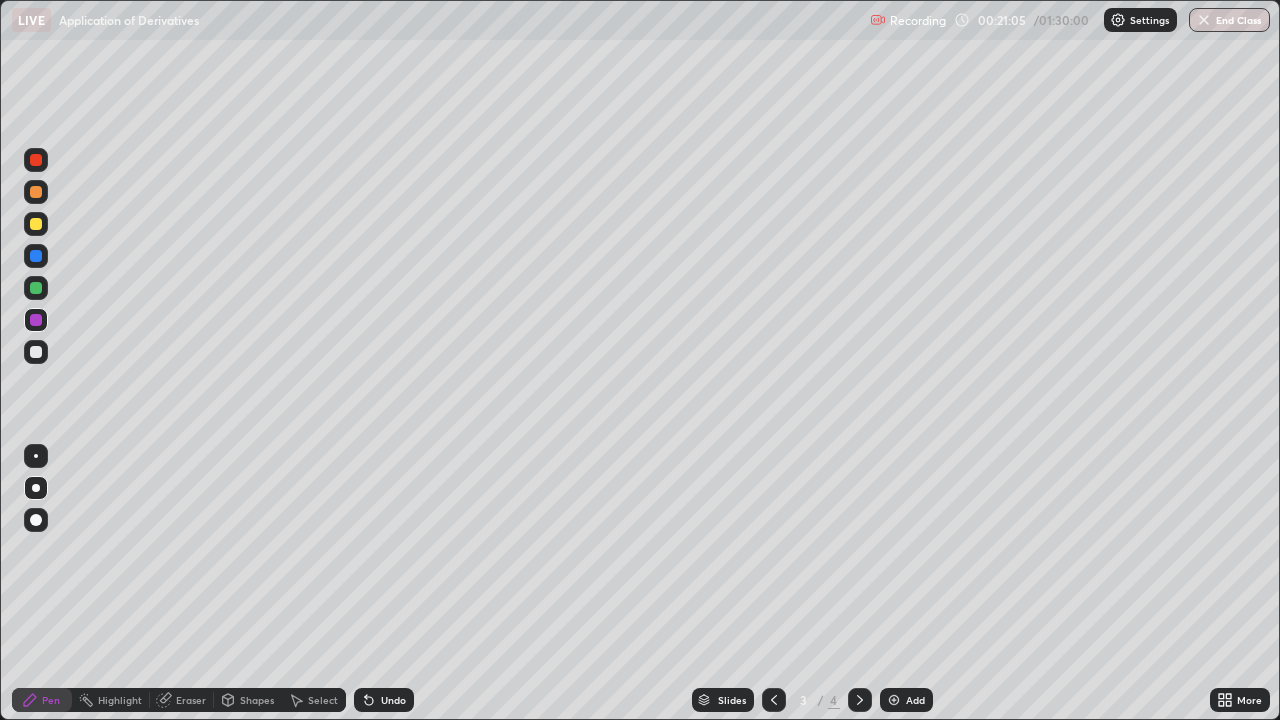 click at bounding box center (894, 700) 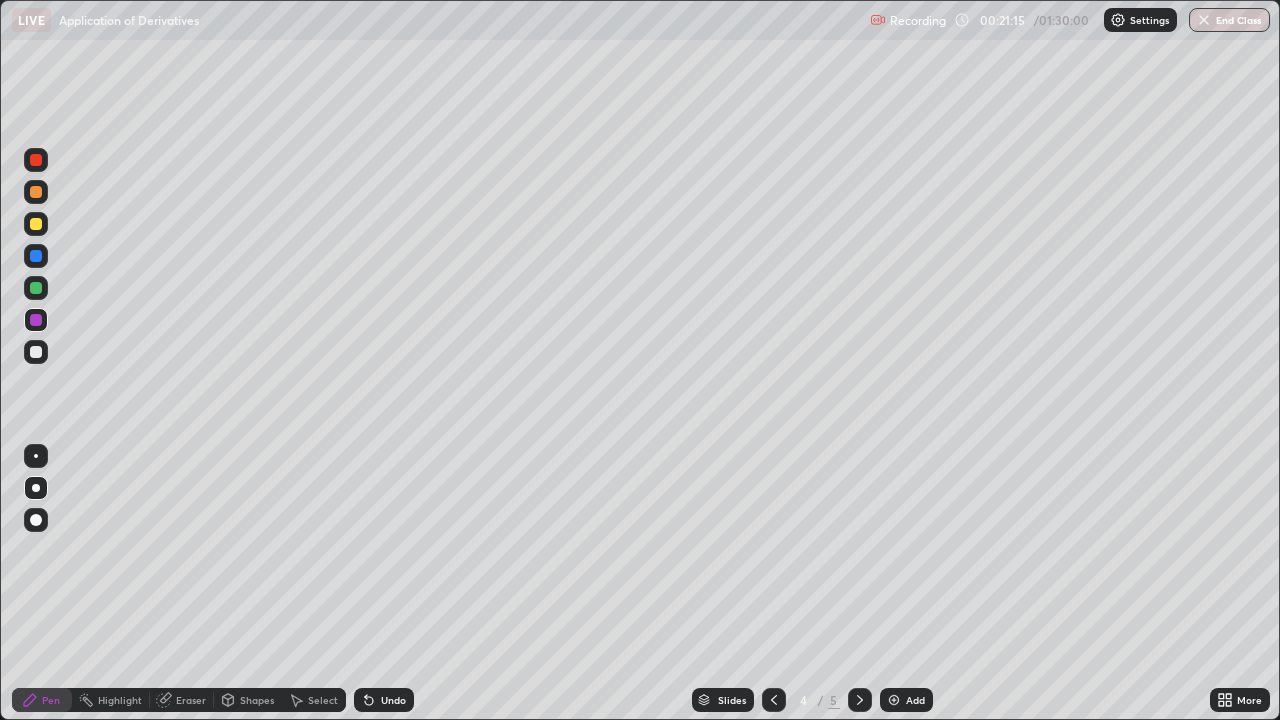 click at bounding box center [36, 224] 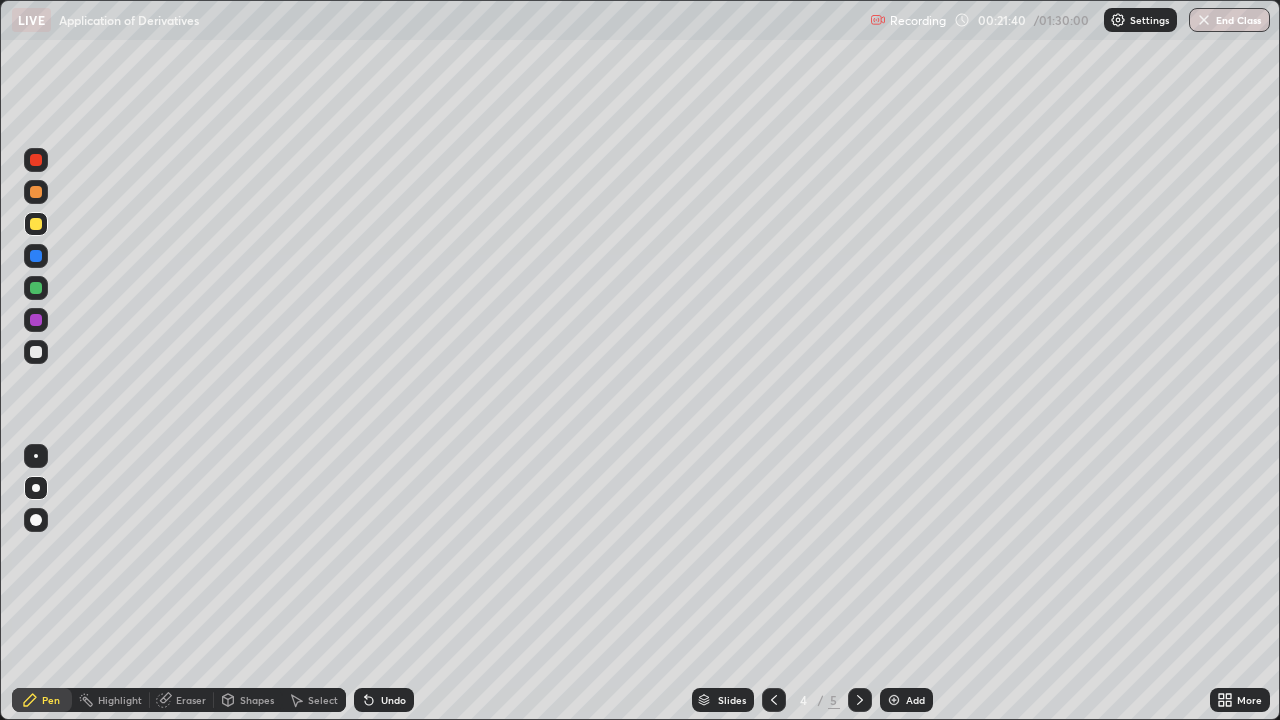 click at bounding box center (36, 256) 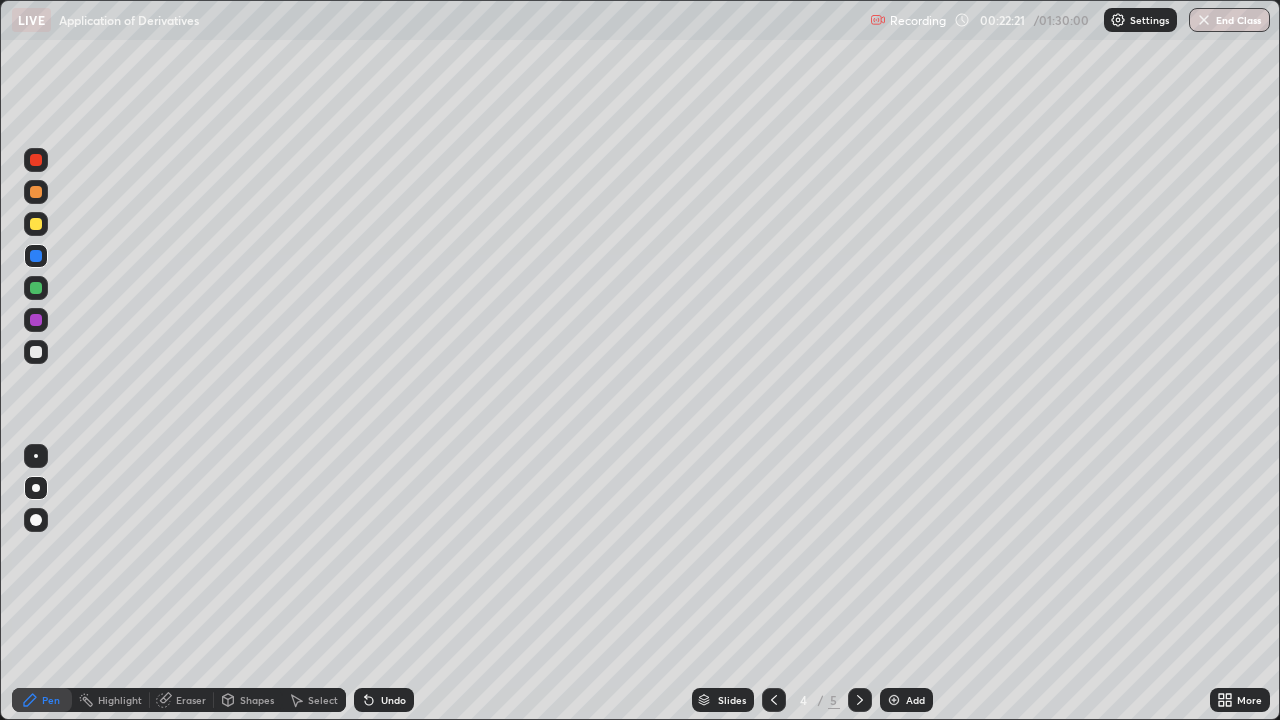 click at bounding box center [36, 288] 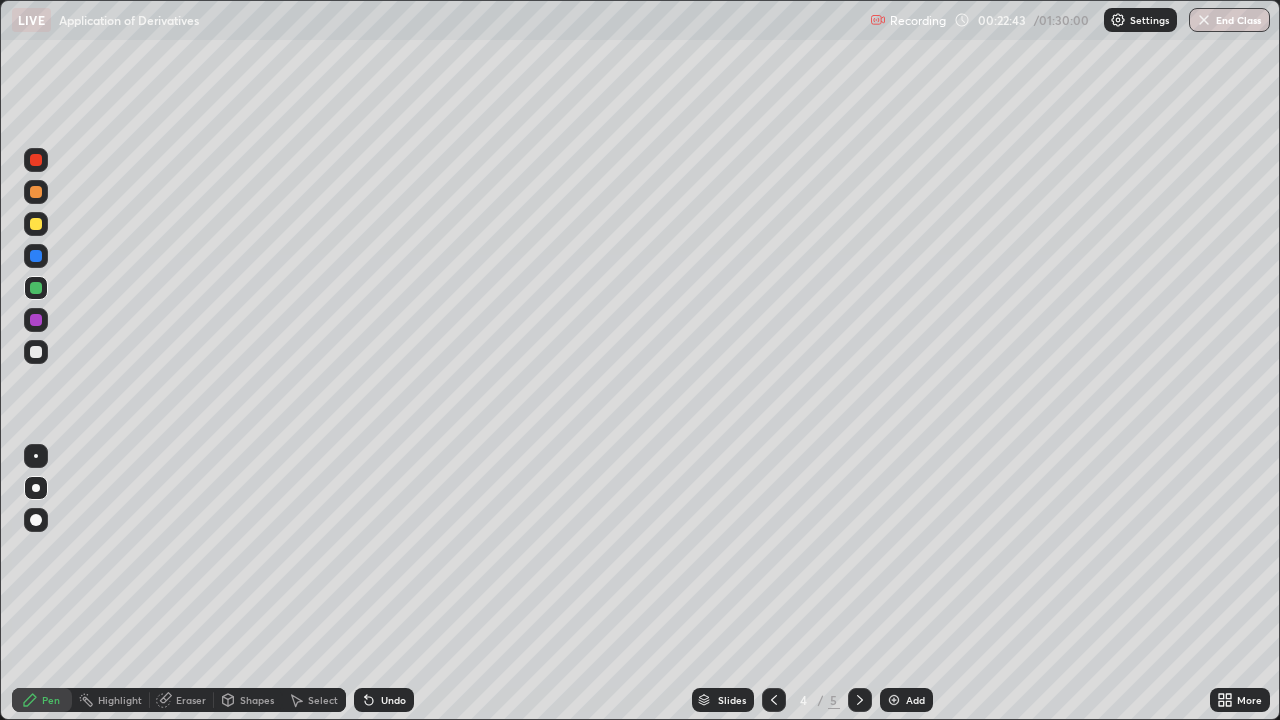 click at bounding box center (36, 352) 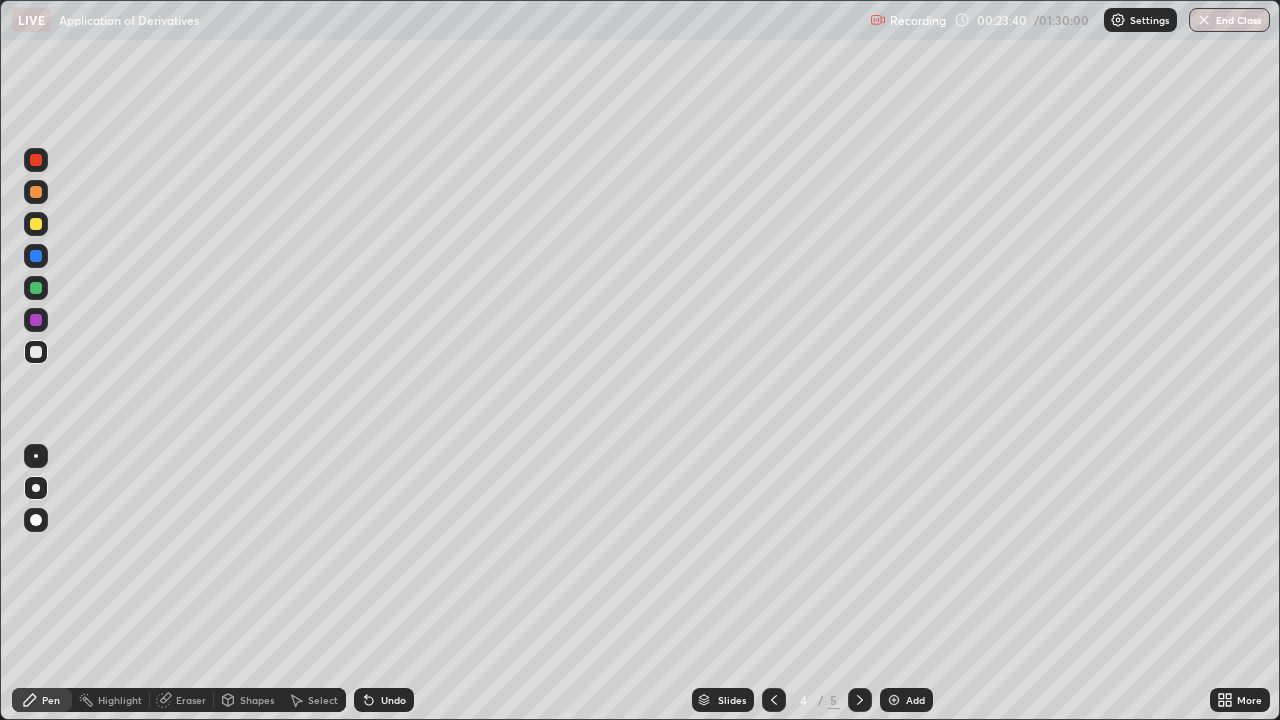 click at bounding box center [36, 352] 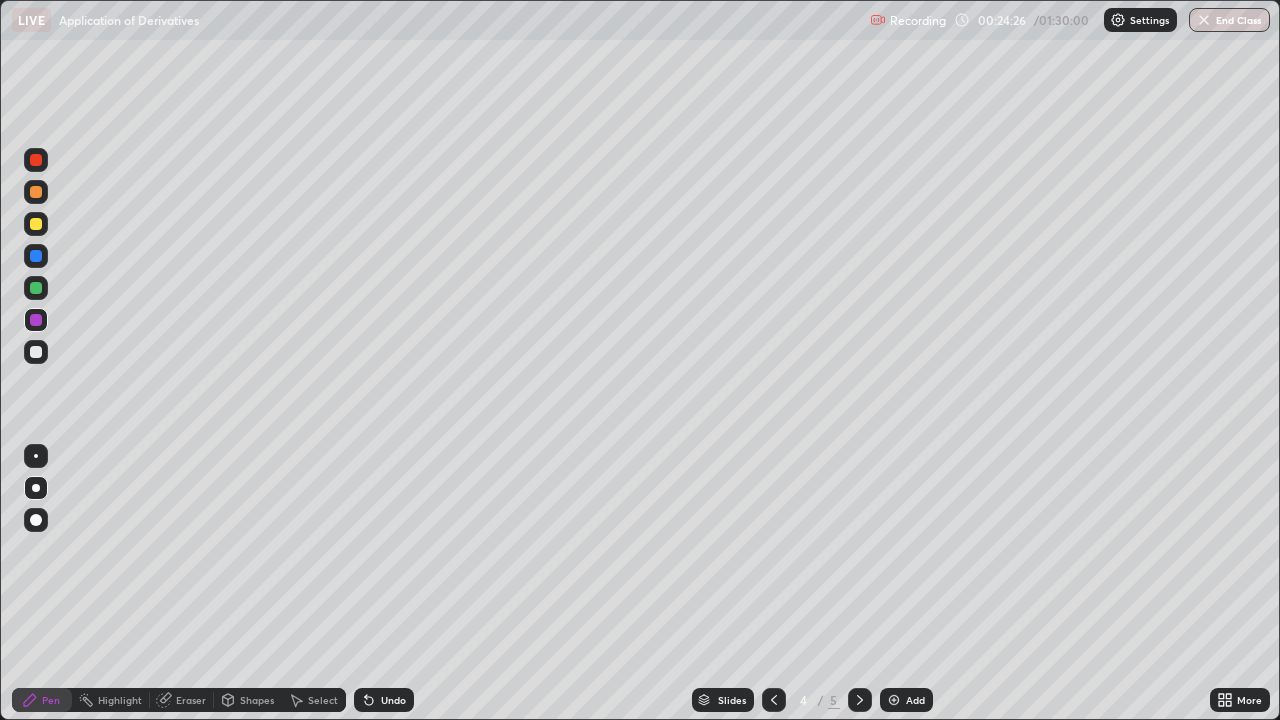 click at bounding box center [36, 288] 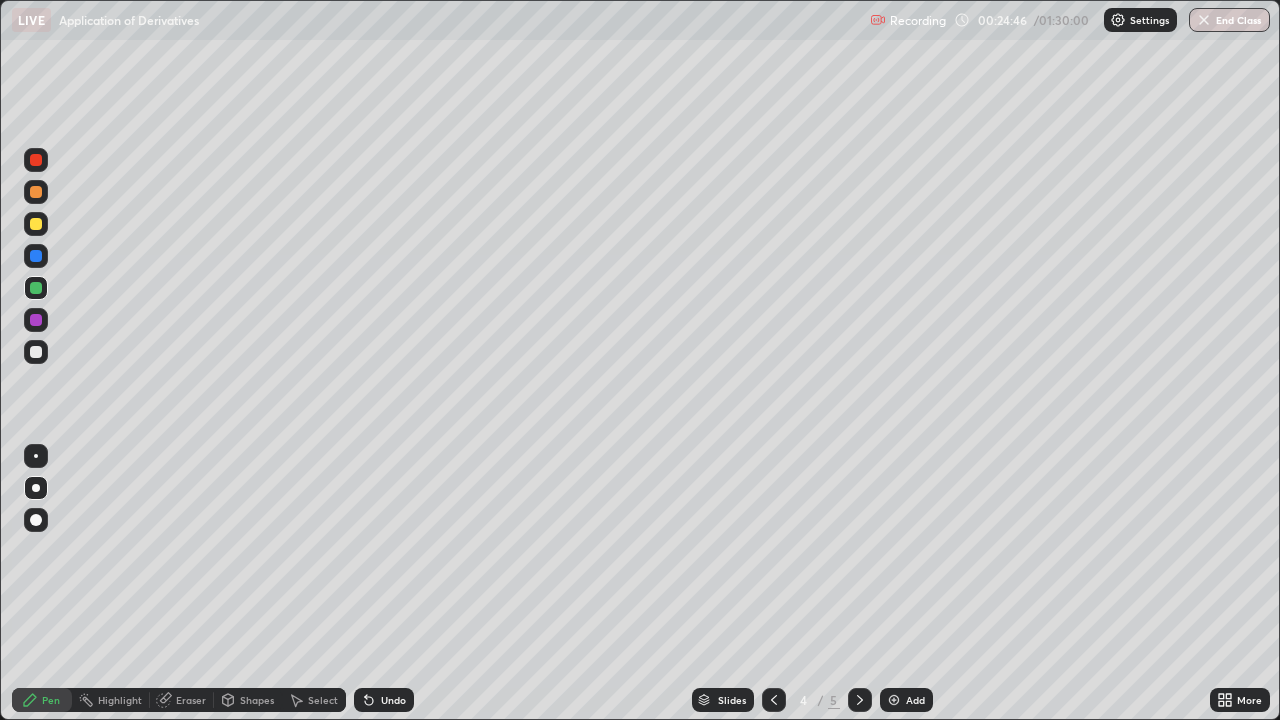 click on "Undo" at bounding box center [384, 700] 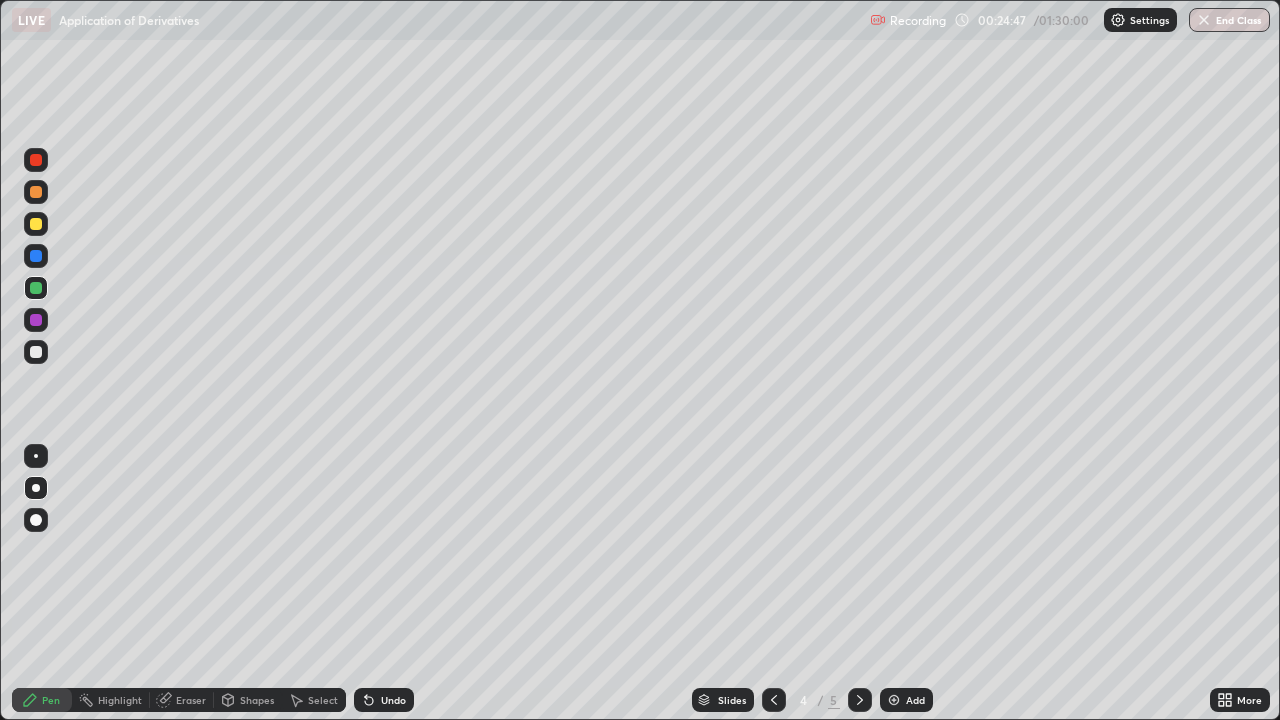 click on "Undo" at bounding box center [384, 700] 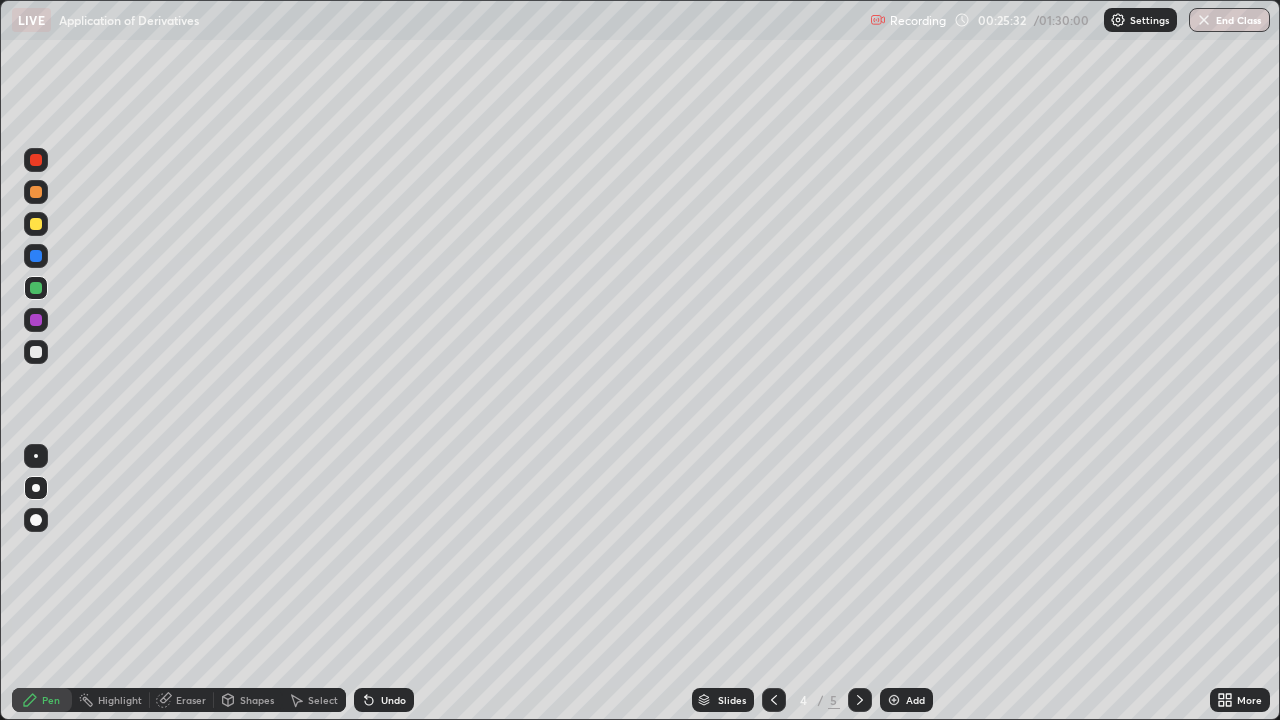 click on "Undo" at bounding box center (393, 700) 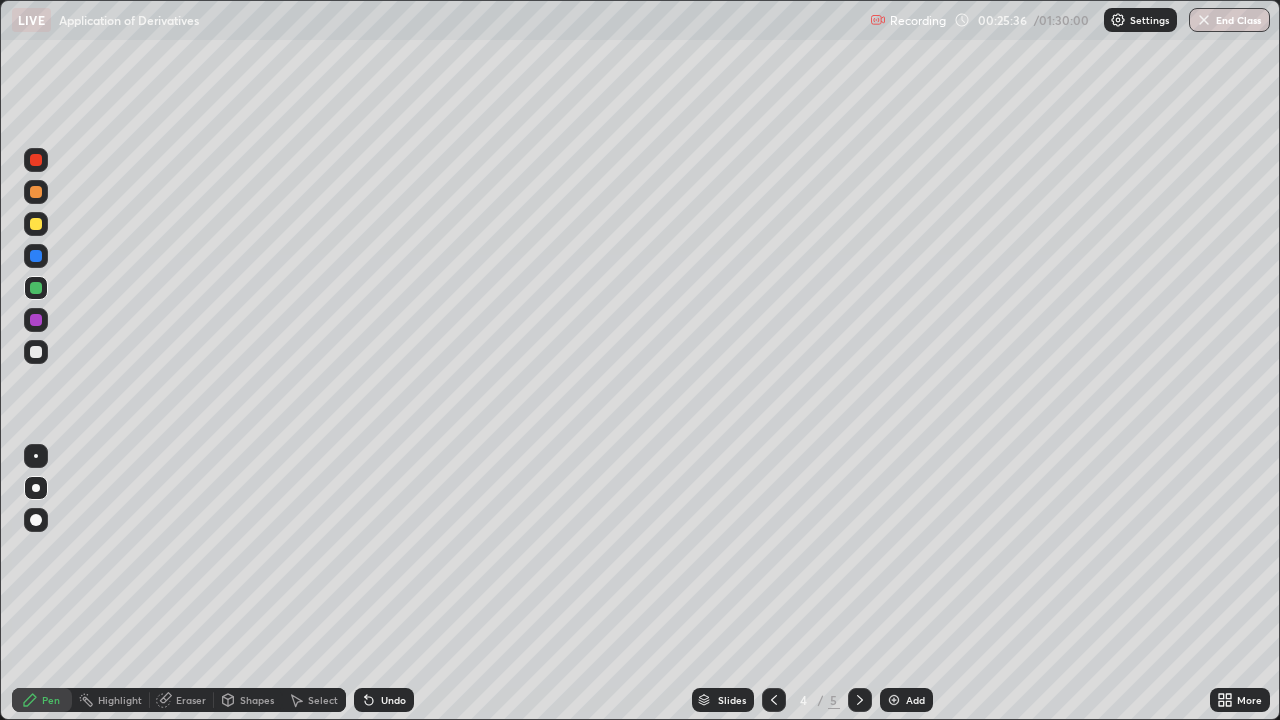 click on "Undo" at bounding box center [393, 700] 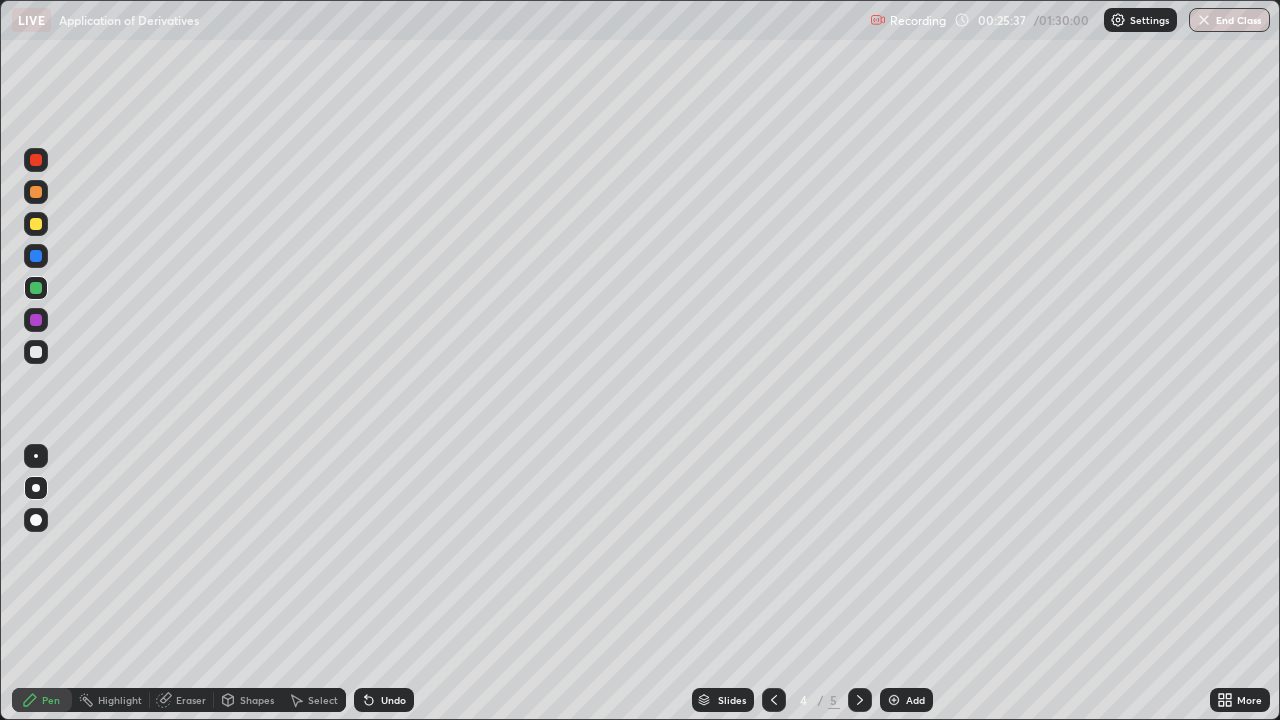 click 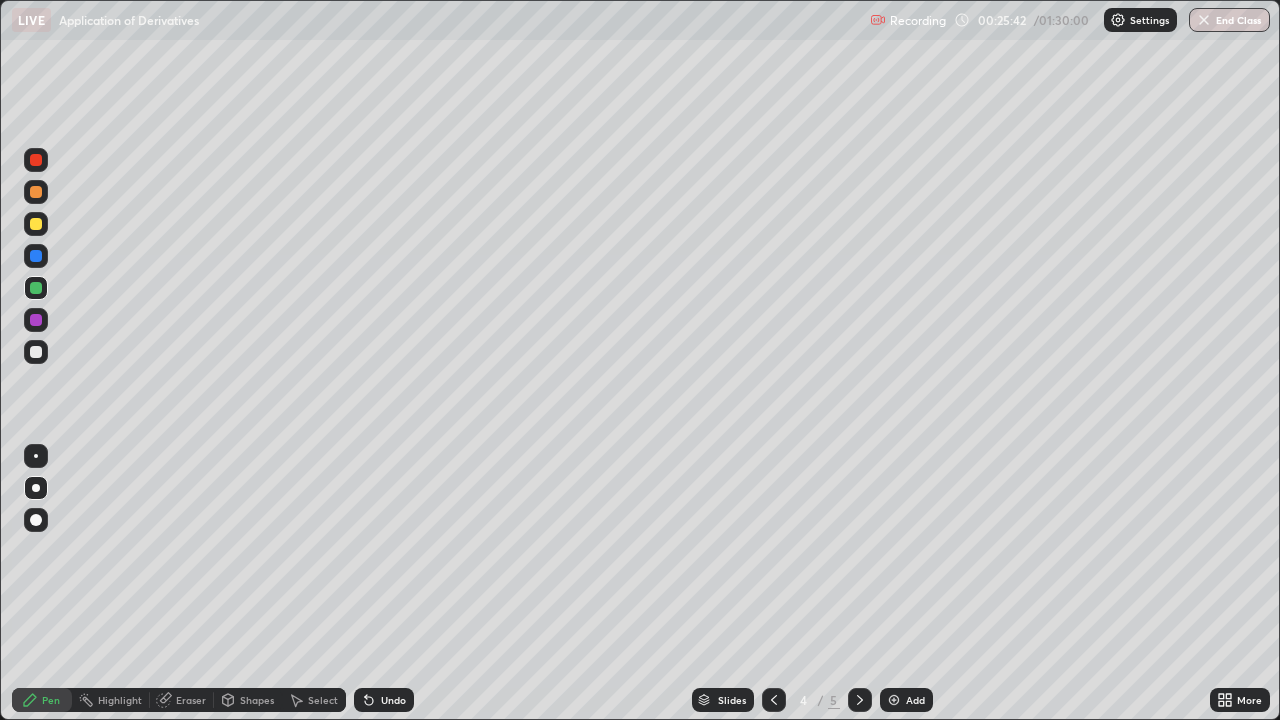 click on "Eraser" at bounding box center [191, 700] 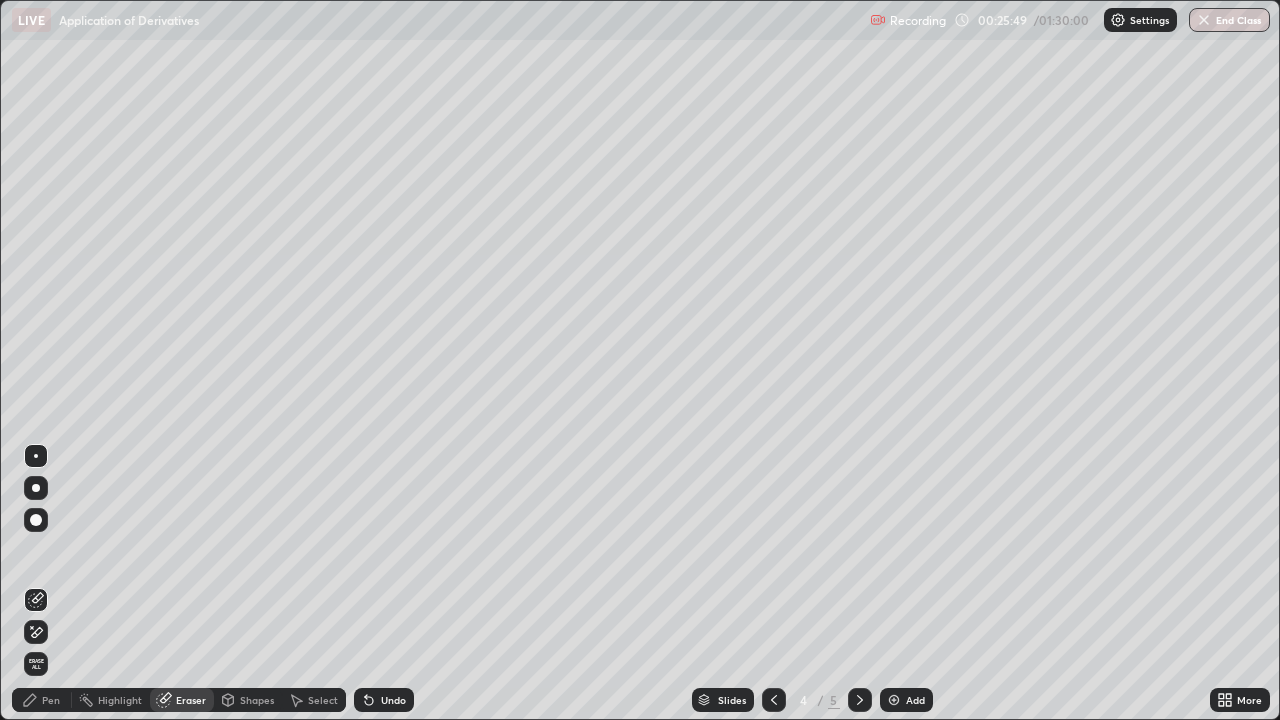 click on "Pen" at bounding box center [42, 700] 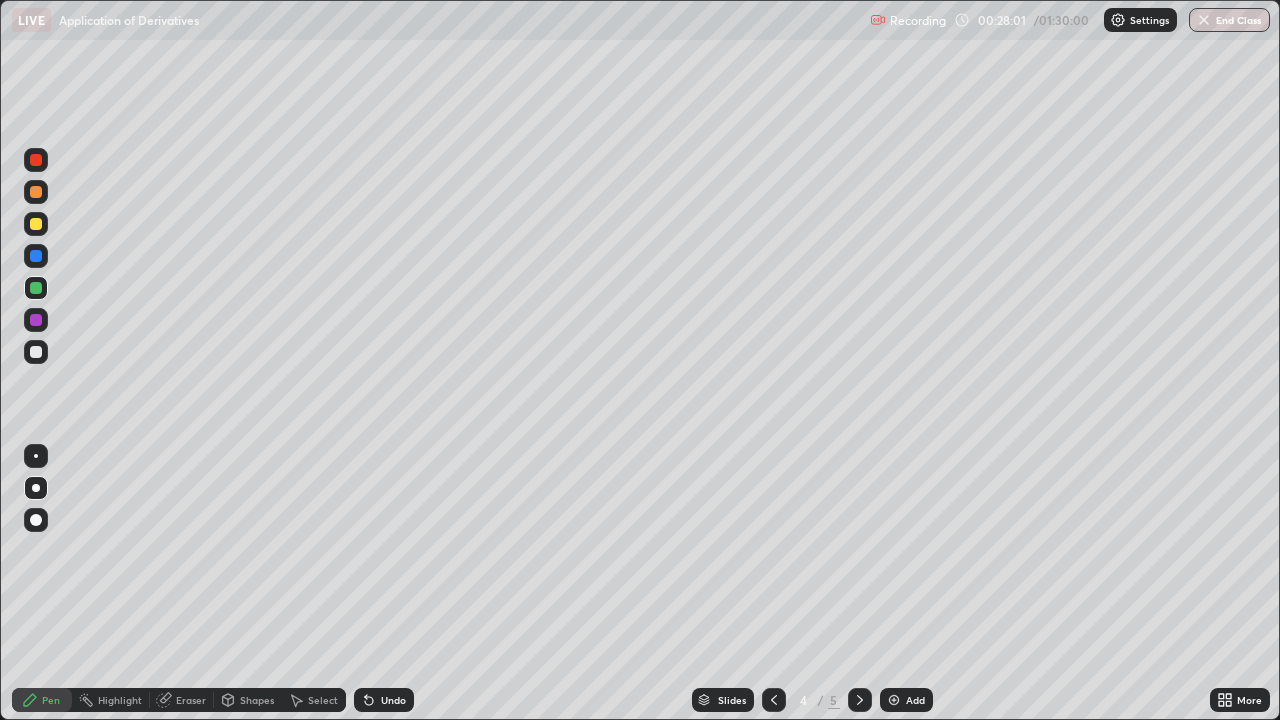 click 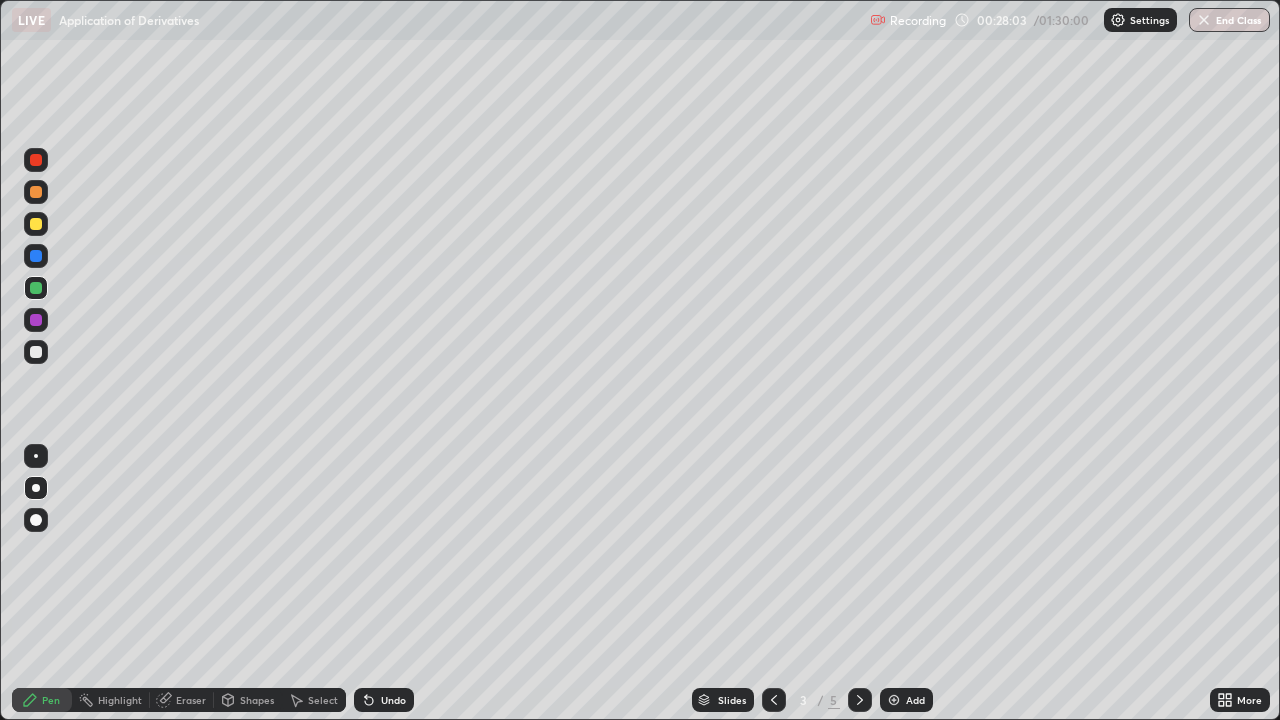 click 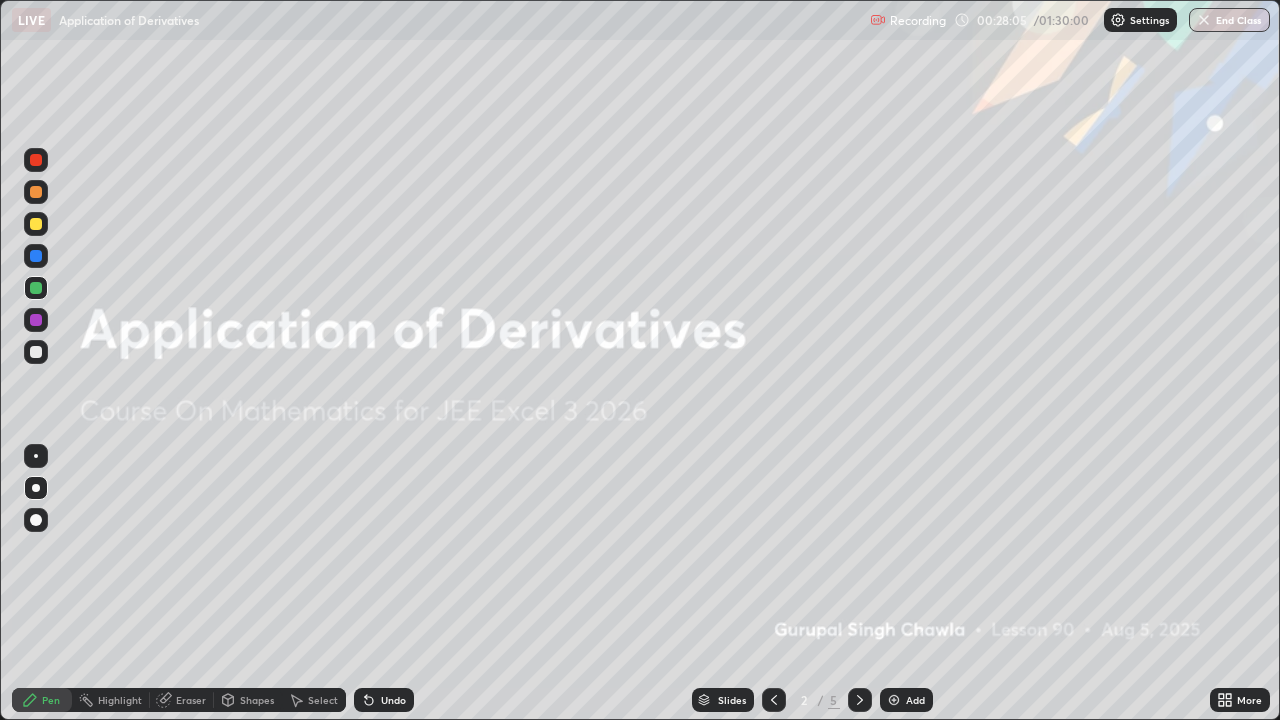 click 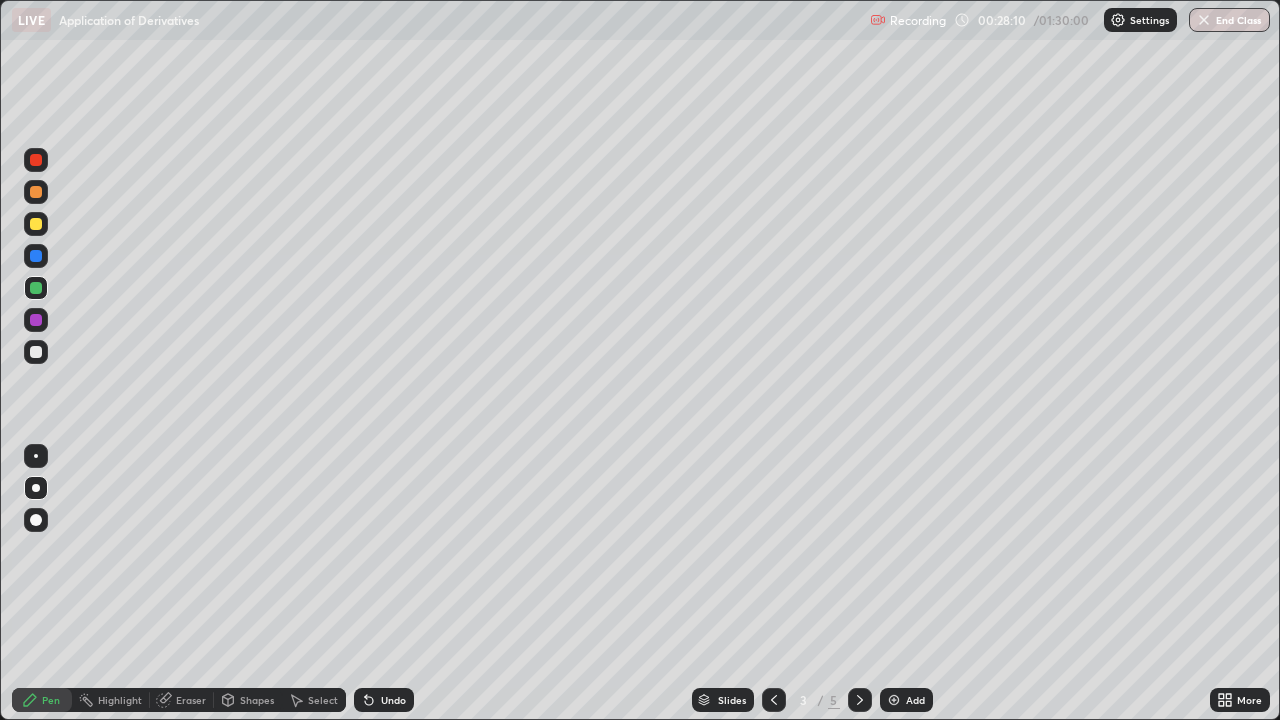 click 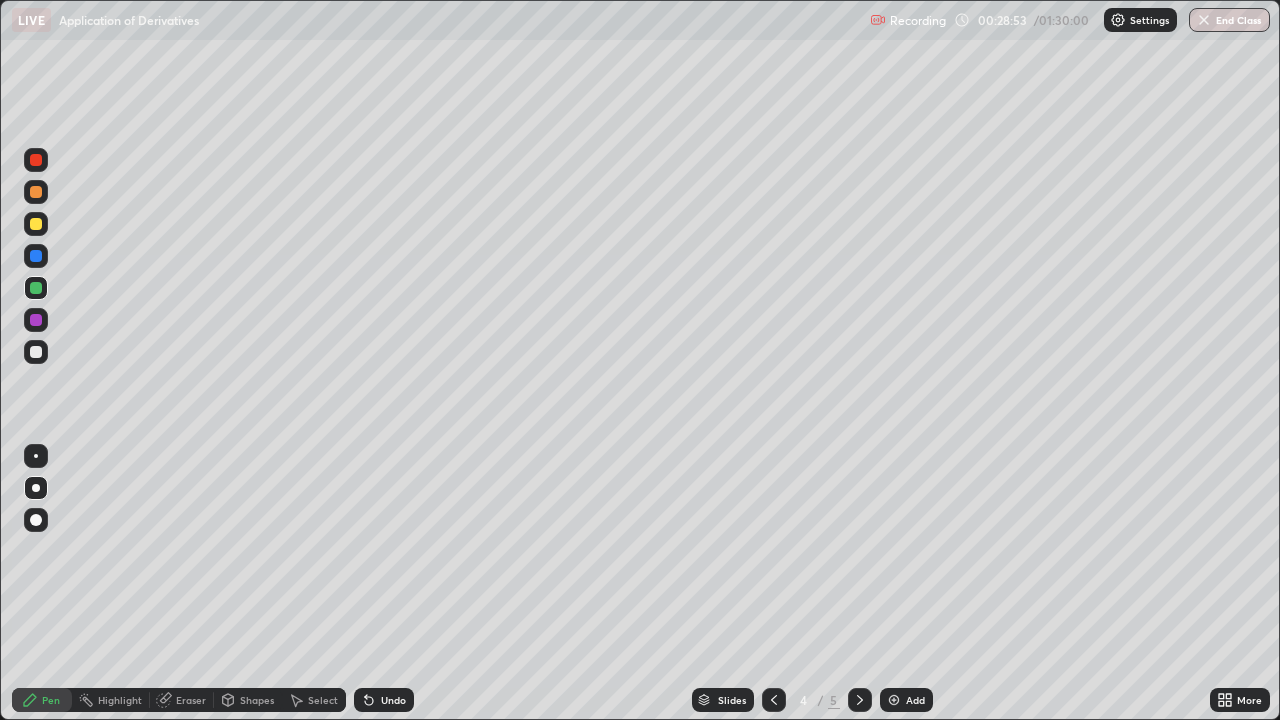click at bounding box center (36, 224) 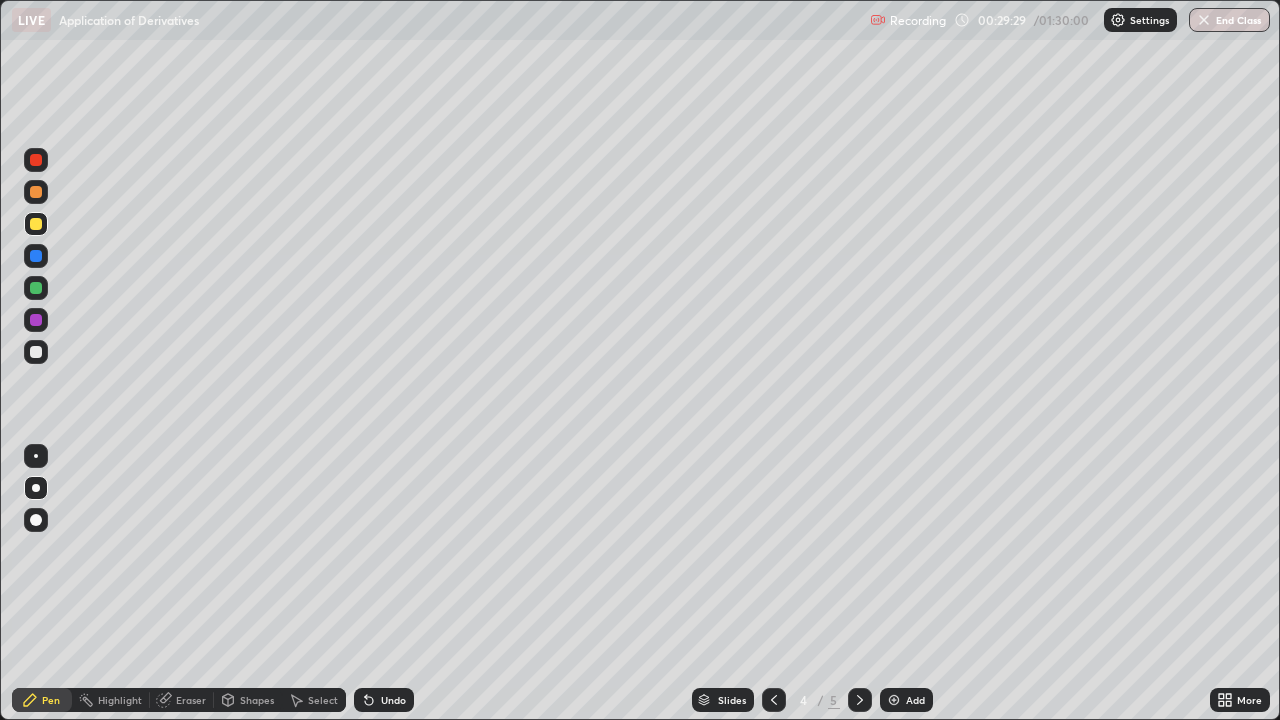 click on "Undo" at bounding box center [384, 700] 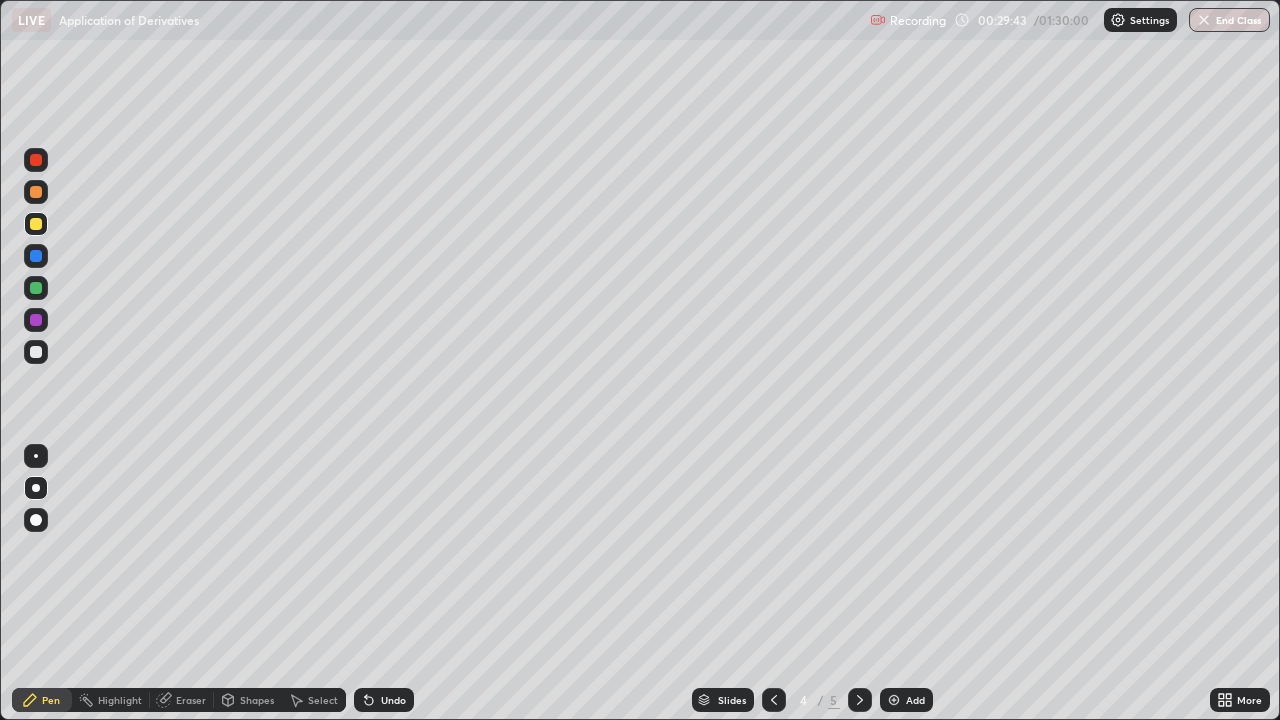 click on "Undo" at bounding box center [393, 700] 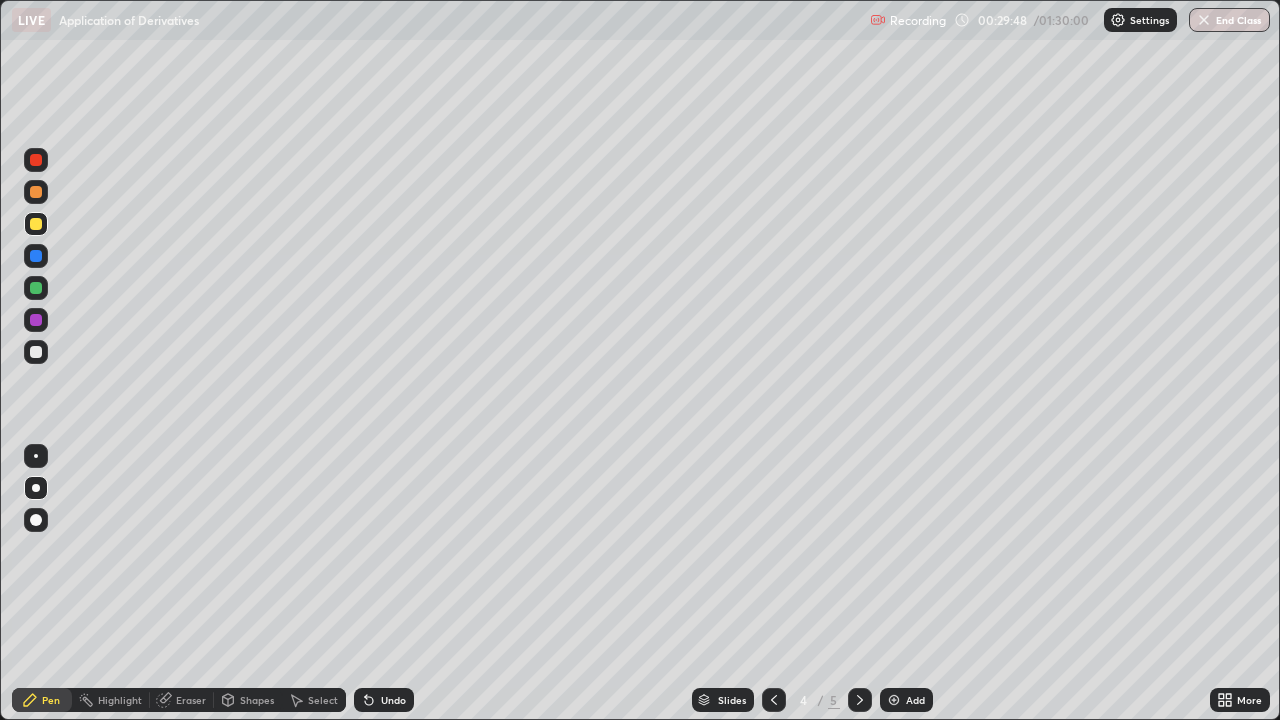 click at bounding box center [36, 288] 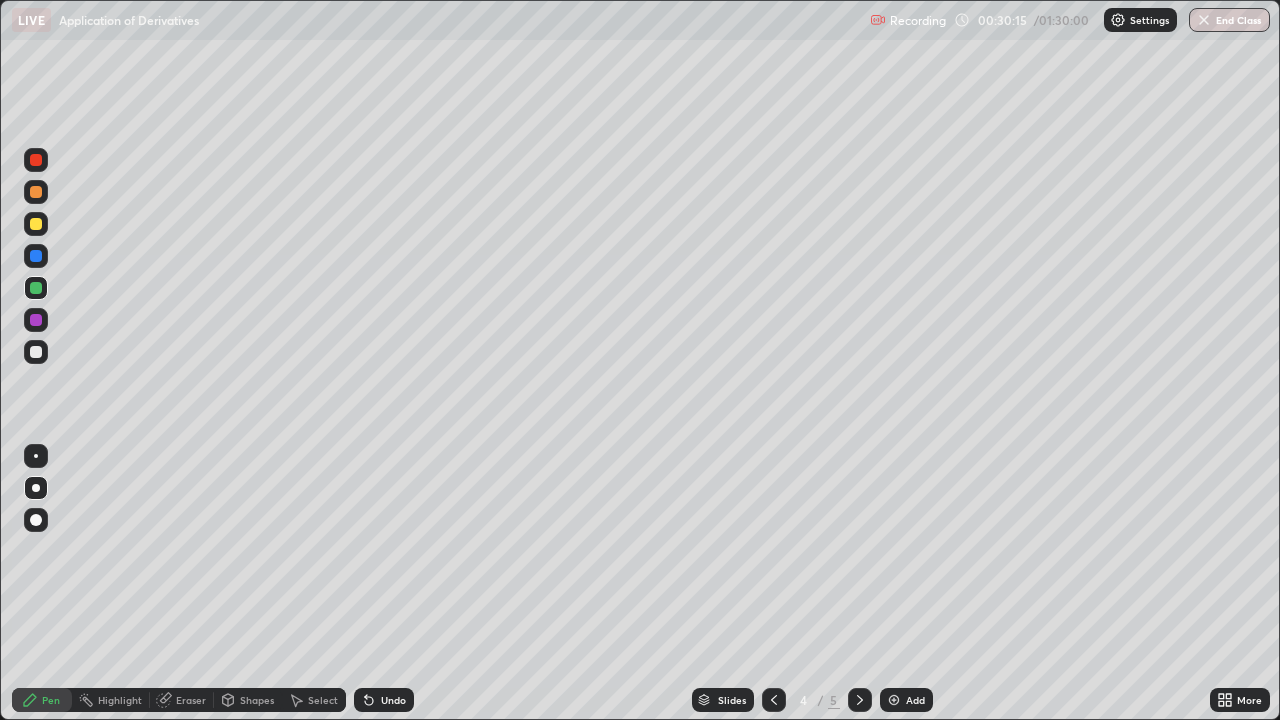 click on "Undo" at bounding box center (384, 700) 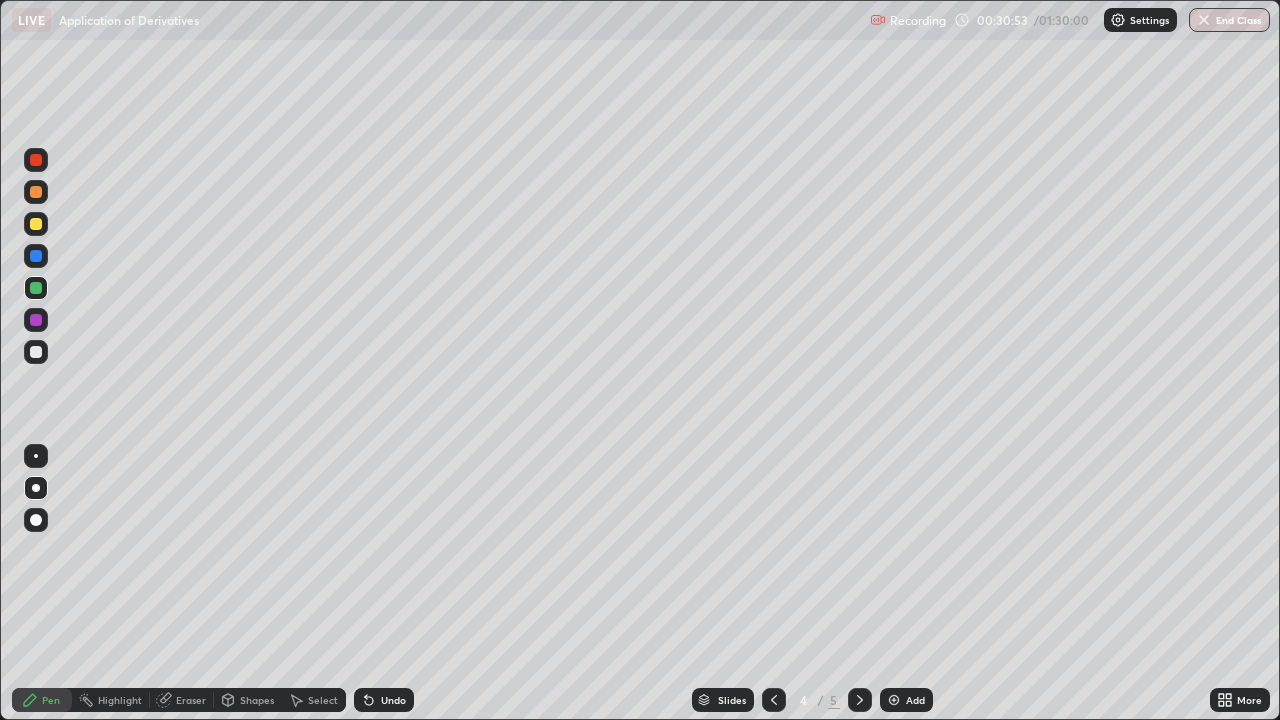 click at bounding box center (36, 224) 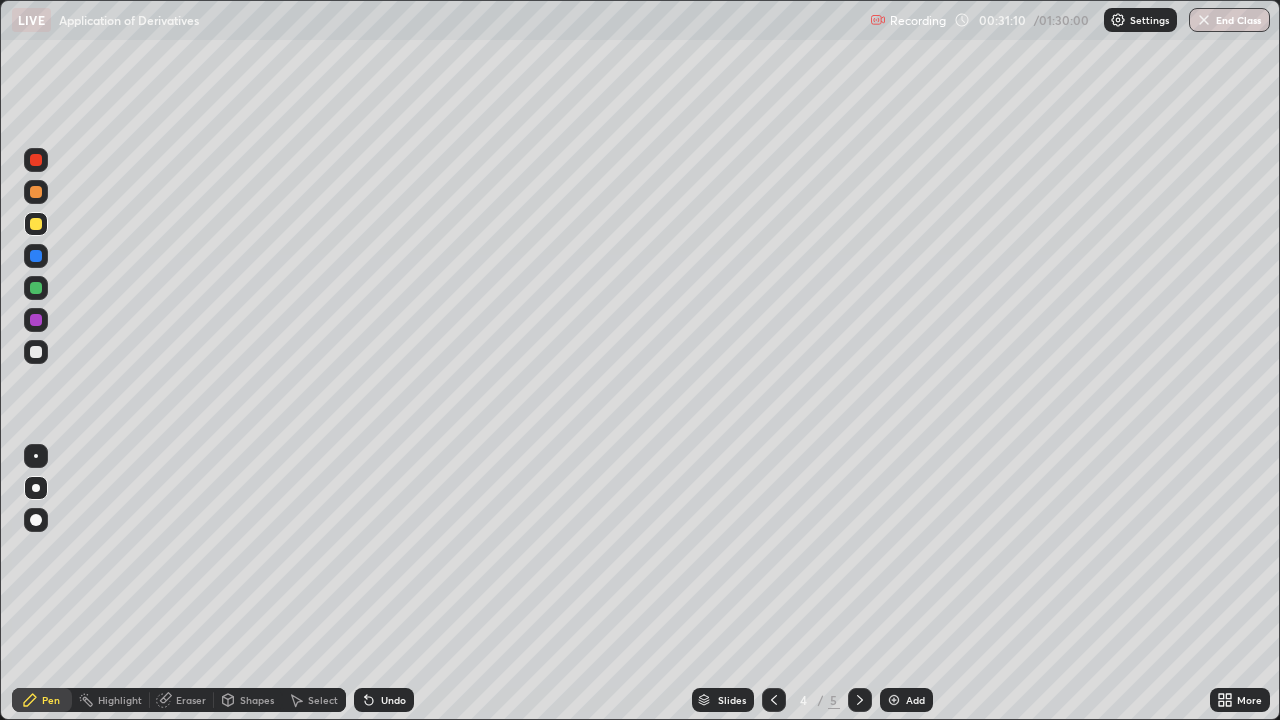 click at bounding box center (36, 160) 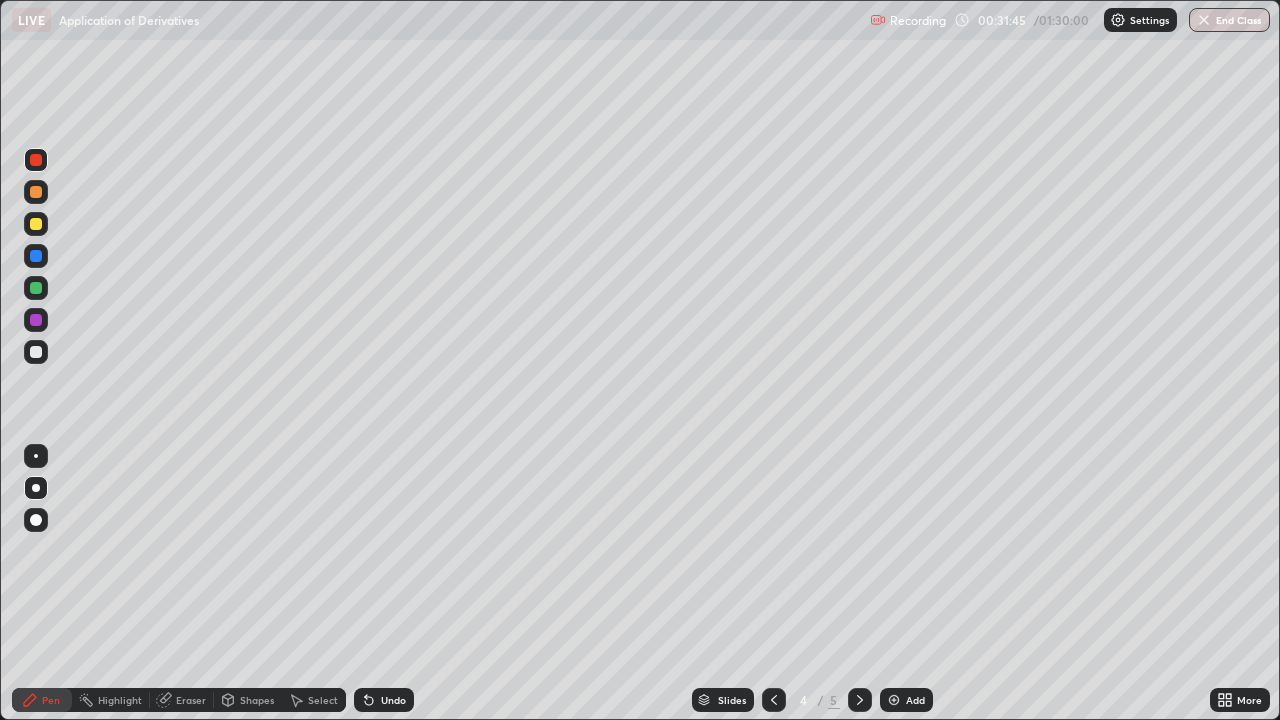 click at bounding box center (36, 352) 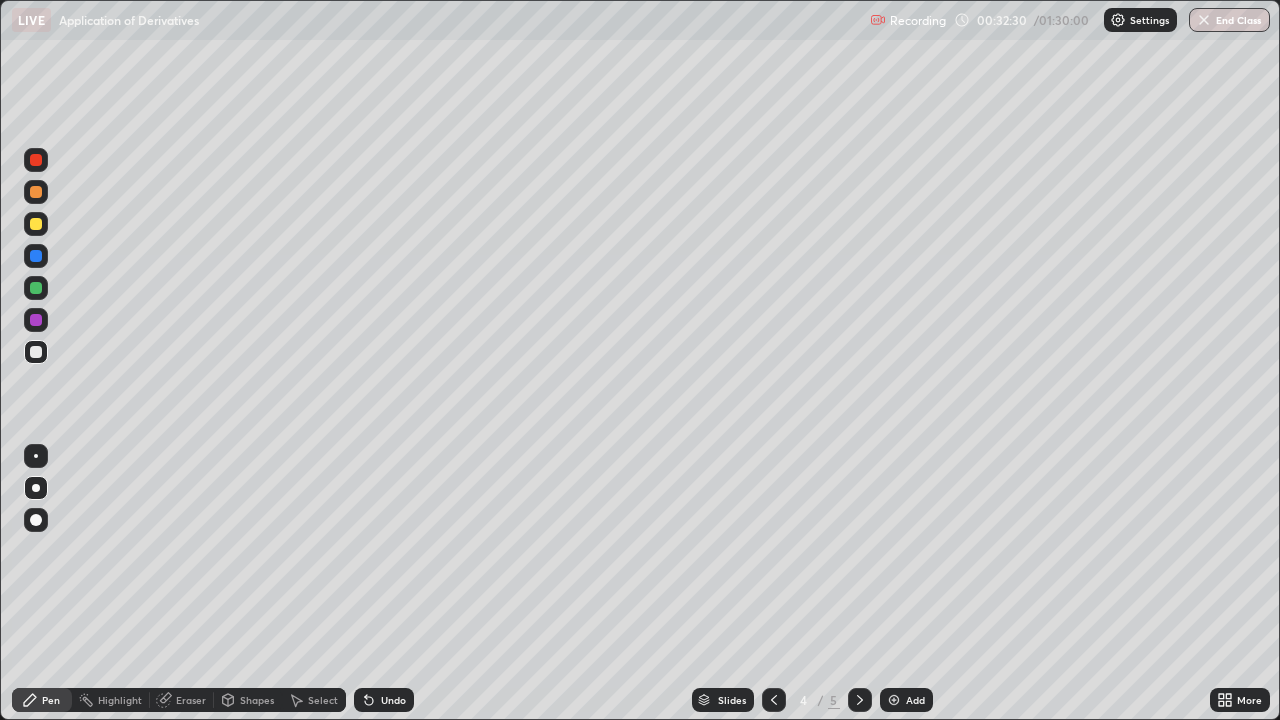 click 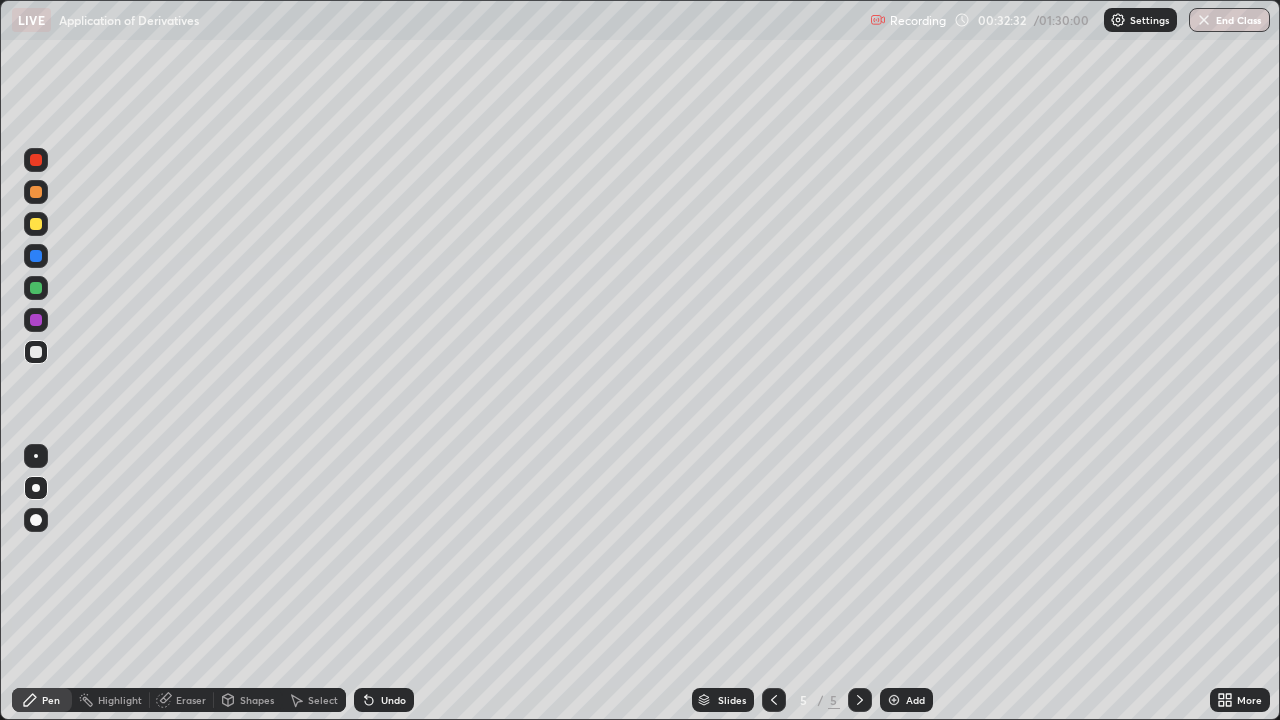 click 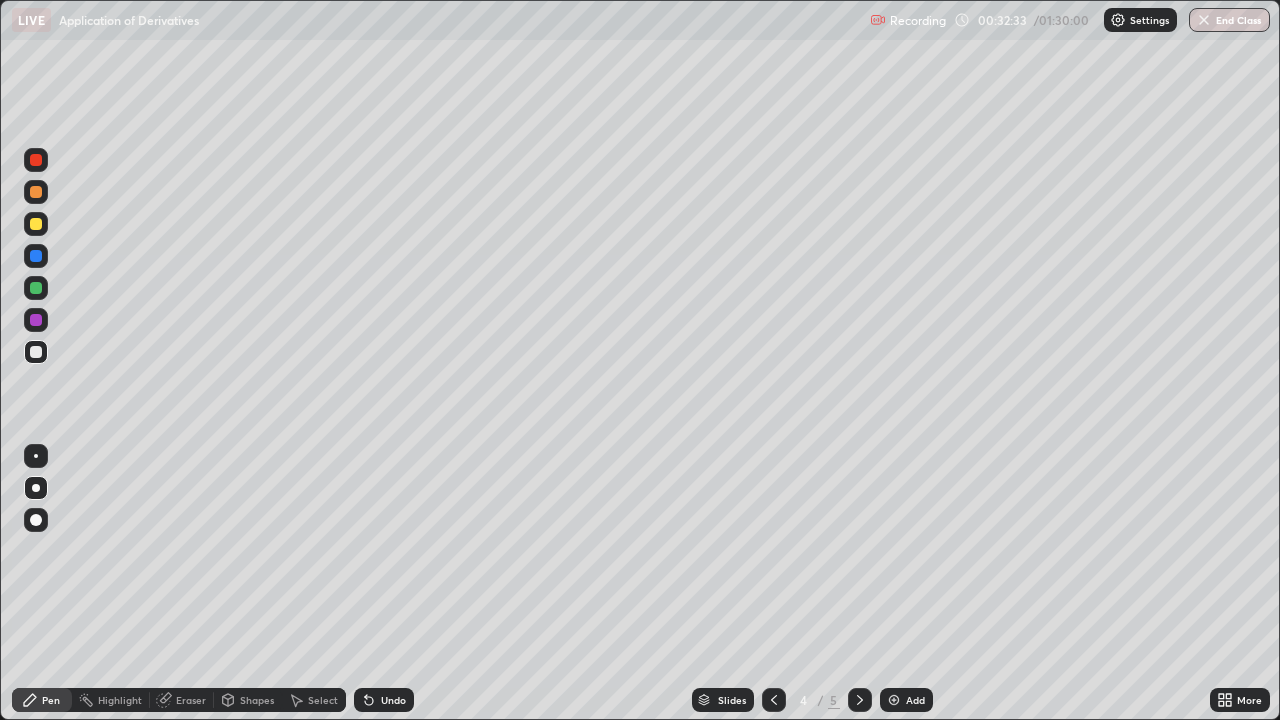 click at bounding box center [894, 700] 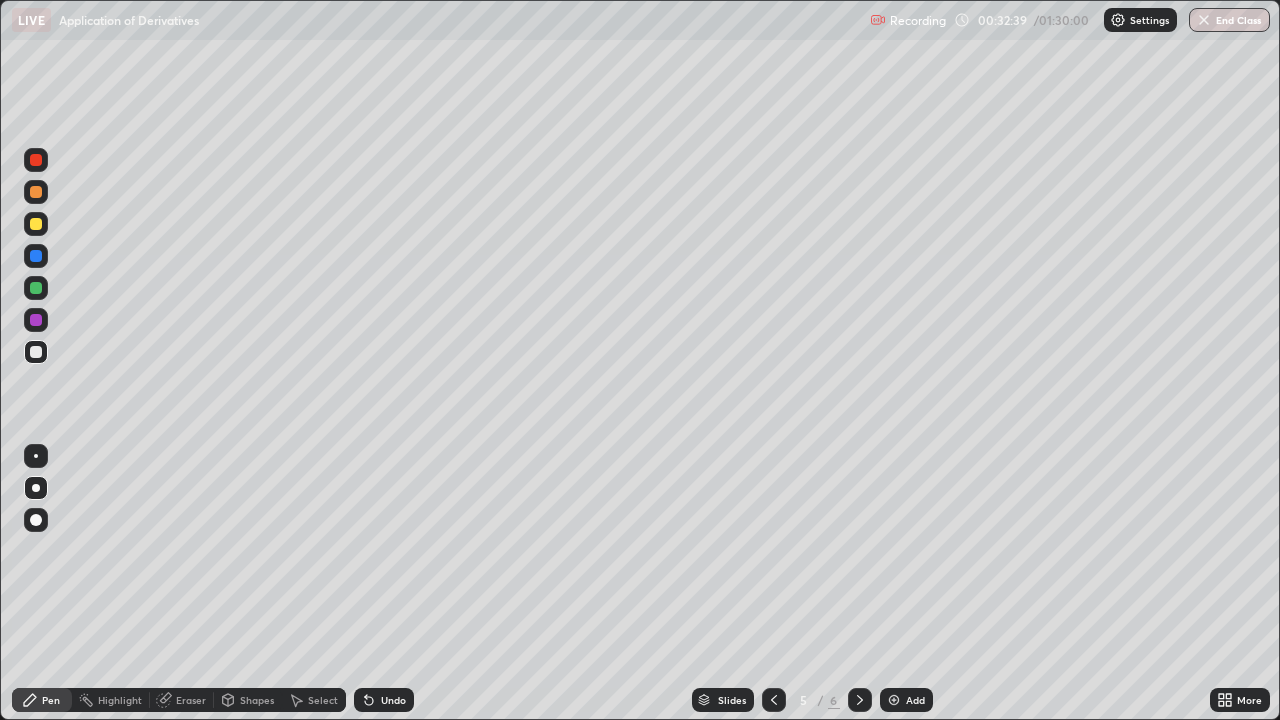 click at bounding box center [36, 192] 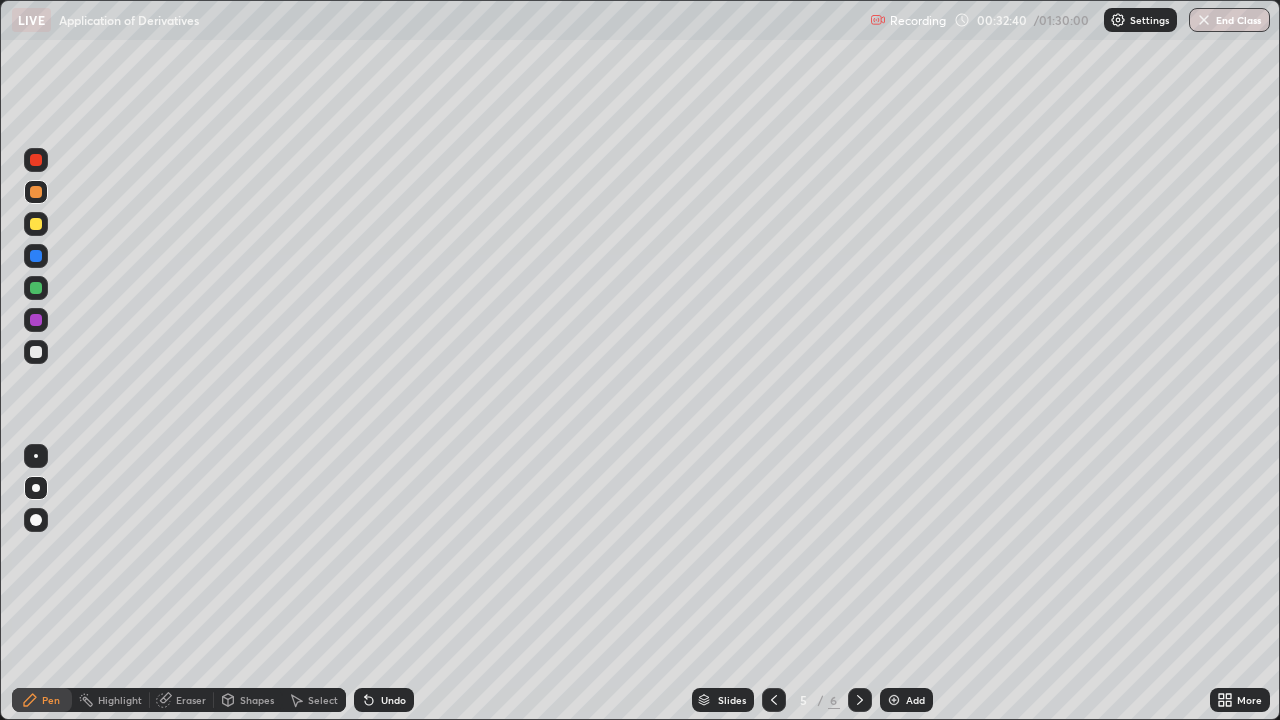 click at bounding box center [36, 256] 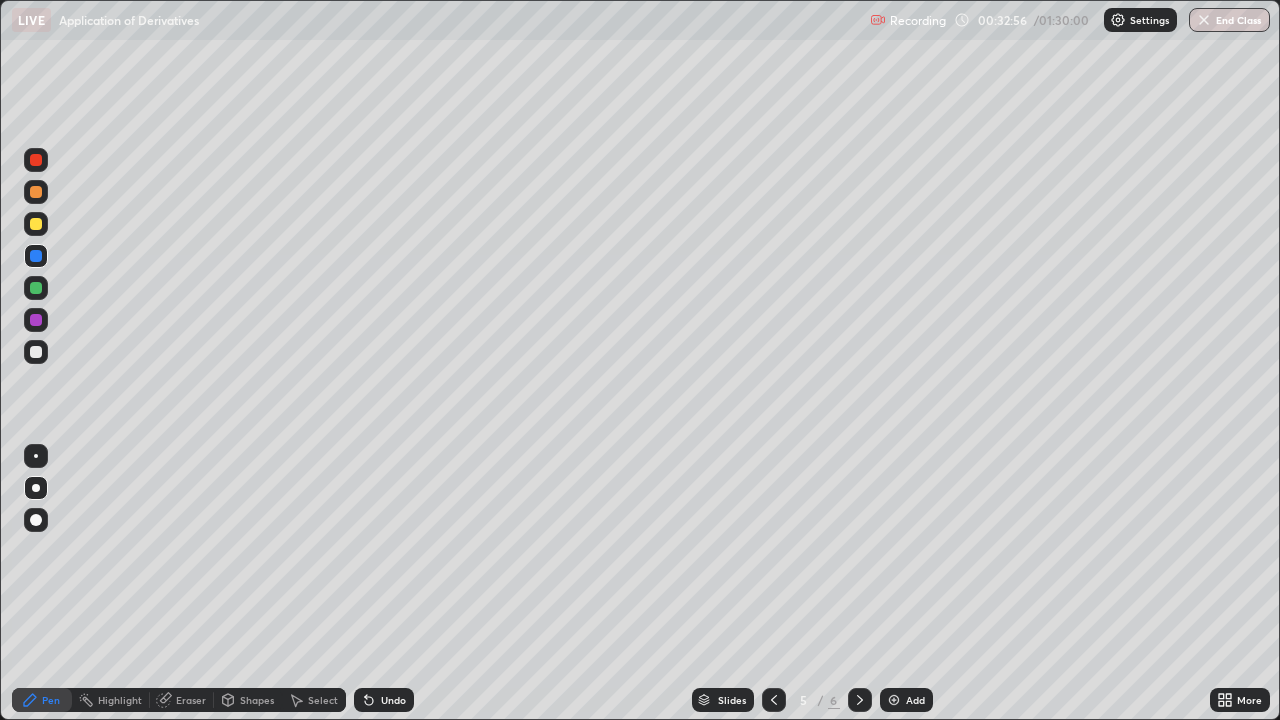 click at bounding box center [774, 700] 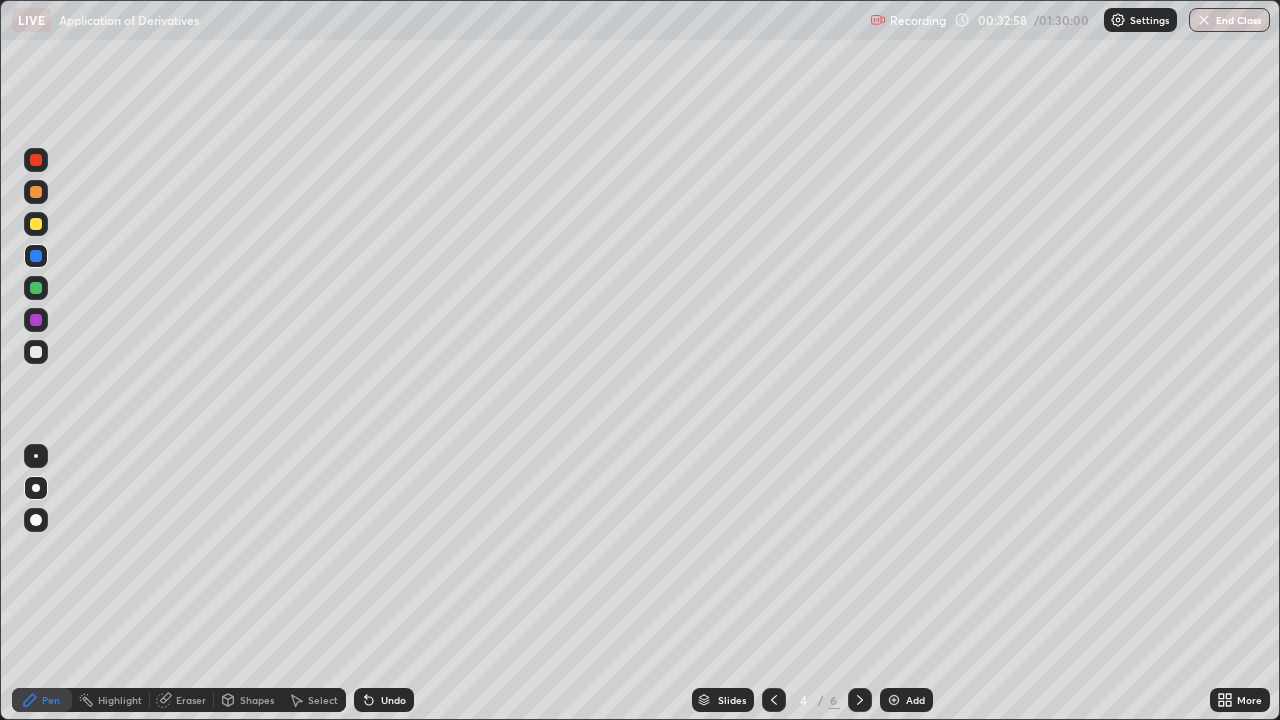 click 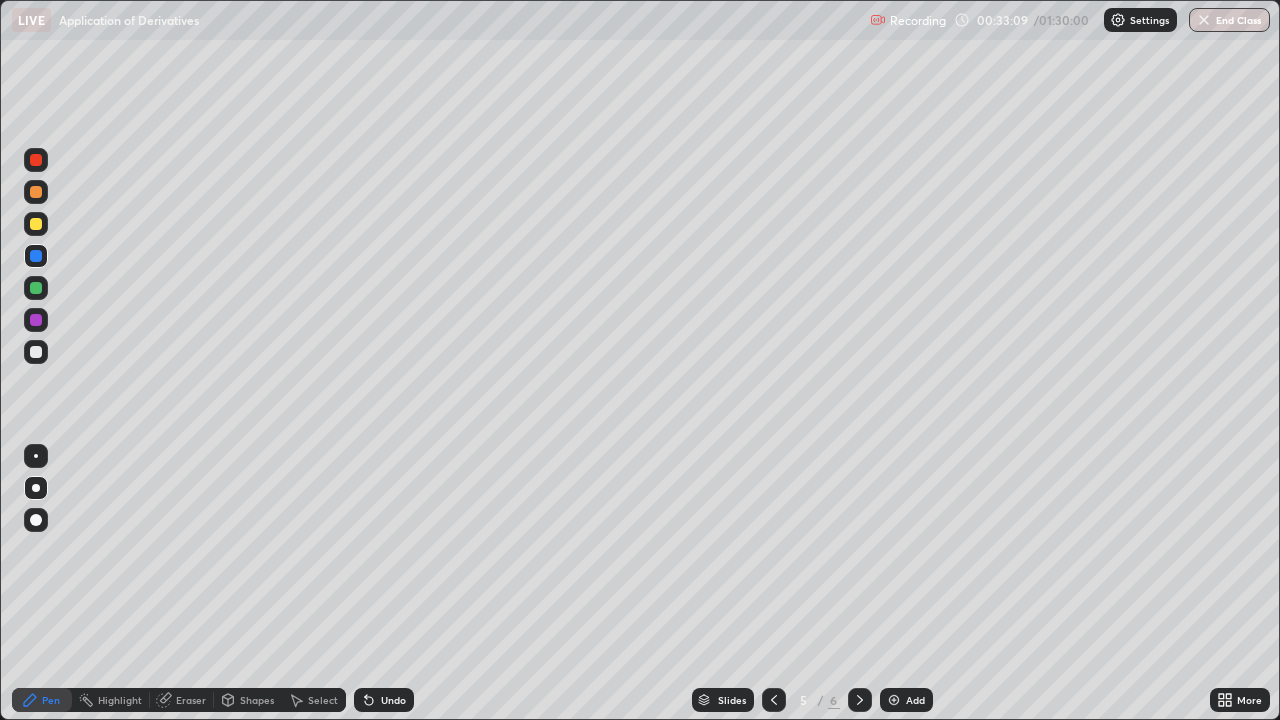 click at bounding box center [36, 288] 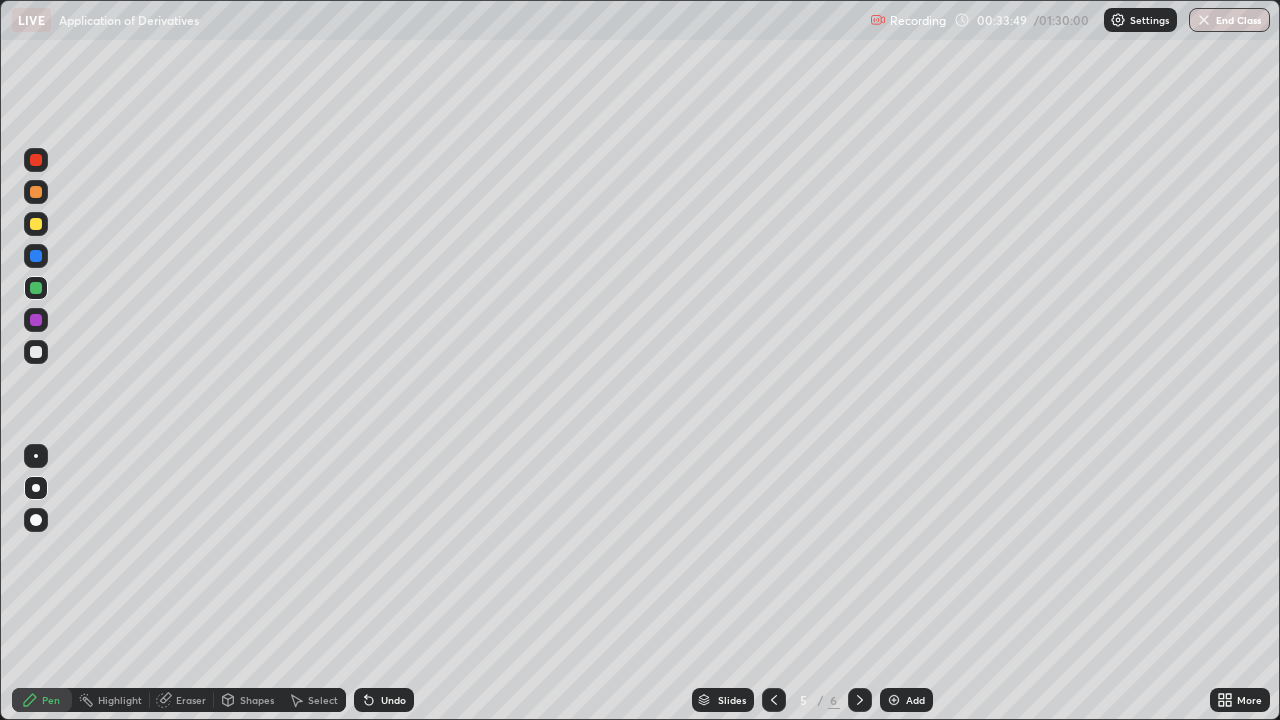 click 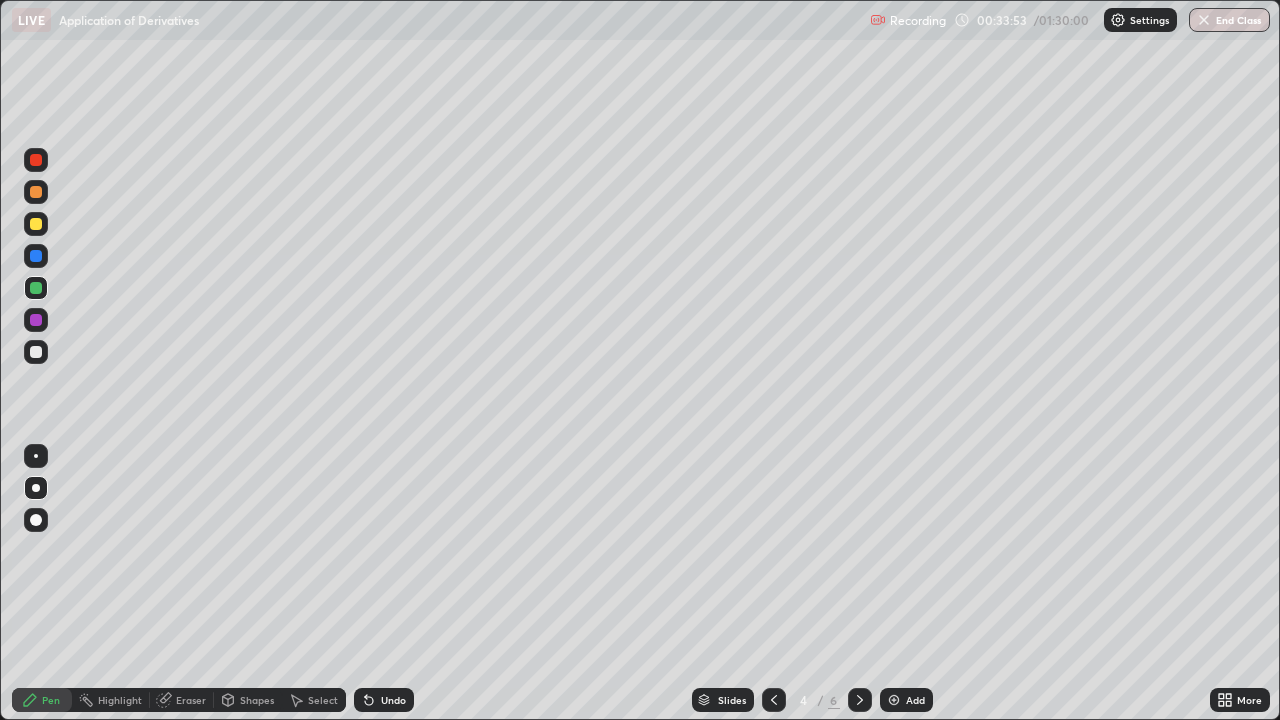 click 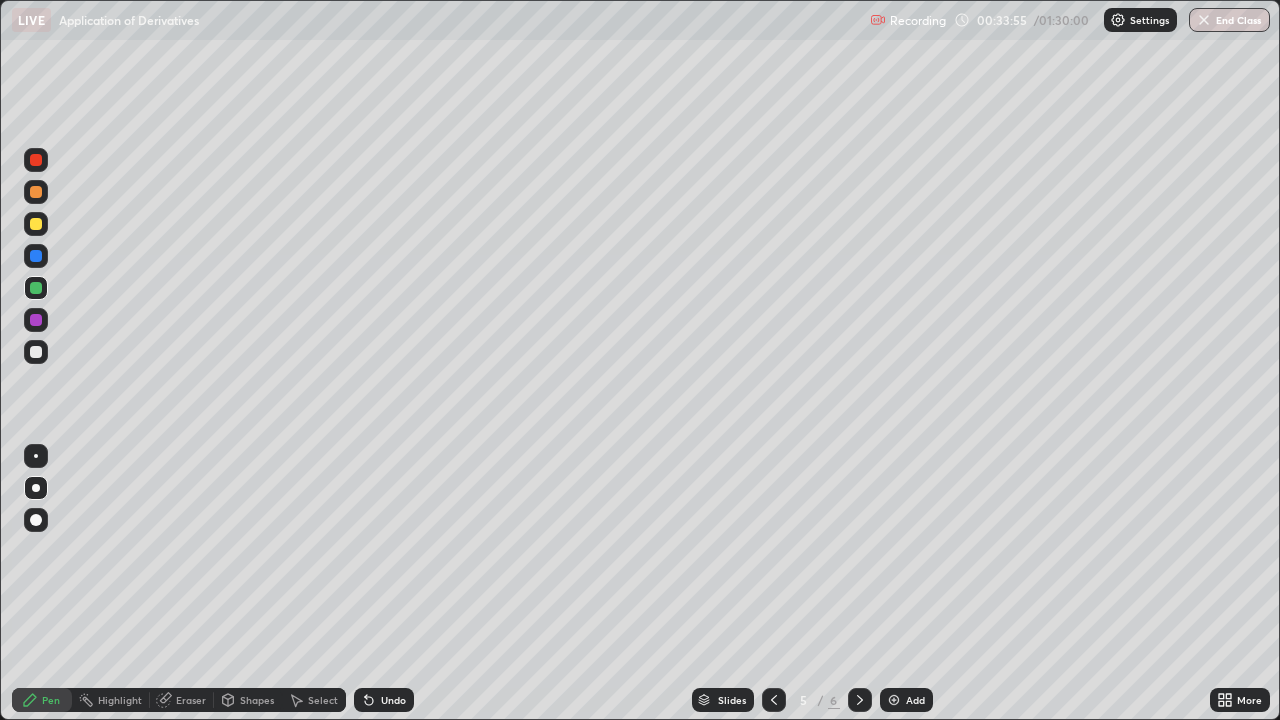 click at bounding box center [36, 256] 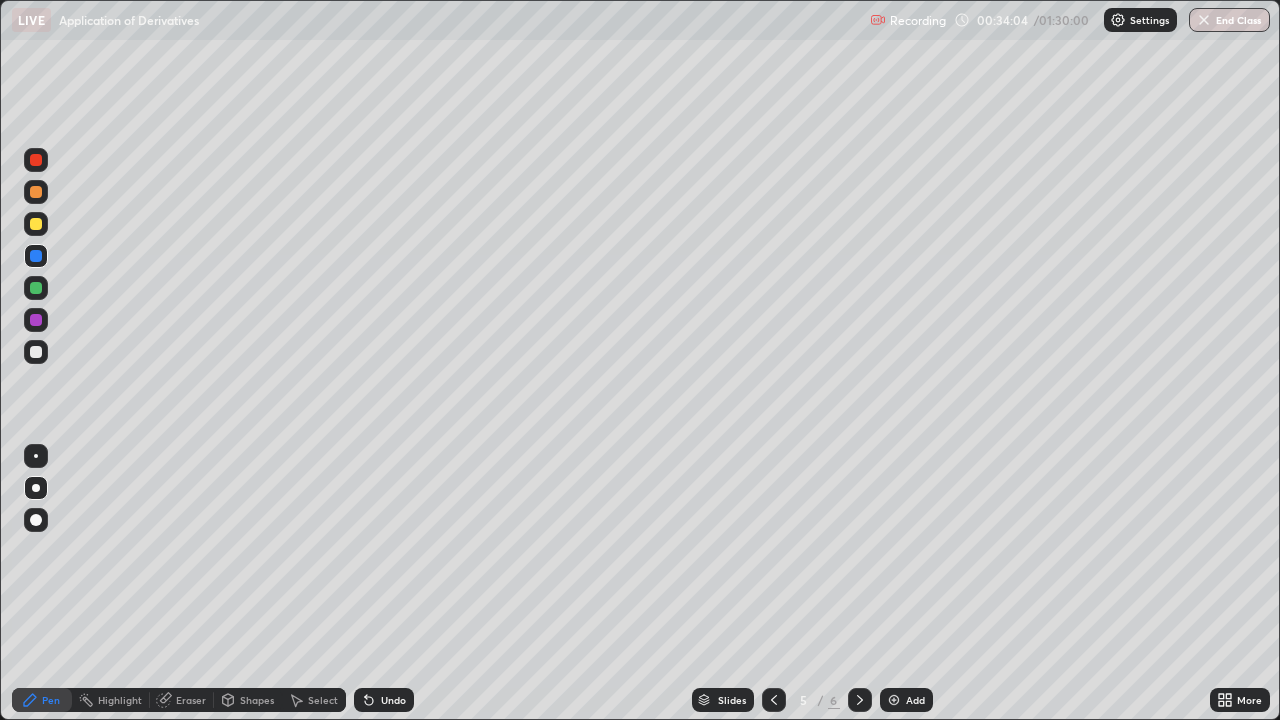 click at bounding box center (774, 700) 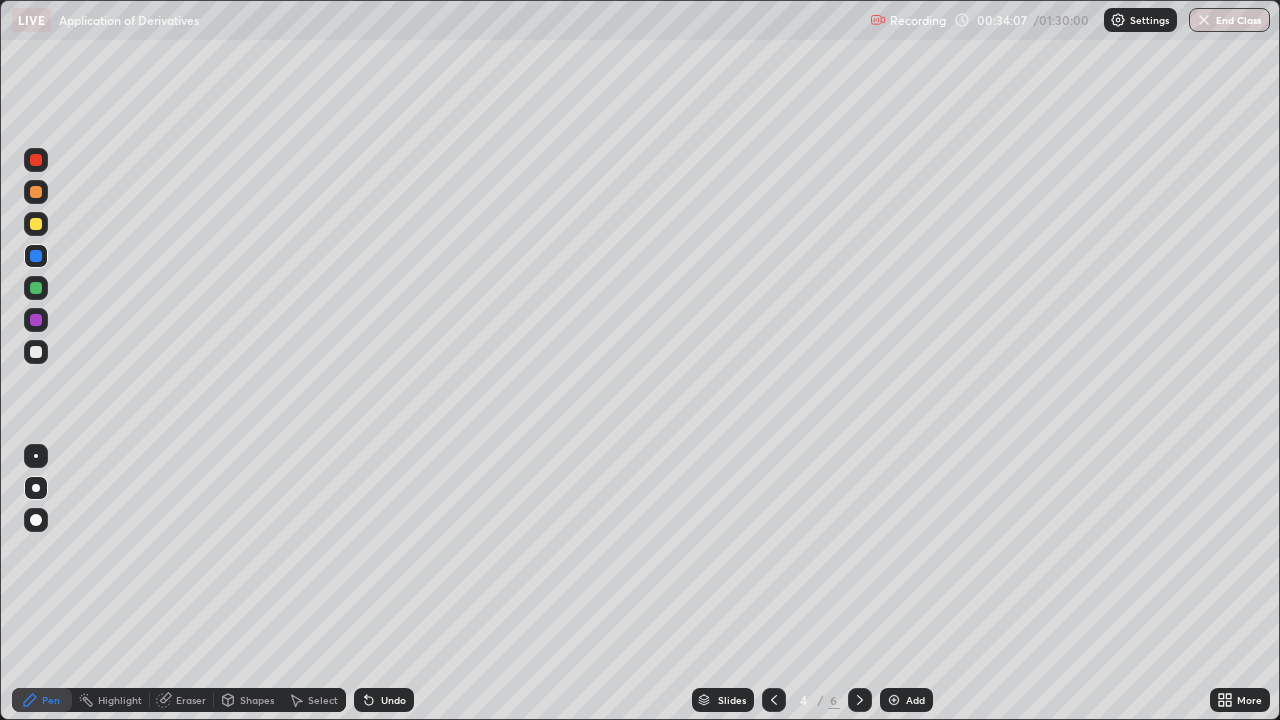 click 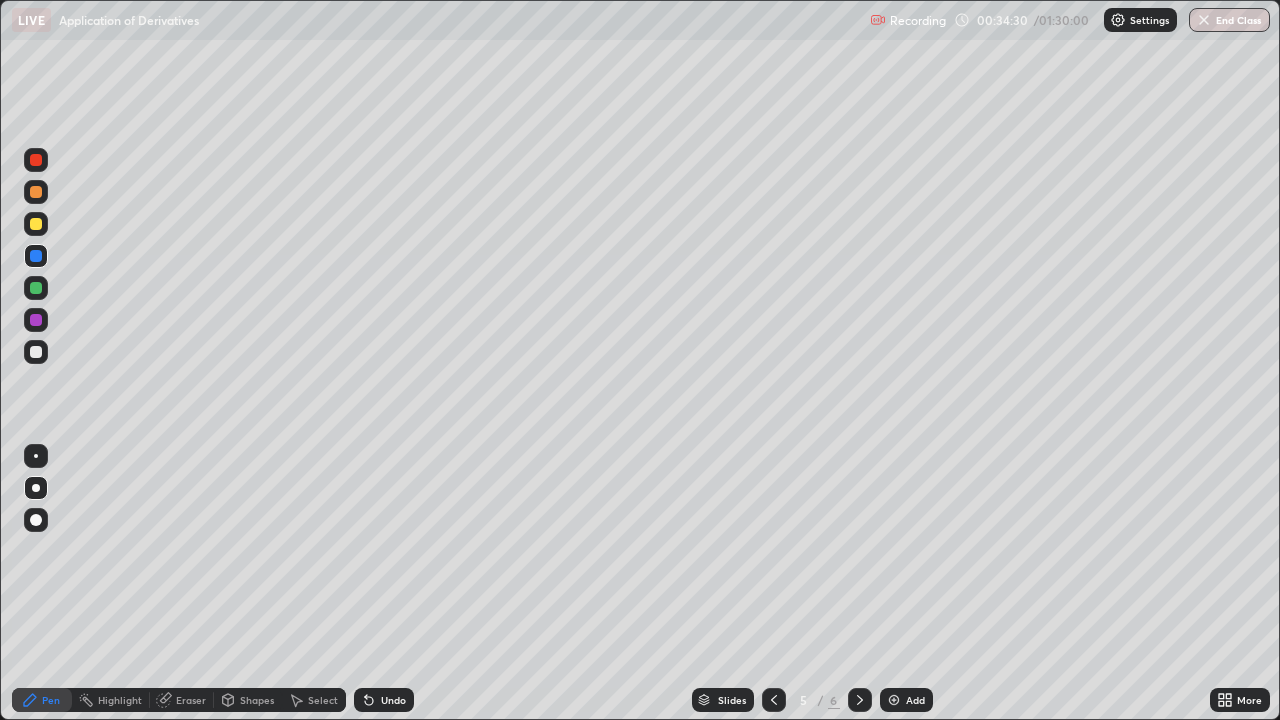 click at bounding box center (36, 352) 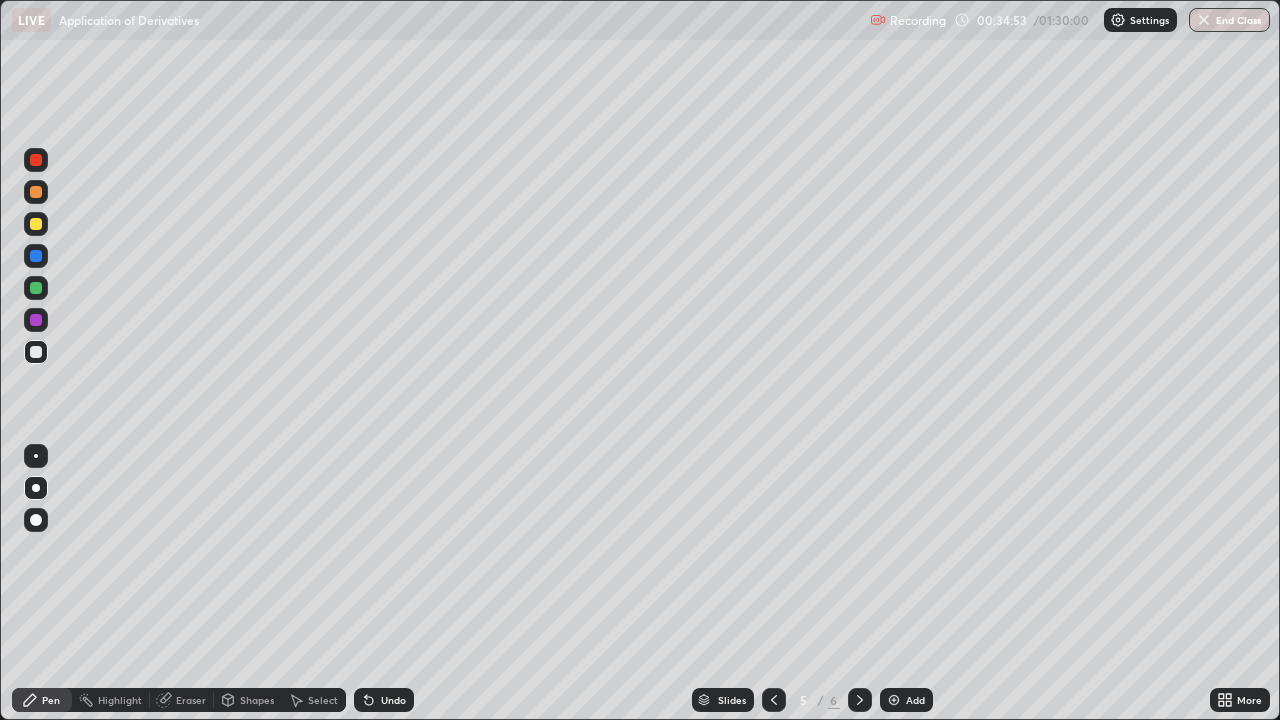 click on "Undo" at bounding box center [393, 700] 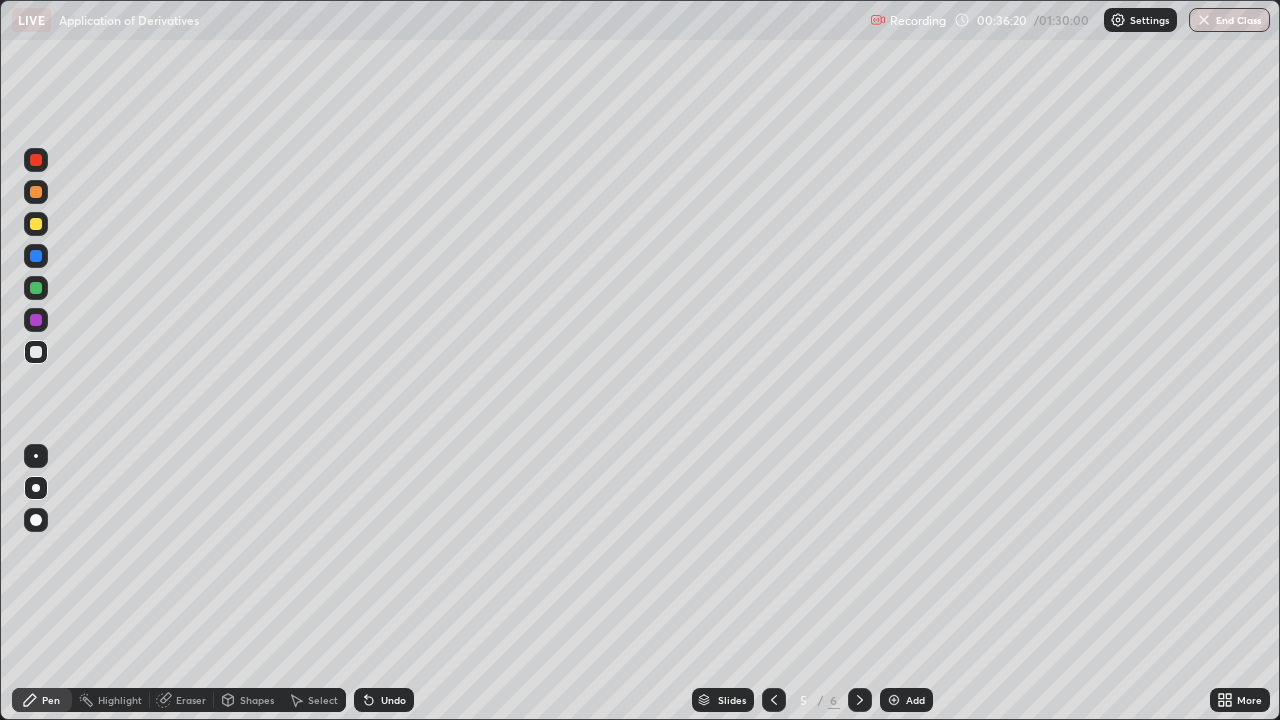 click on "Undo" at bounding box center [384, 700] 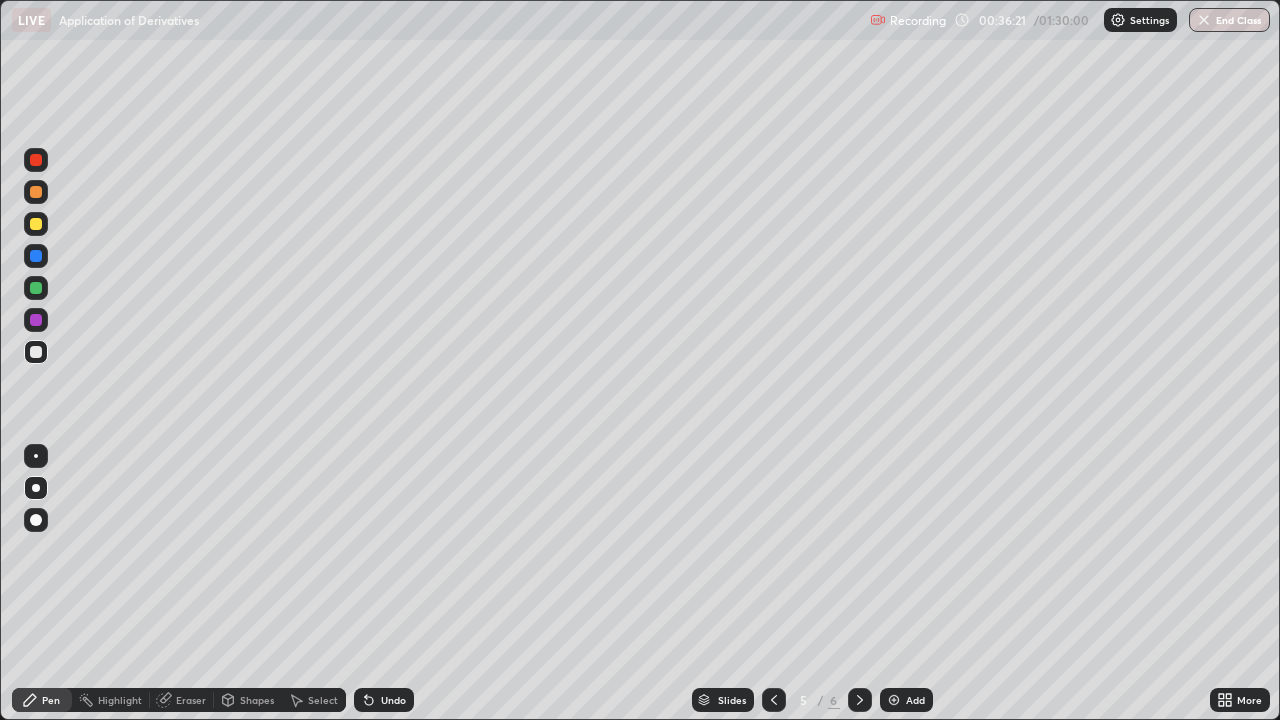 click on "Undo" at bounding box center (384, 700) 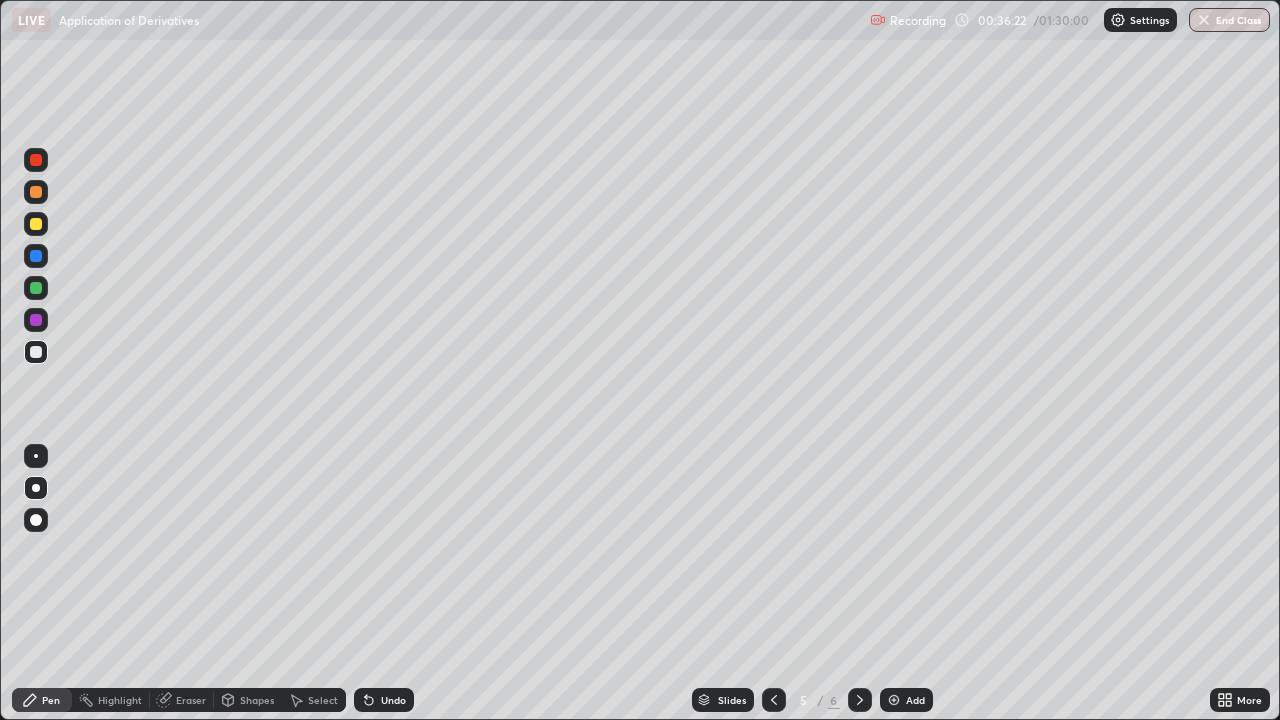 click on "Undo" at bounding box center [384, 700] 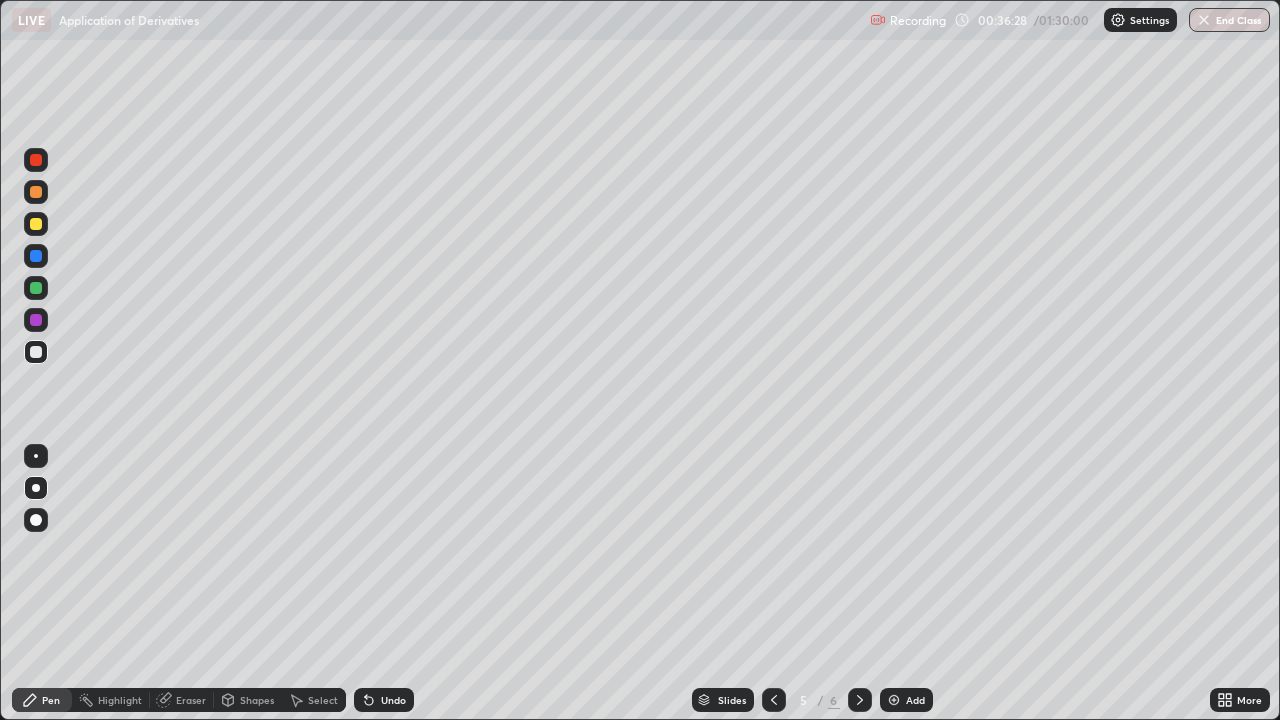 click at bounding box center (36, 352) 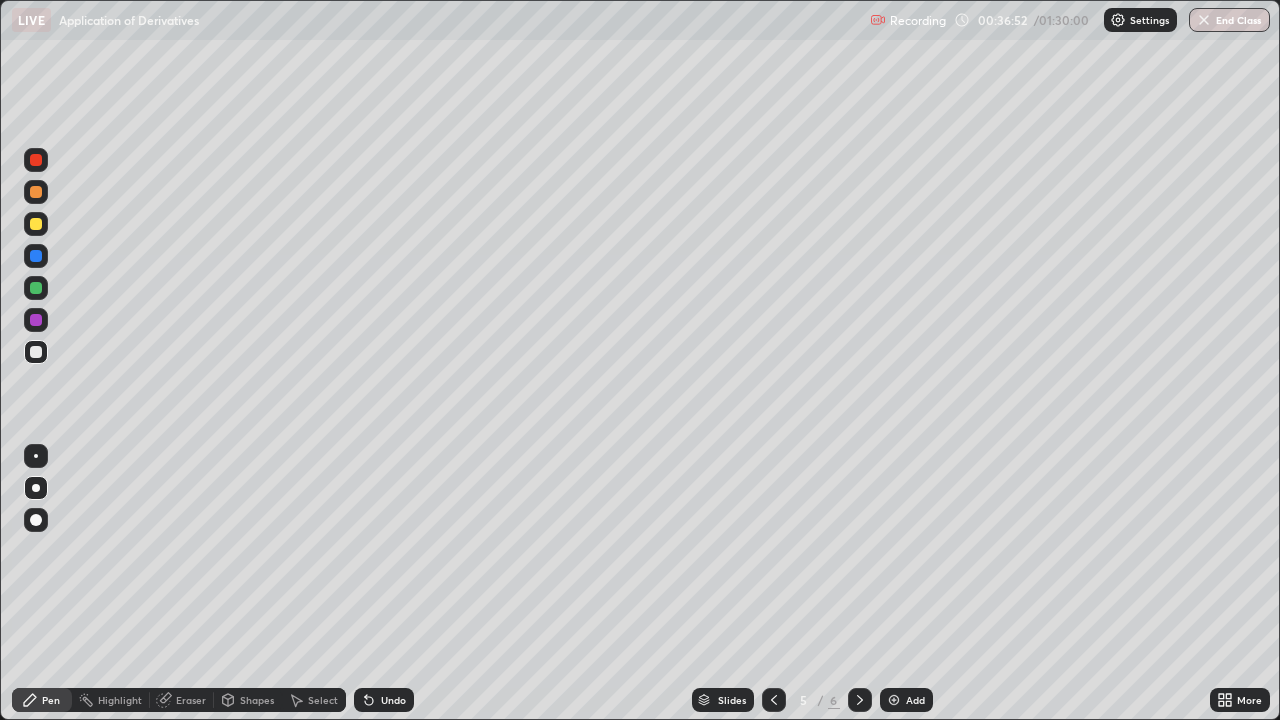 click on "Undo" at bounding box center (393, 700) 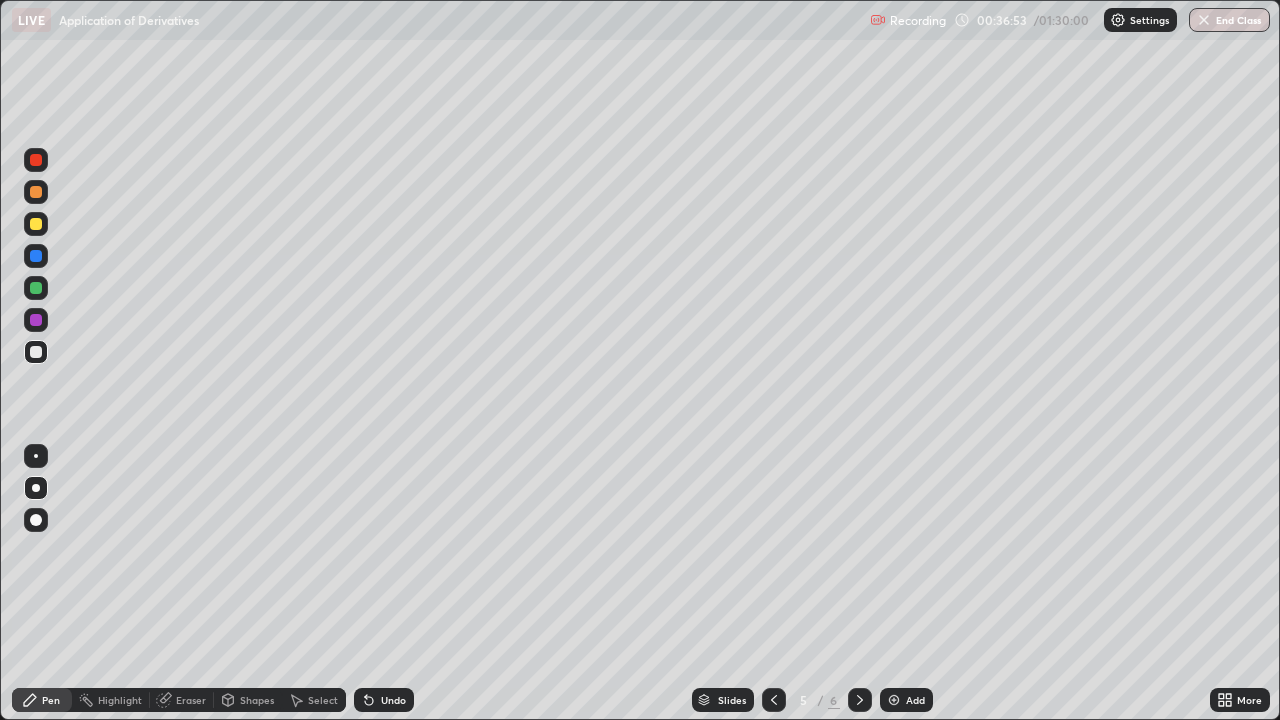 click on "Undo" at bounding box center (384, 700) 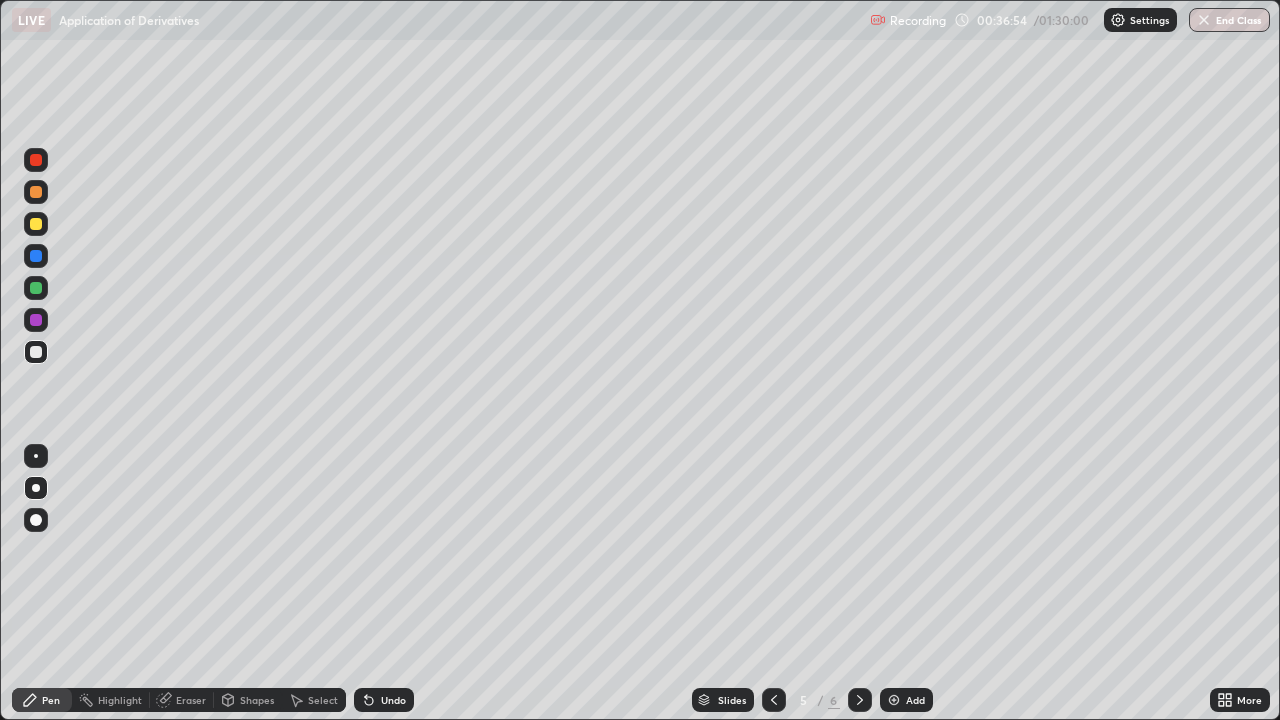 click on "Undo" at bounding box center [384, 700] 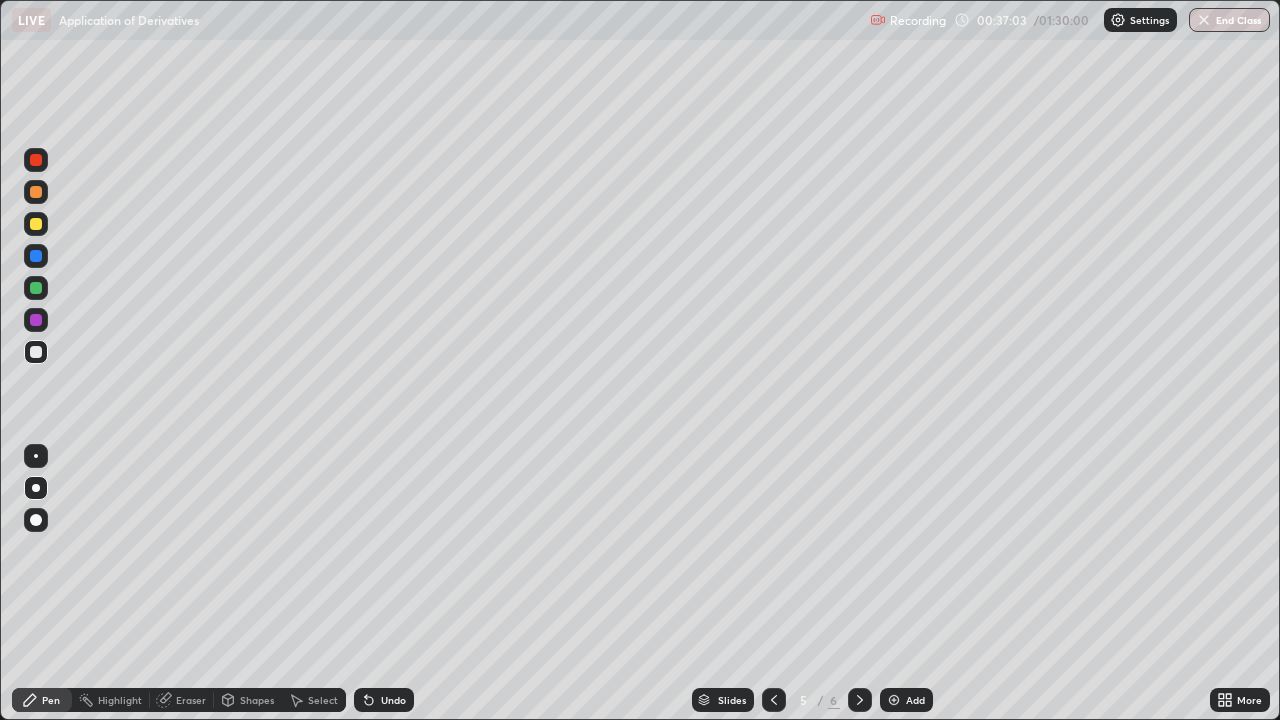 click on "Undo" at bounding box center [384, 700] 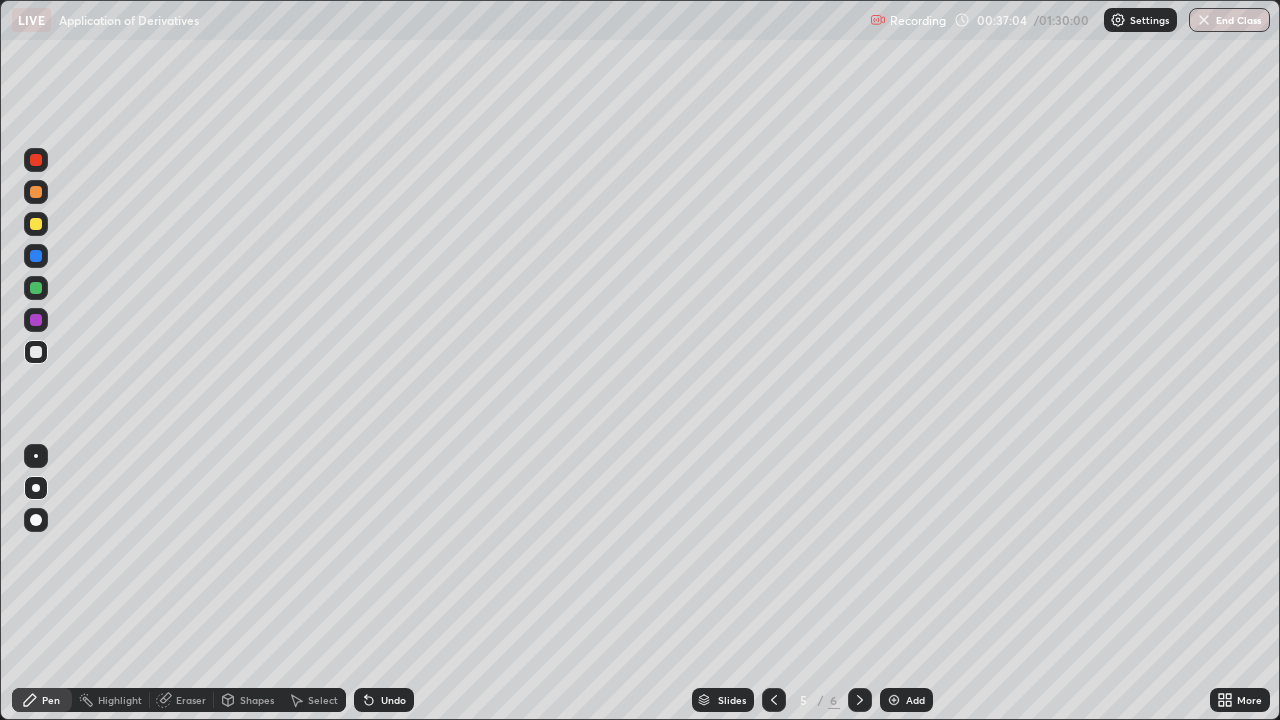 click on "Undo" at bounding box center [384, 700] 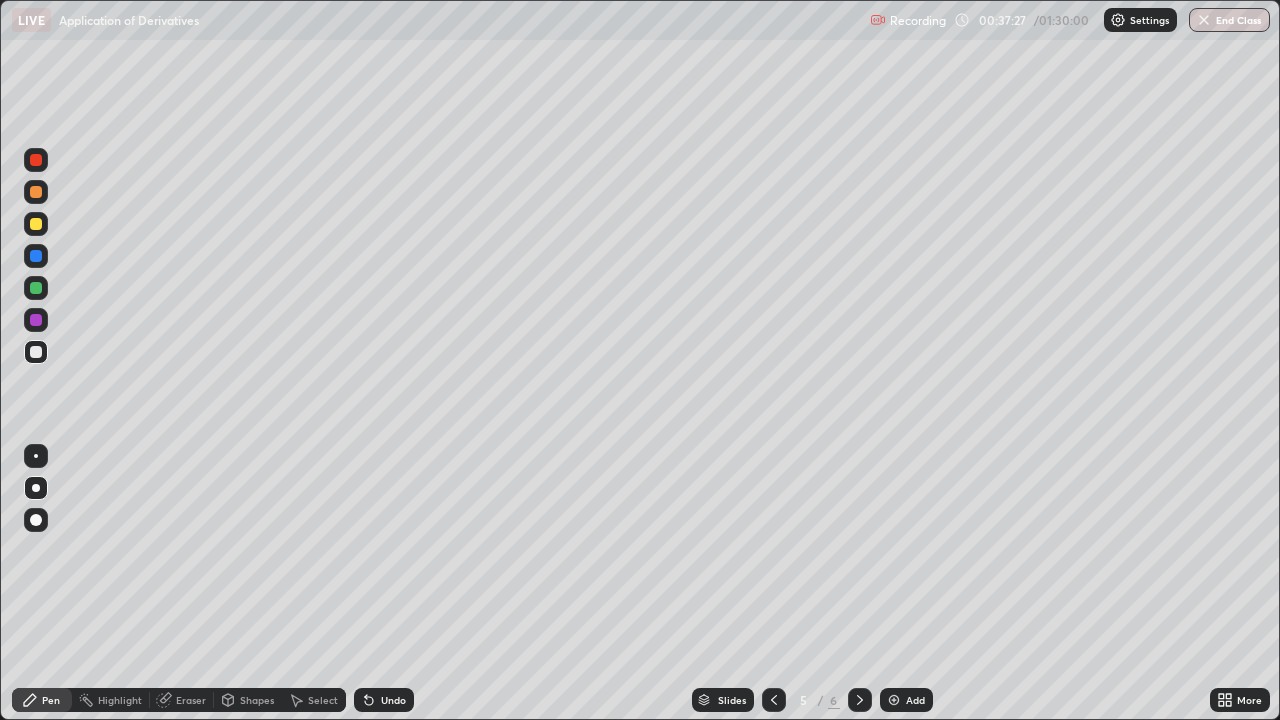 click 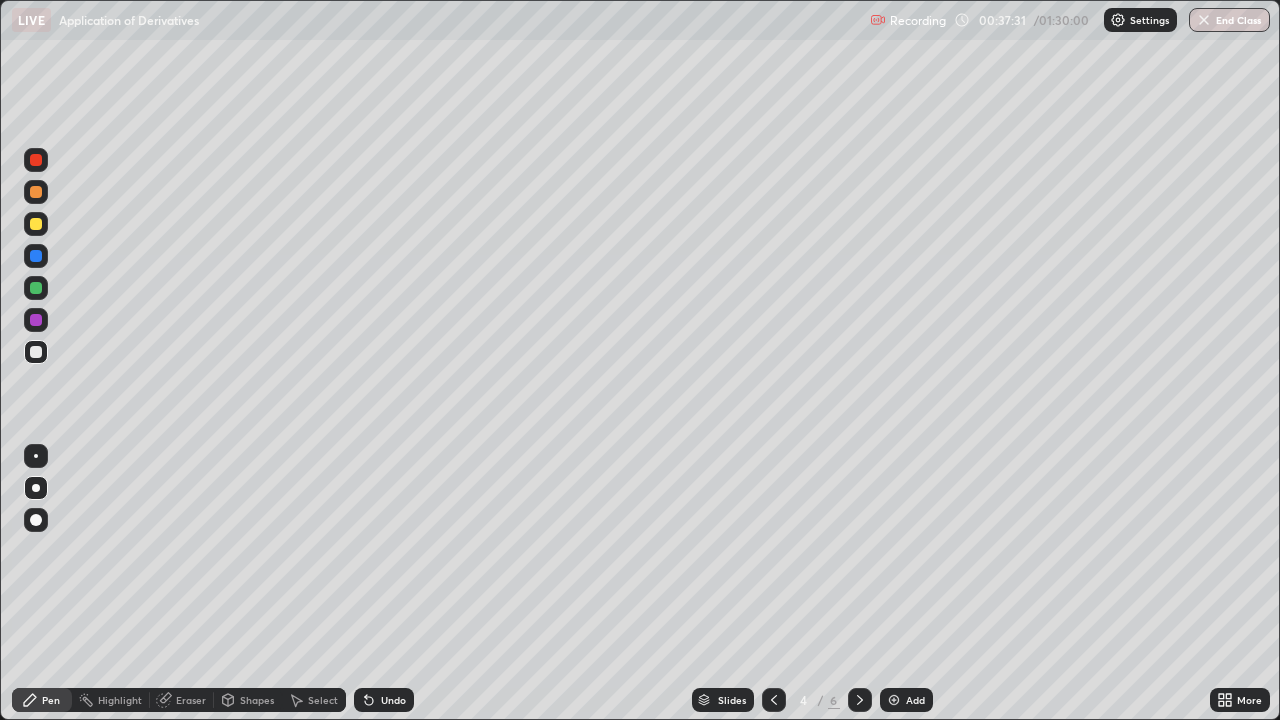 click 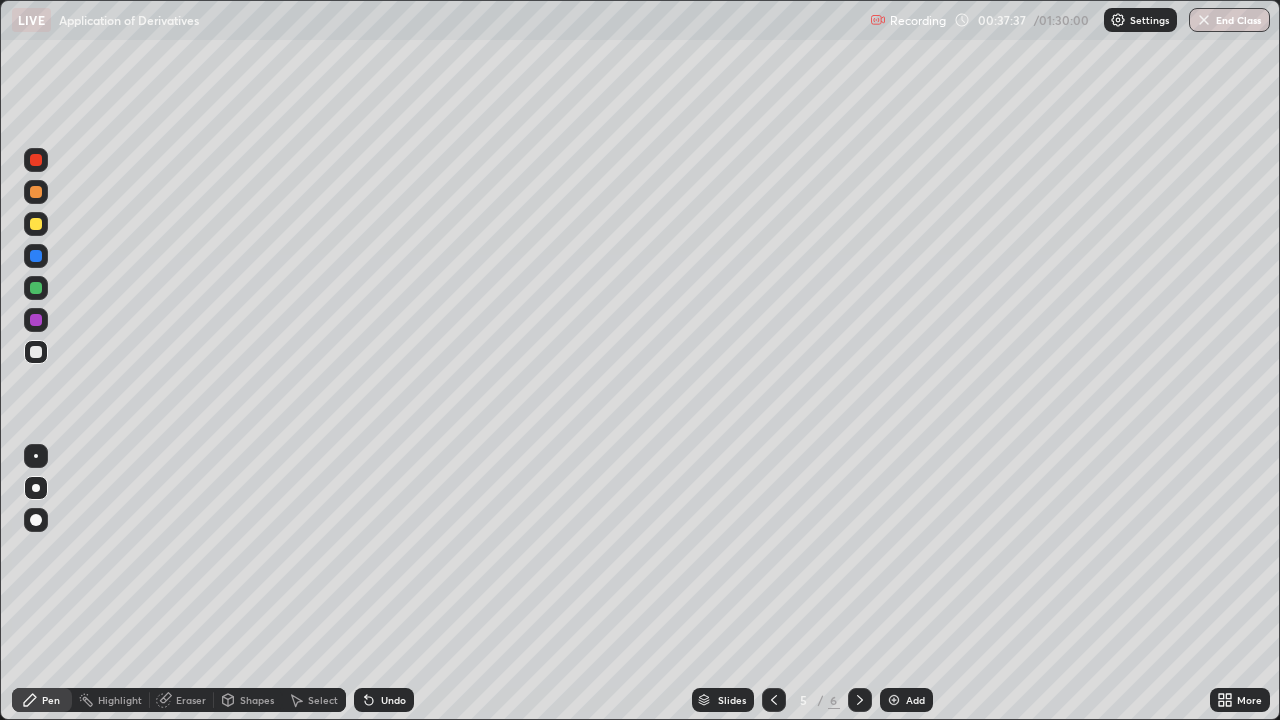 click 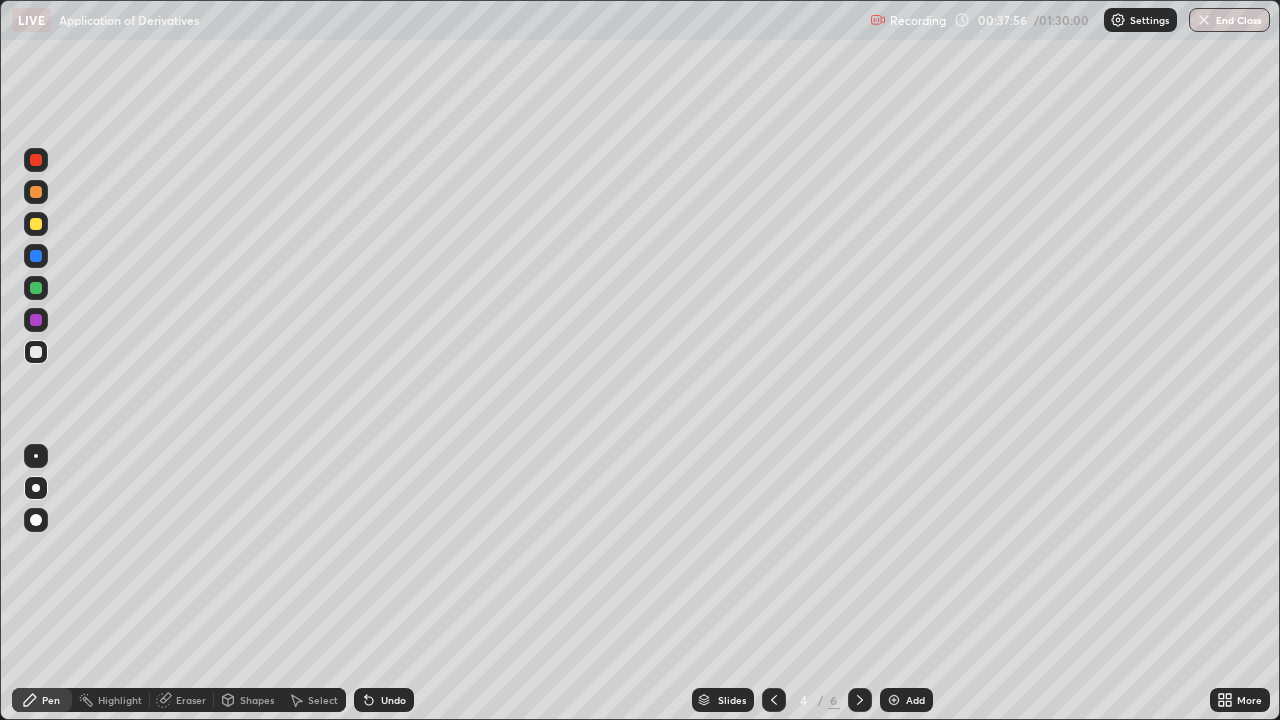 click 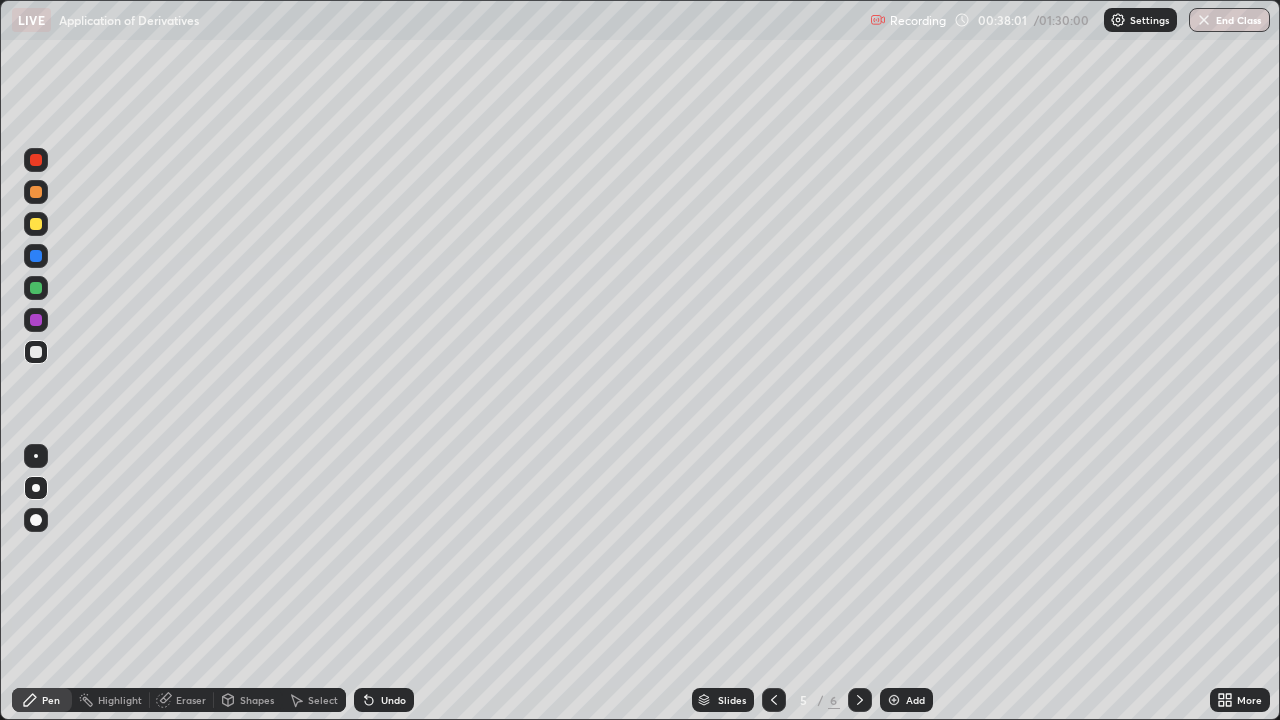 click at bounding box center [36, 352] 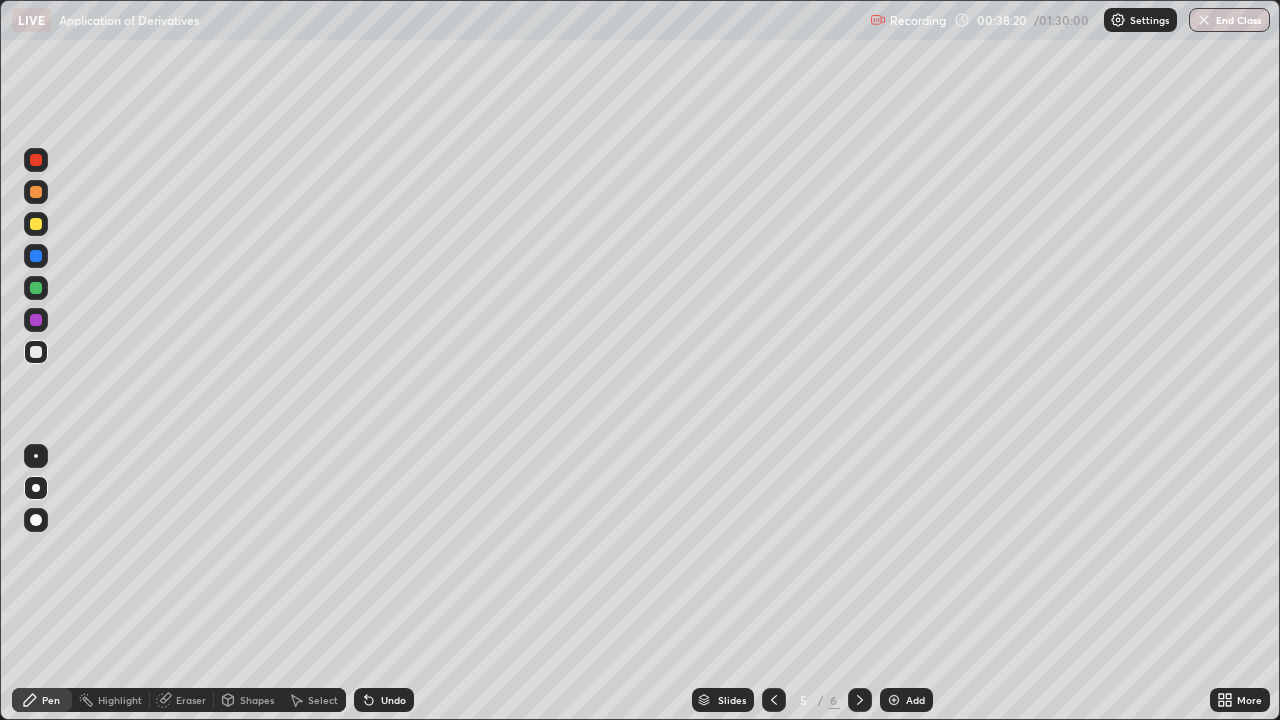 click at bounding box center (36, 320) 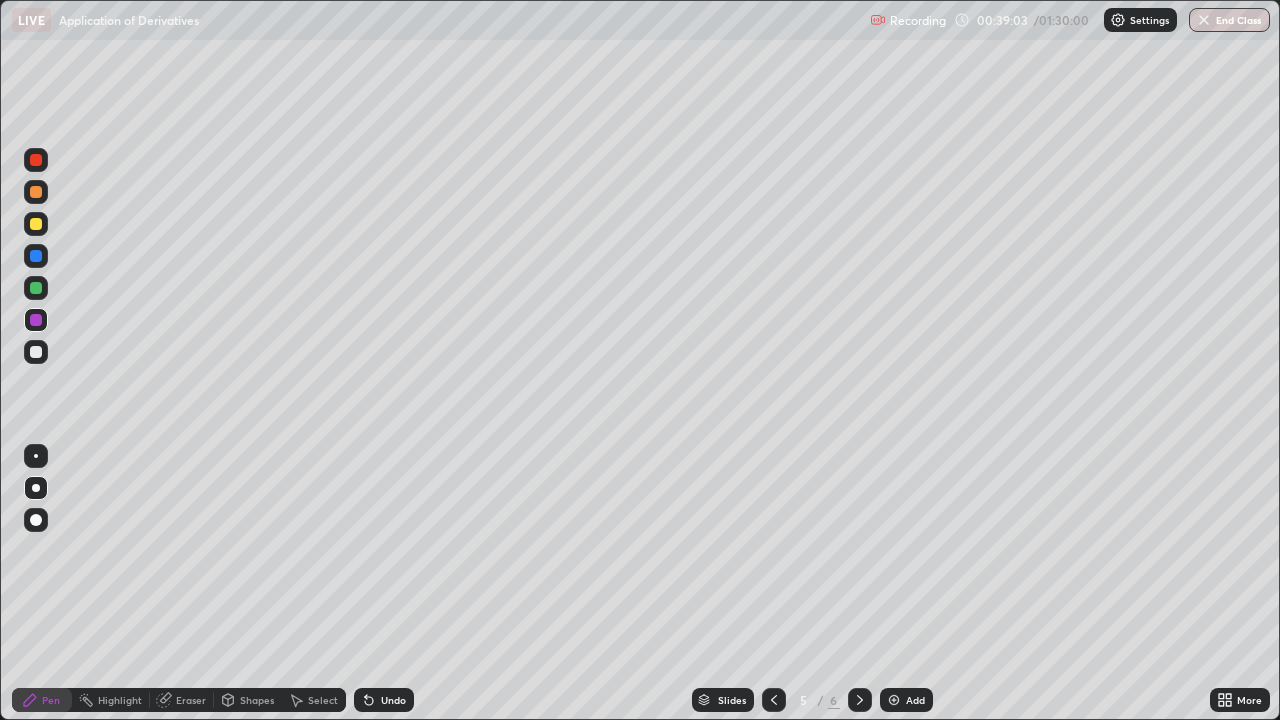 click at bounding box center [36, 224] 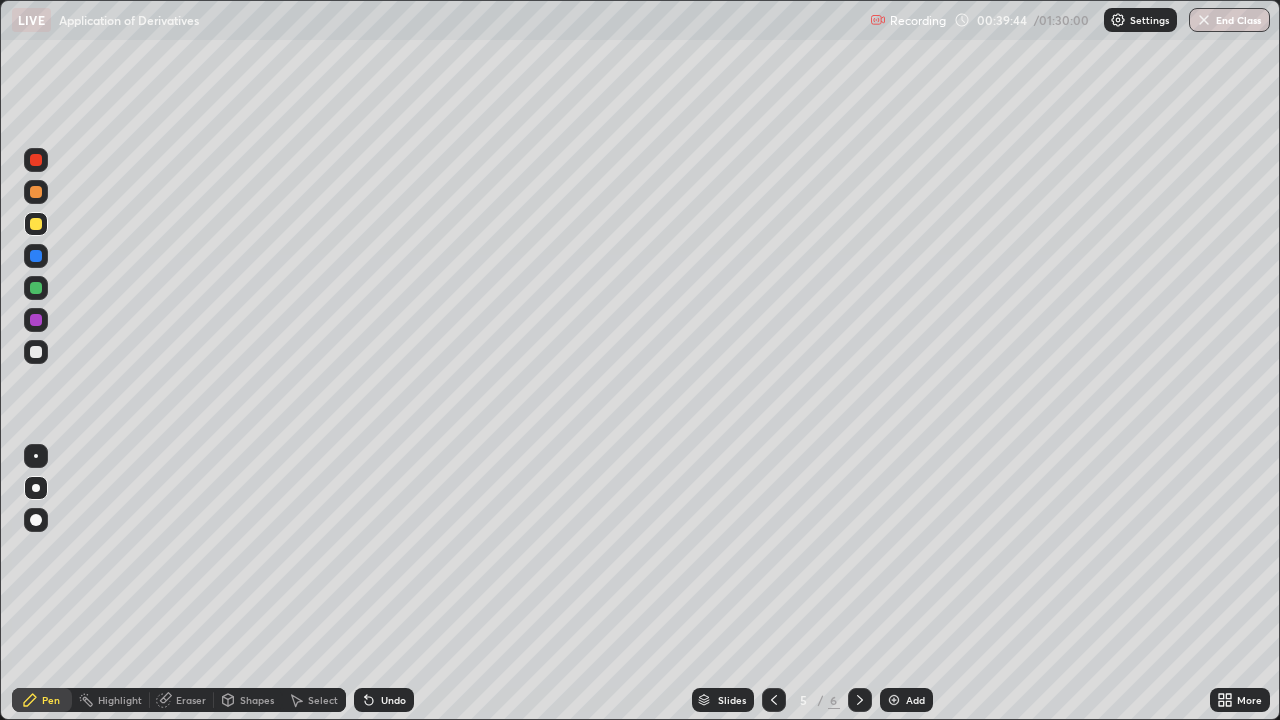 click on "Undo" at bounding box center [393, 700] 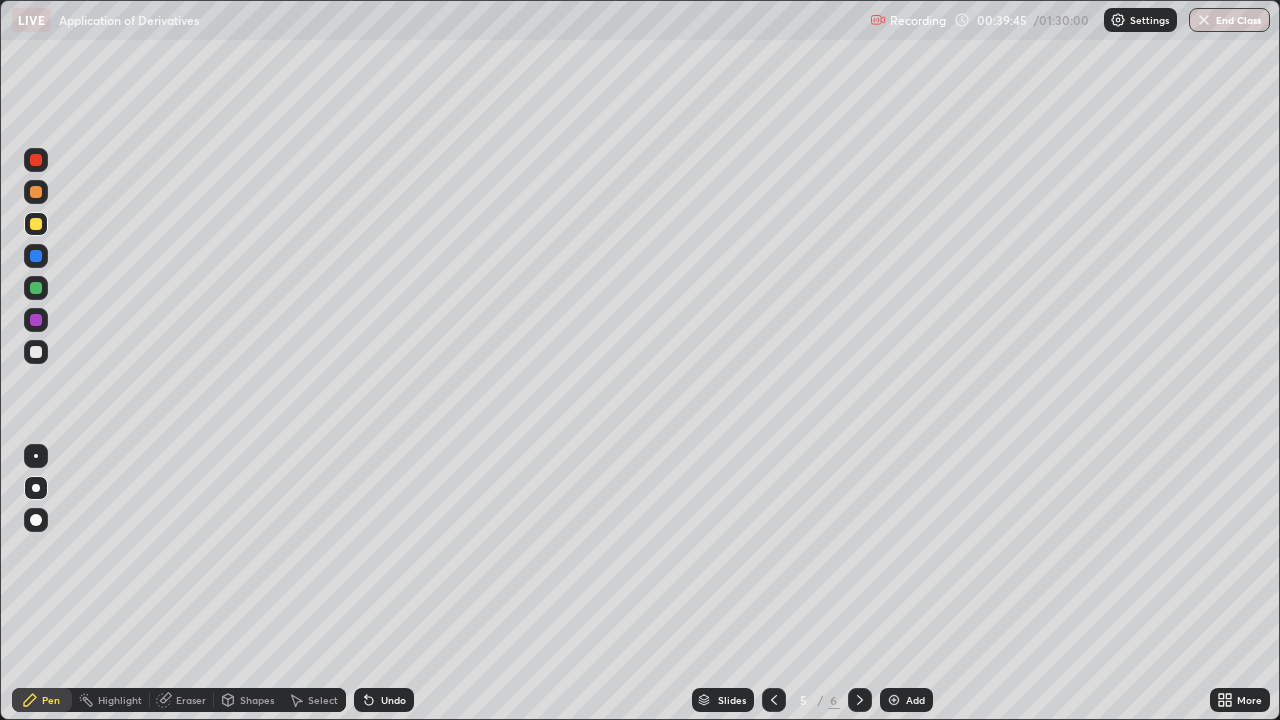 click 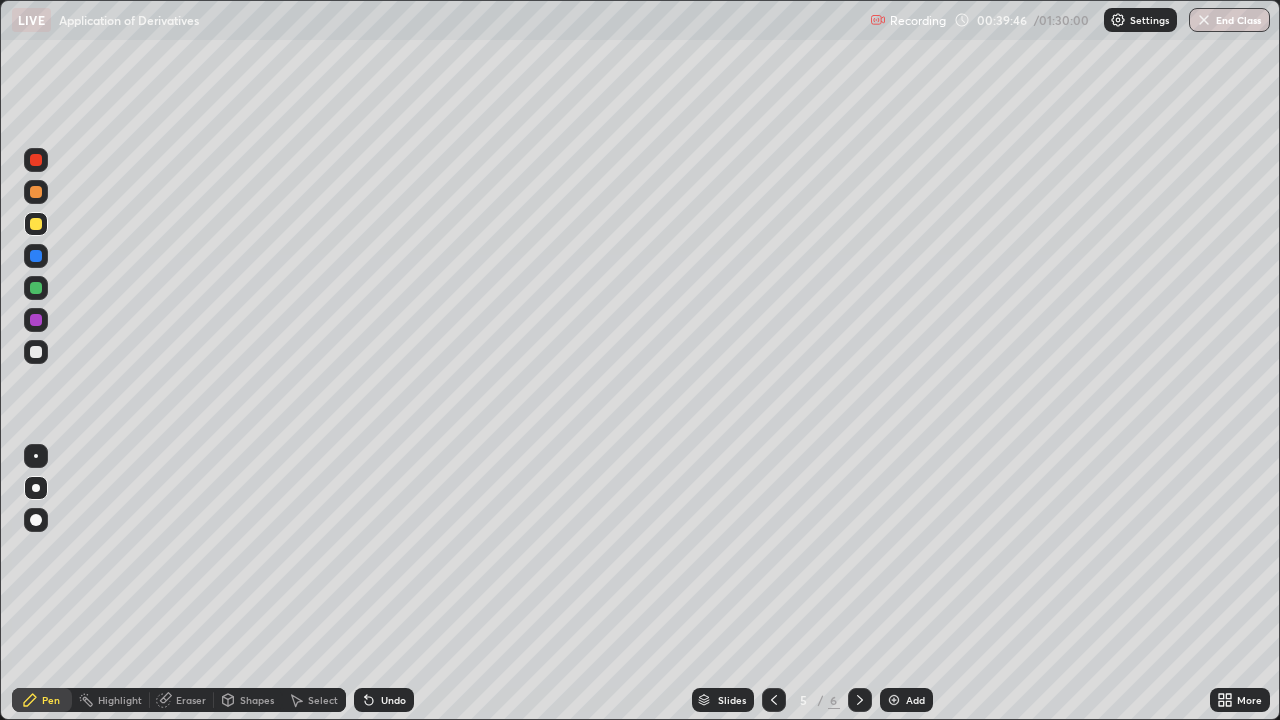 click at bounding box center [36, 352] 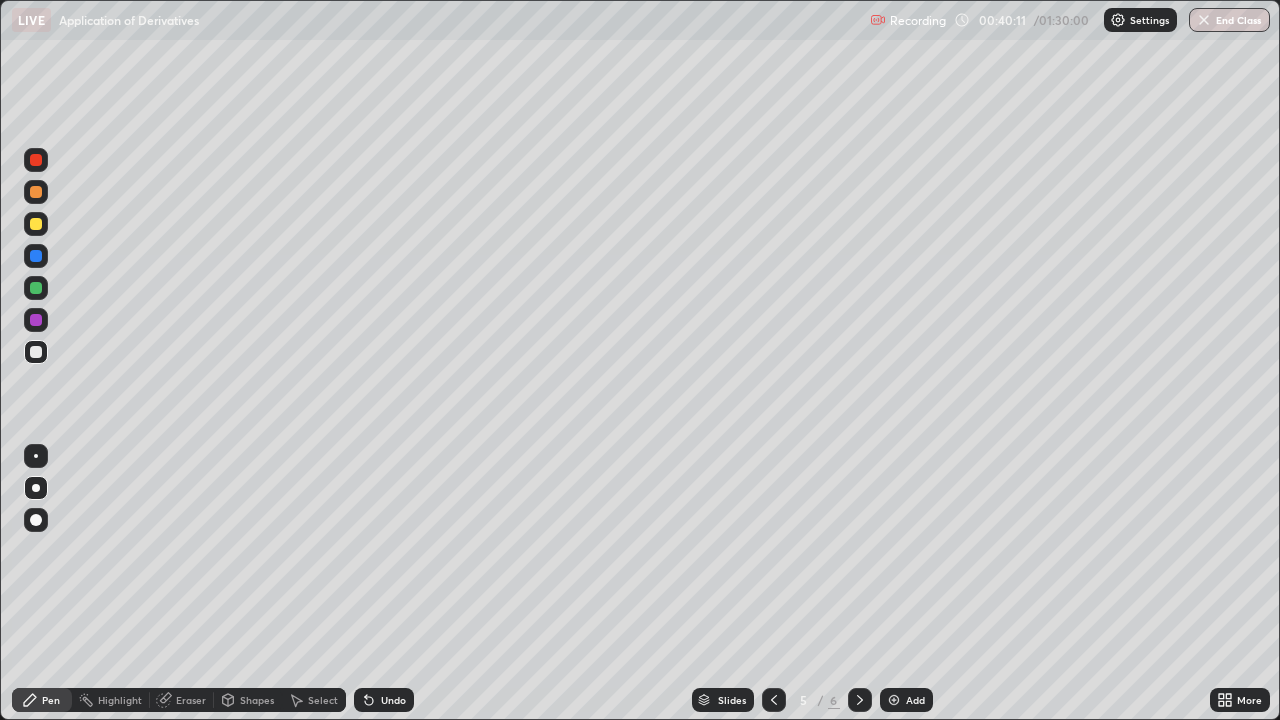 click at bounding box center [36, 352] 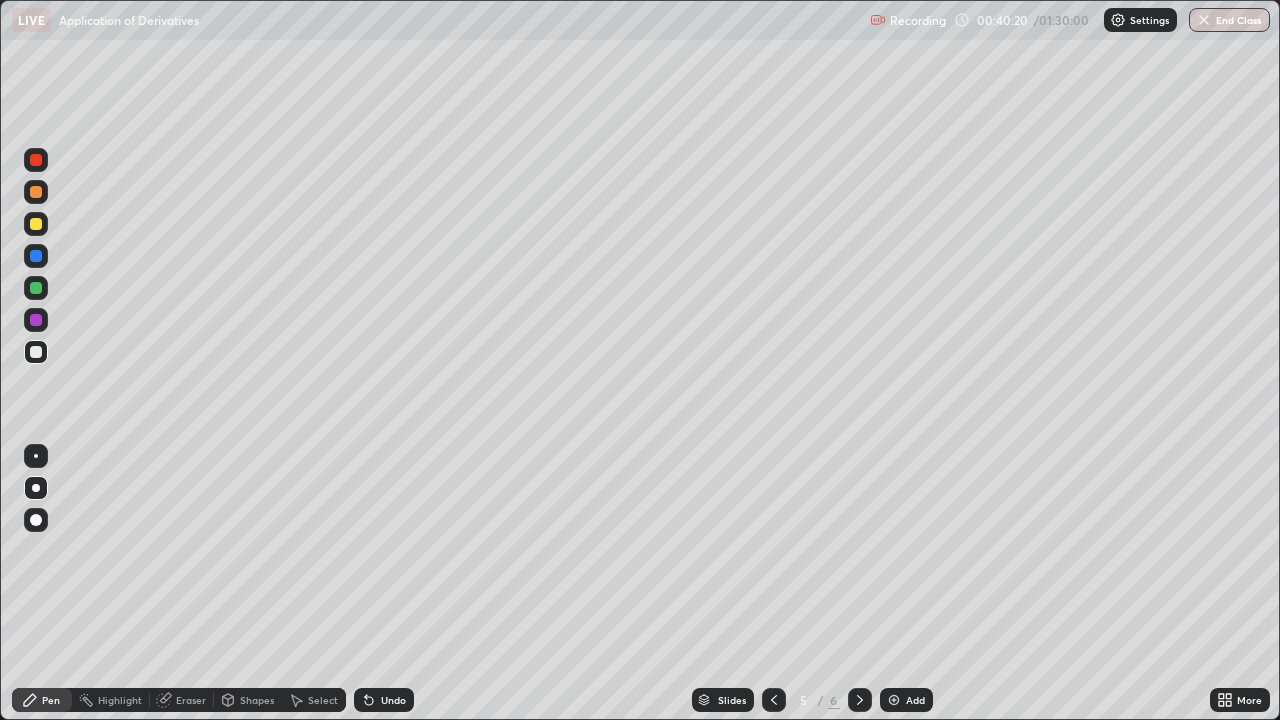 click at bounding box center [36, 320] 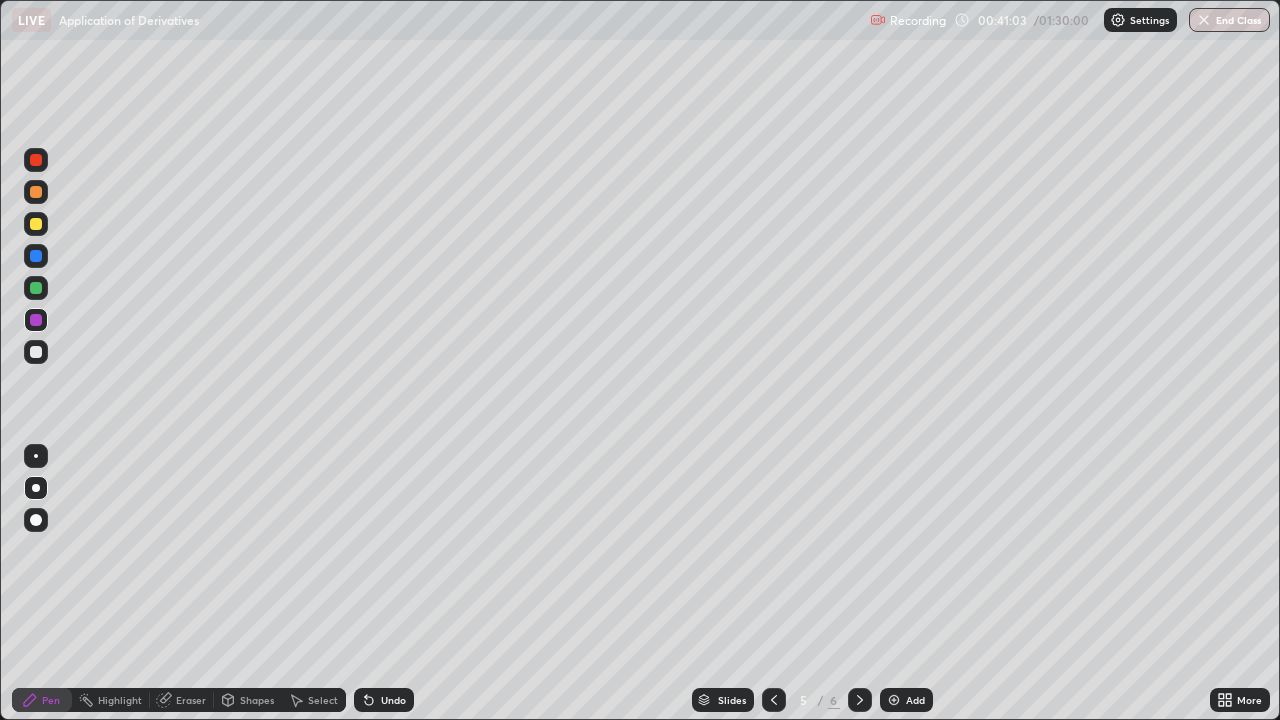 click 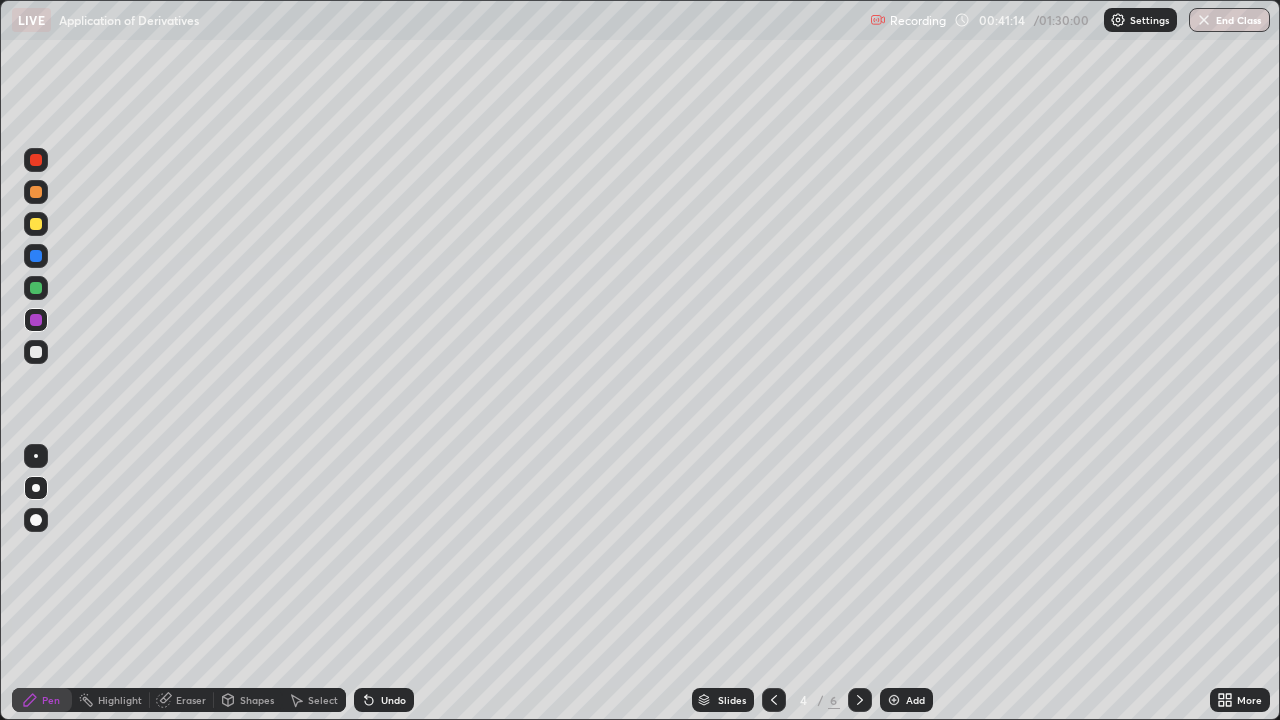 click 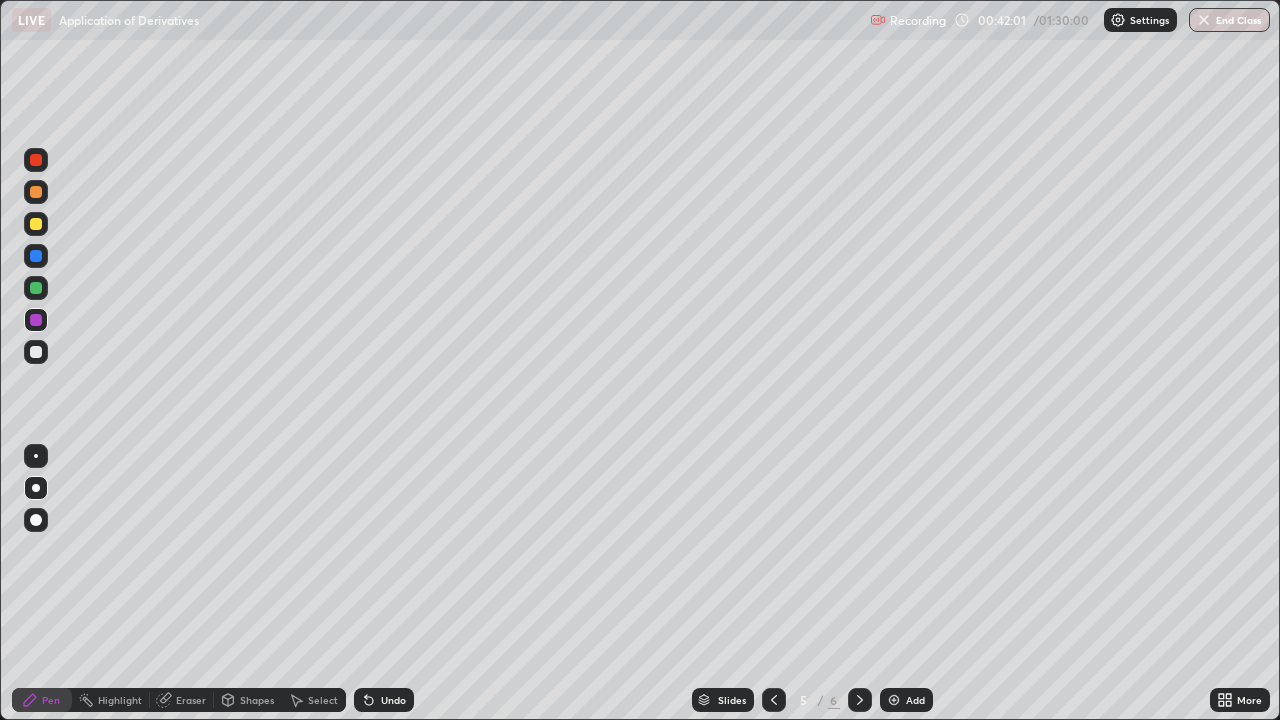 click at bounding box center (36, 352) 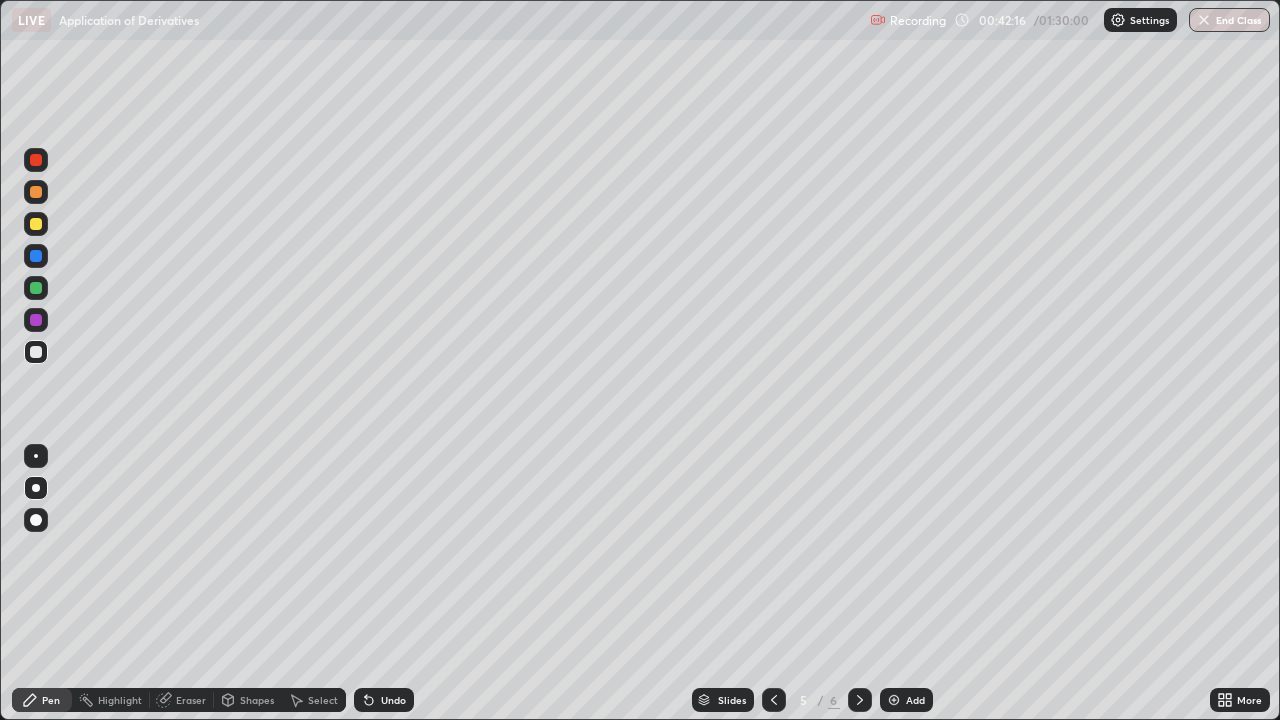 click 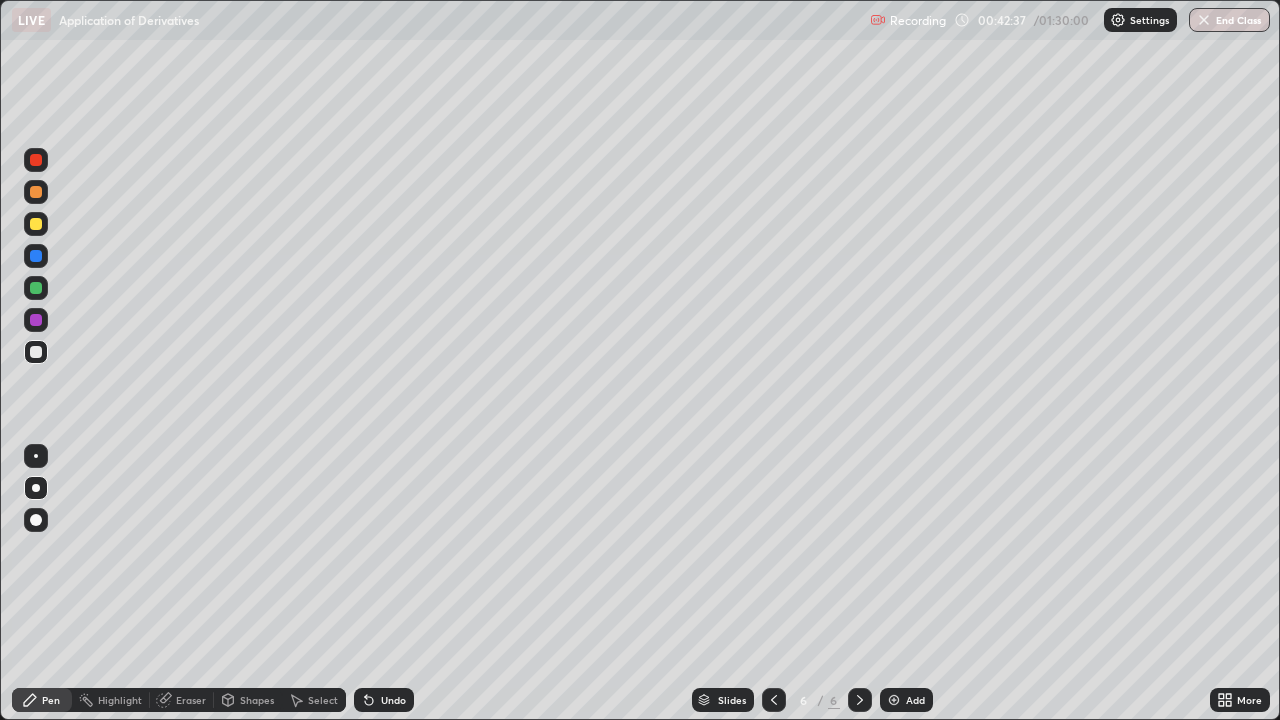 click on "Undo" at bounding box center (393, 700) 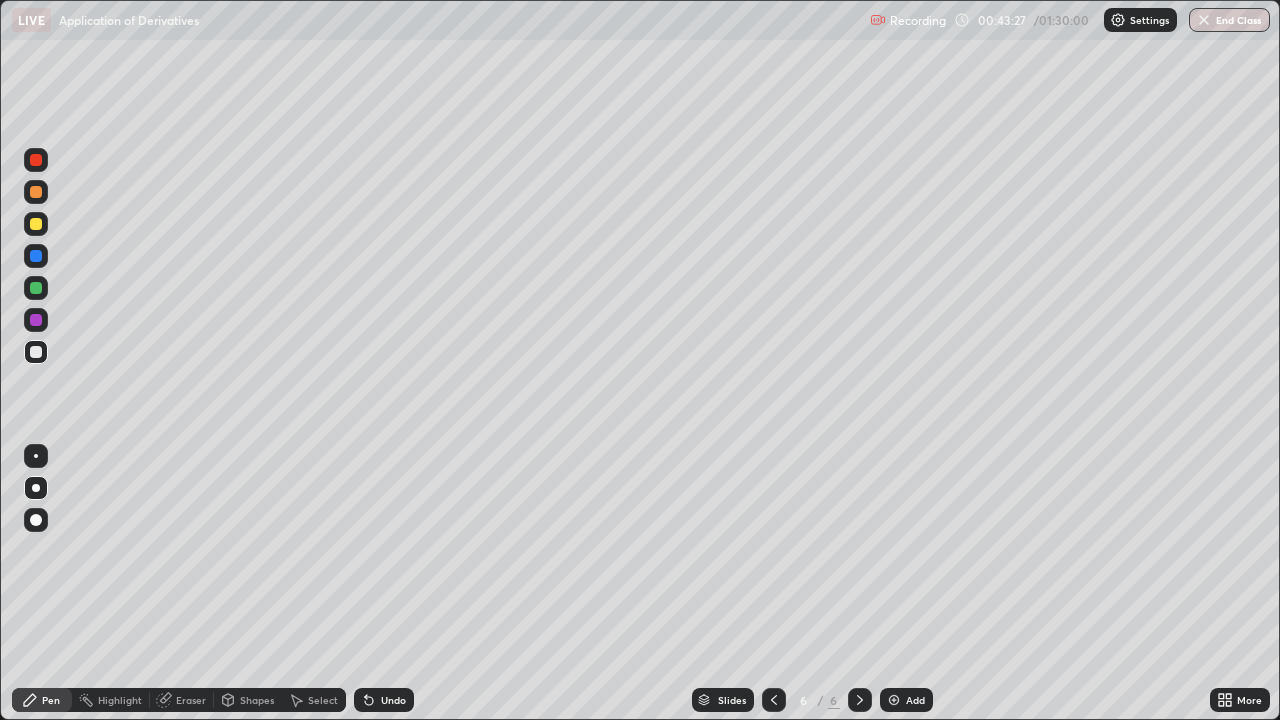 click 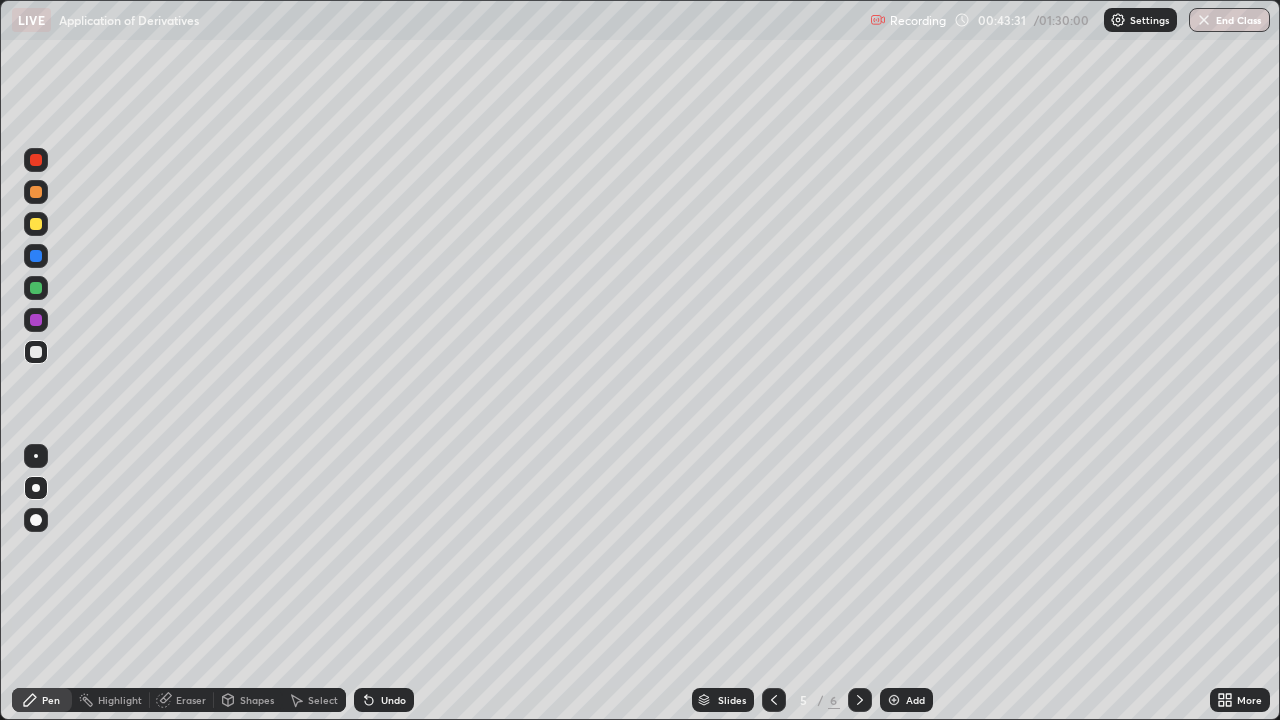 click 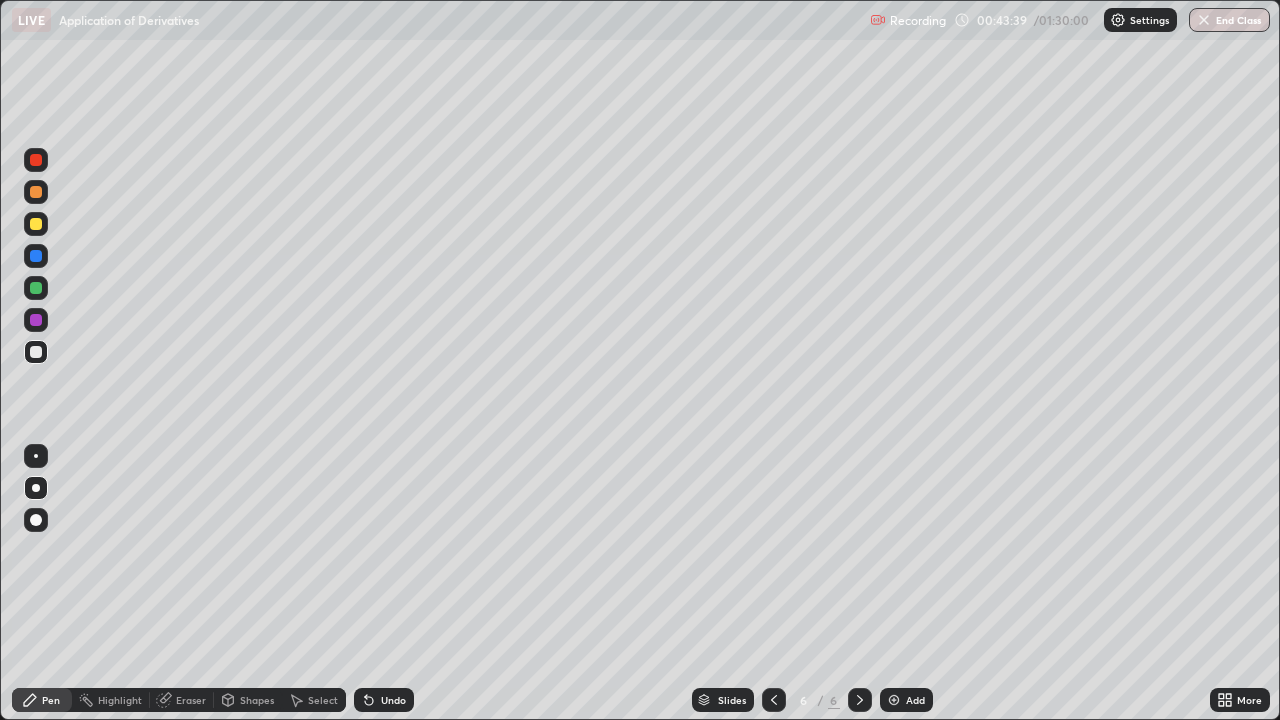 click on "Add" at bounding box center [915, 700] 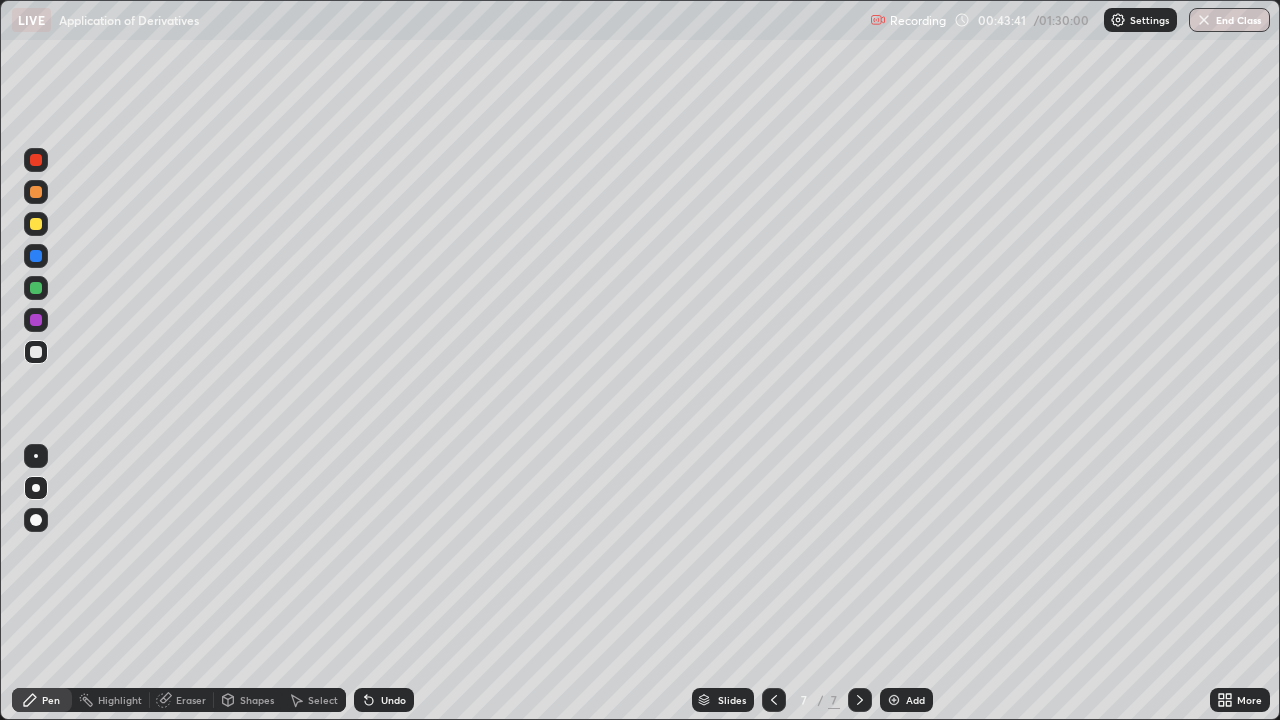 click at bounding box center (36, 224) 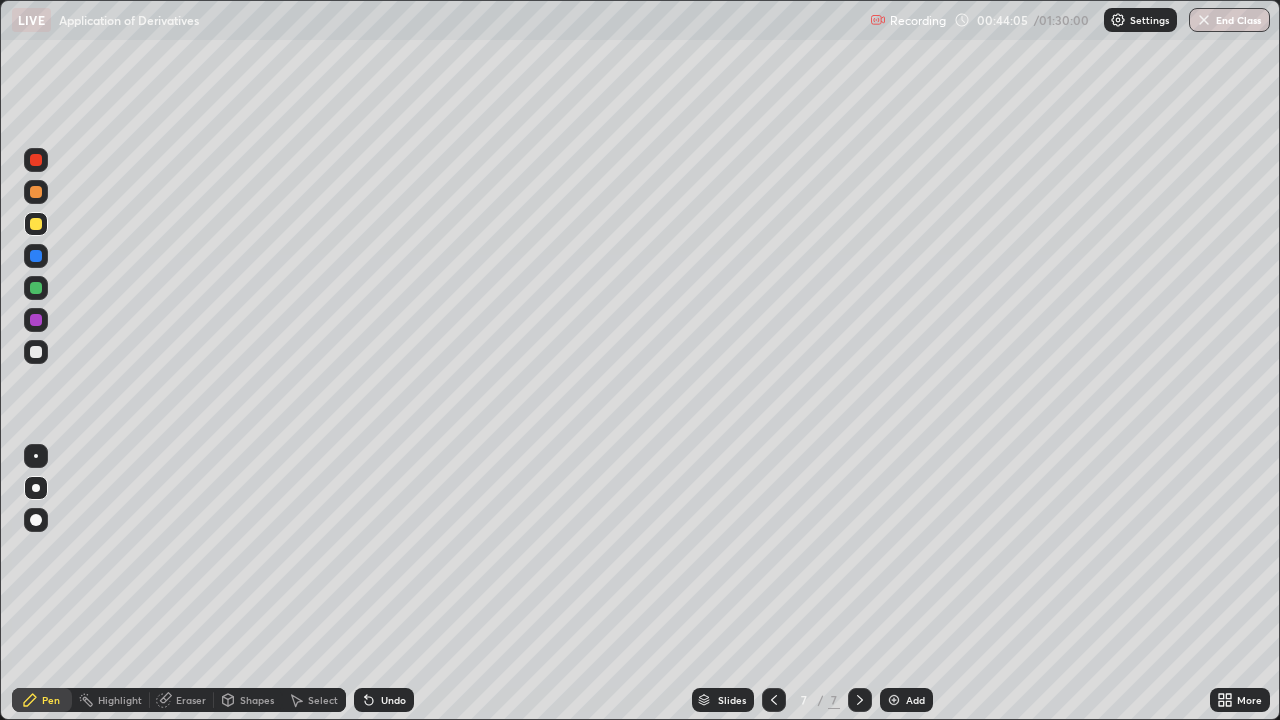 click on "Undo" at bounding box center (393, 700) 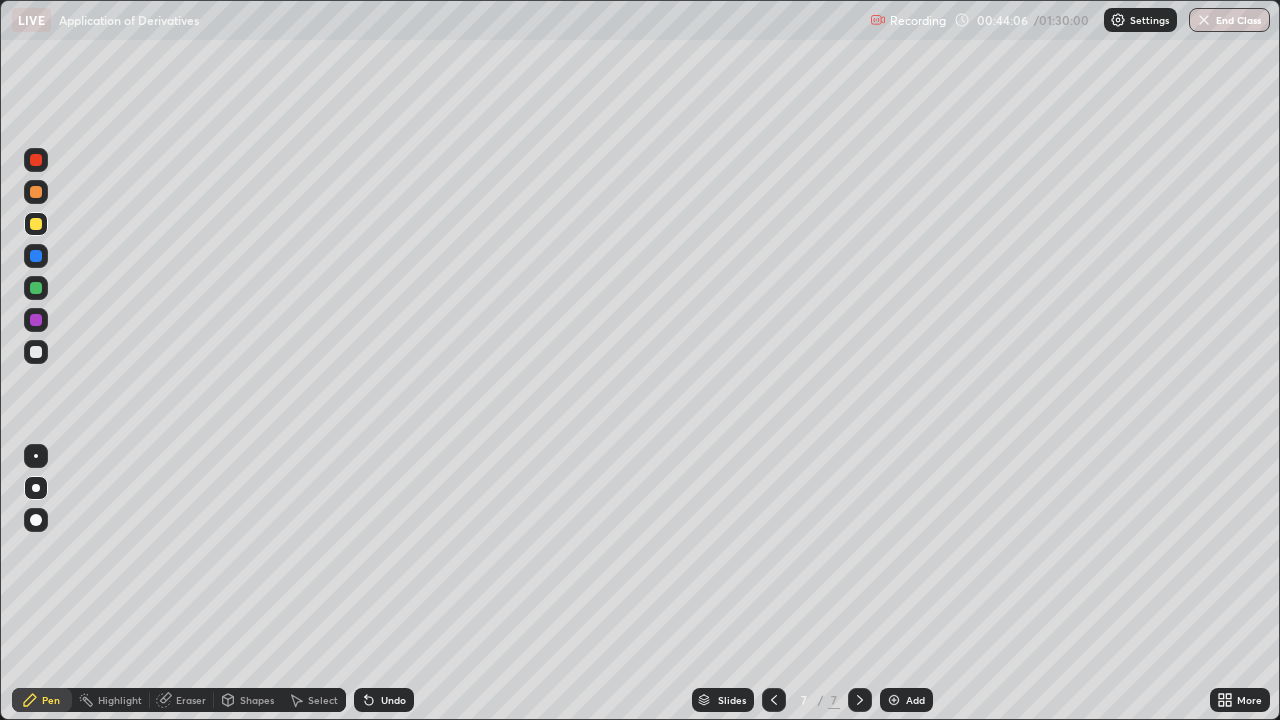 click on "Undo" at bounding box center [384, 700] 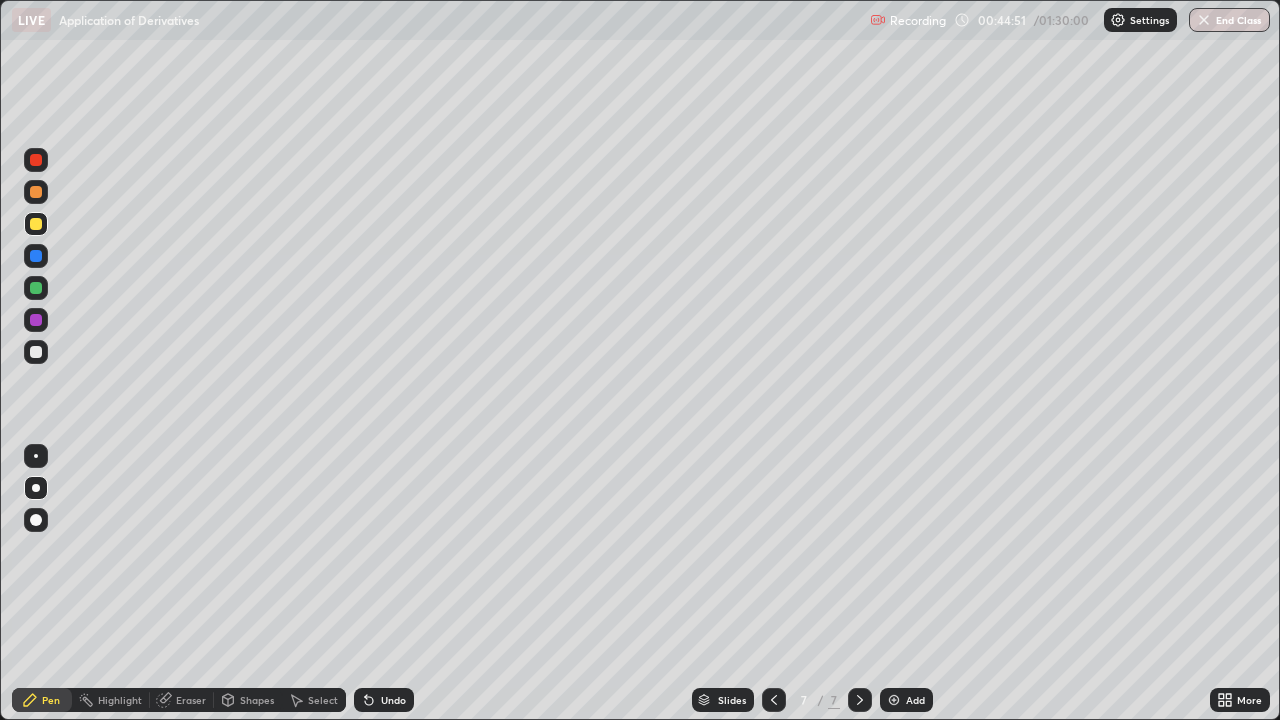 click 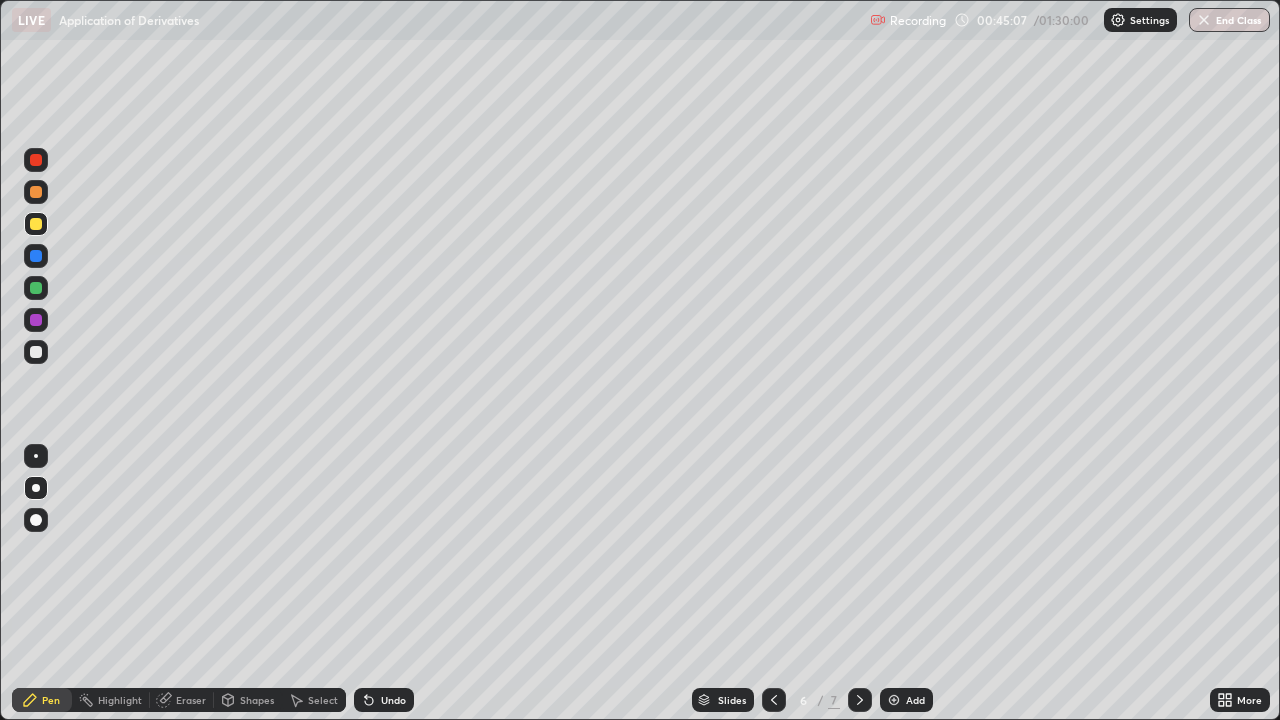 click at bounding box center [36, 352] 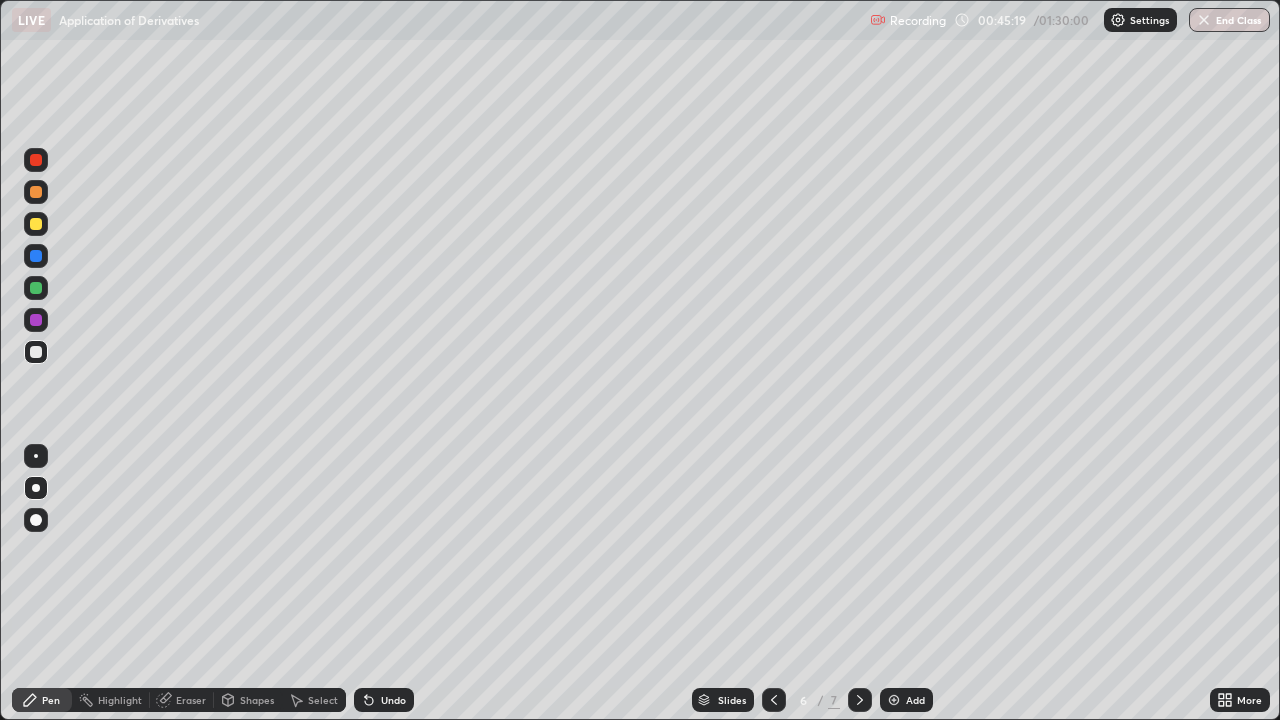 click on "Shapes" at bounding box center [257, 700] 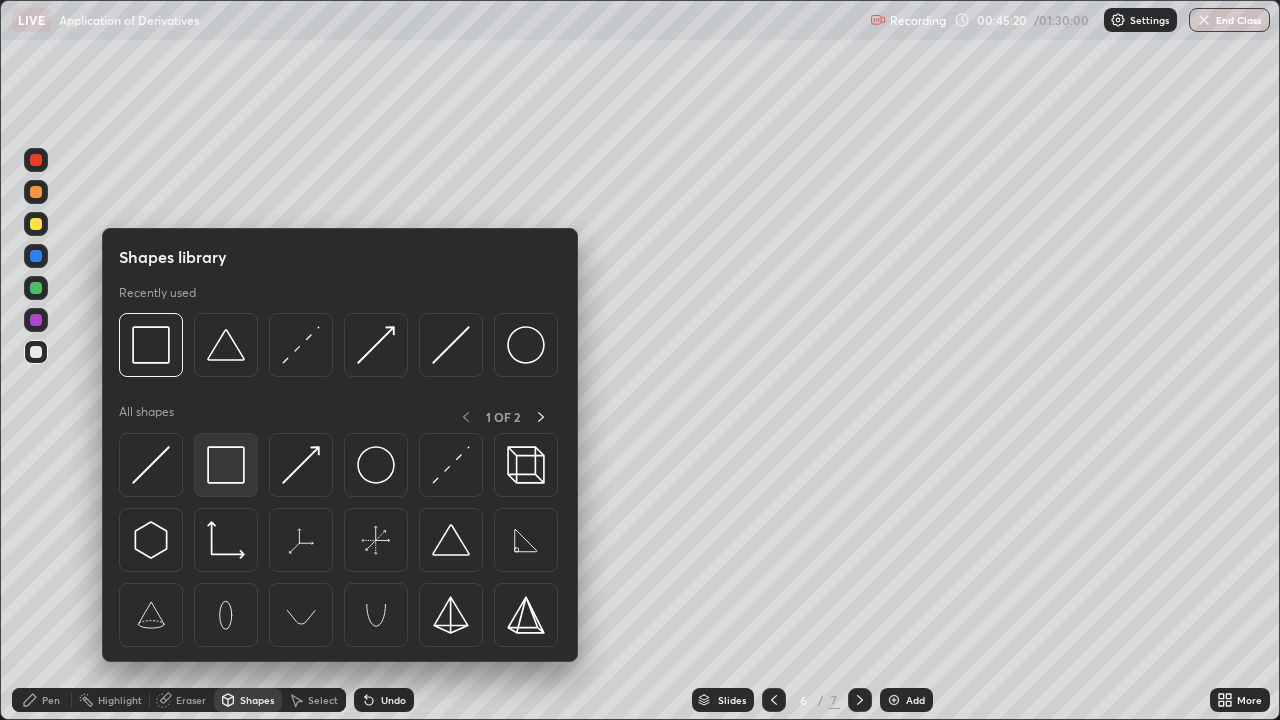 click at bounding box center (226, 465) 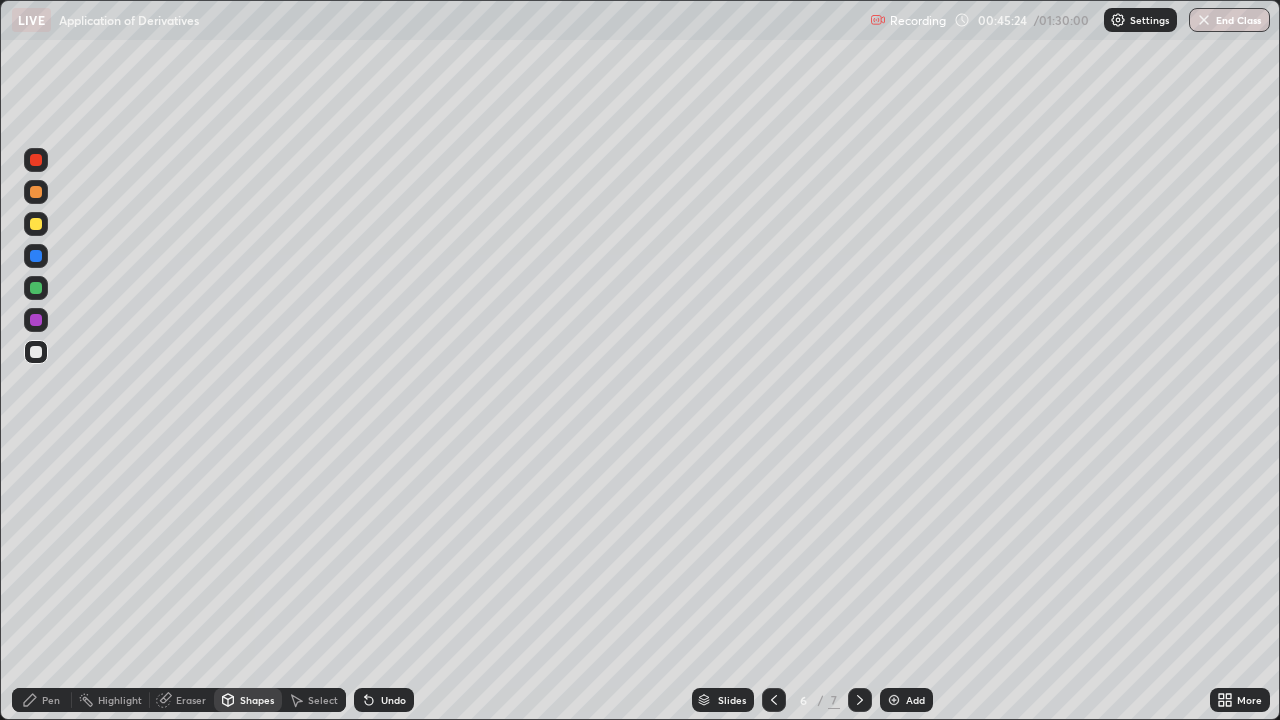 click on "Pen" at bounding box center (51, 700) 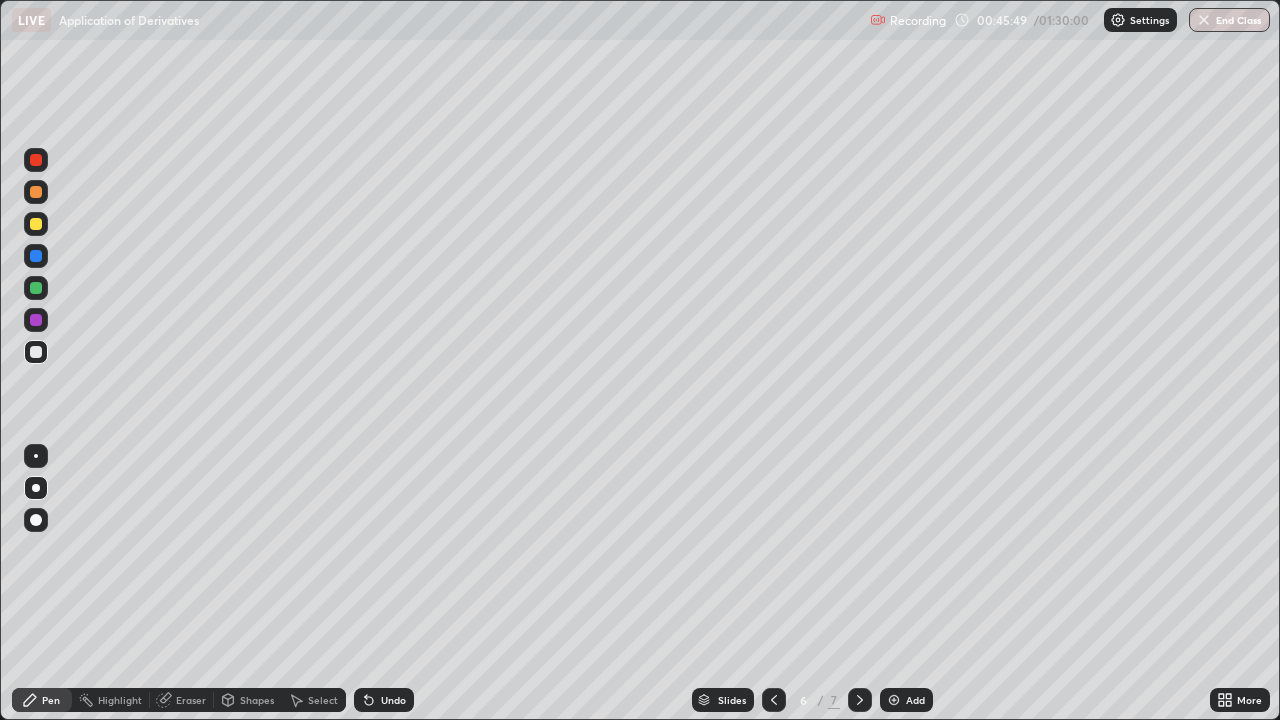 click at bounding box center [36, 288] 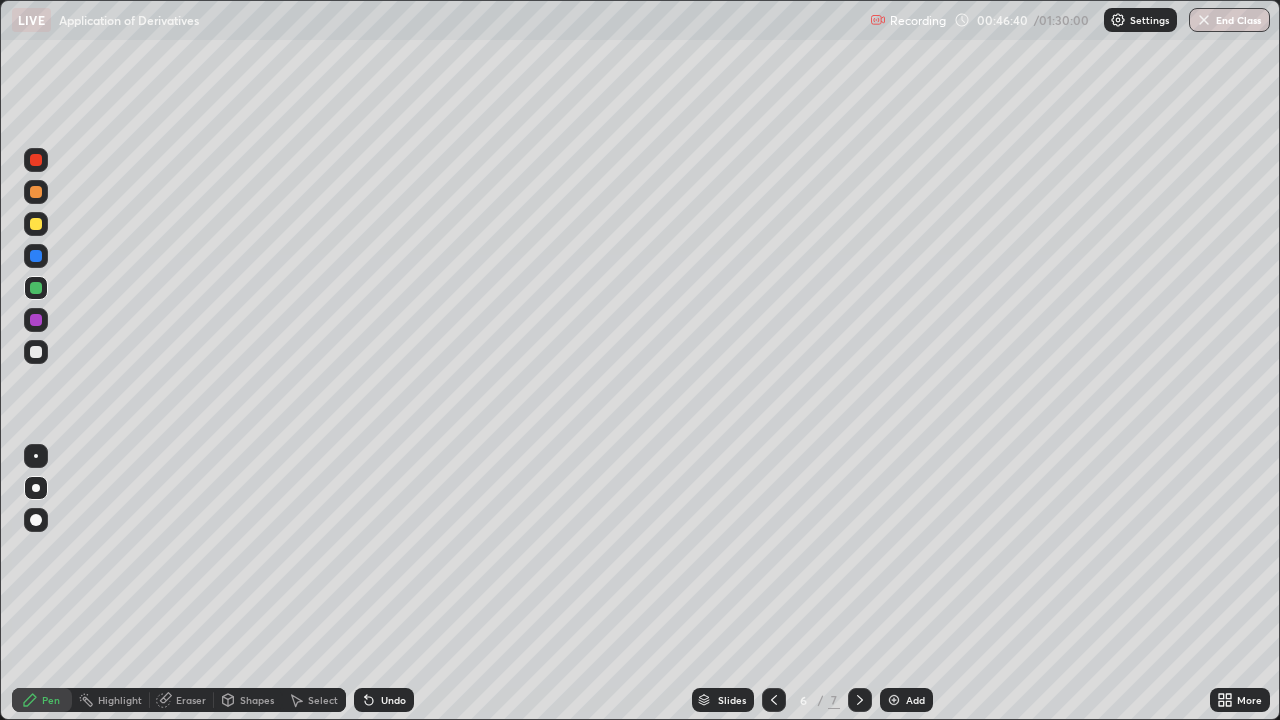 click 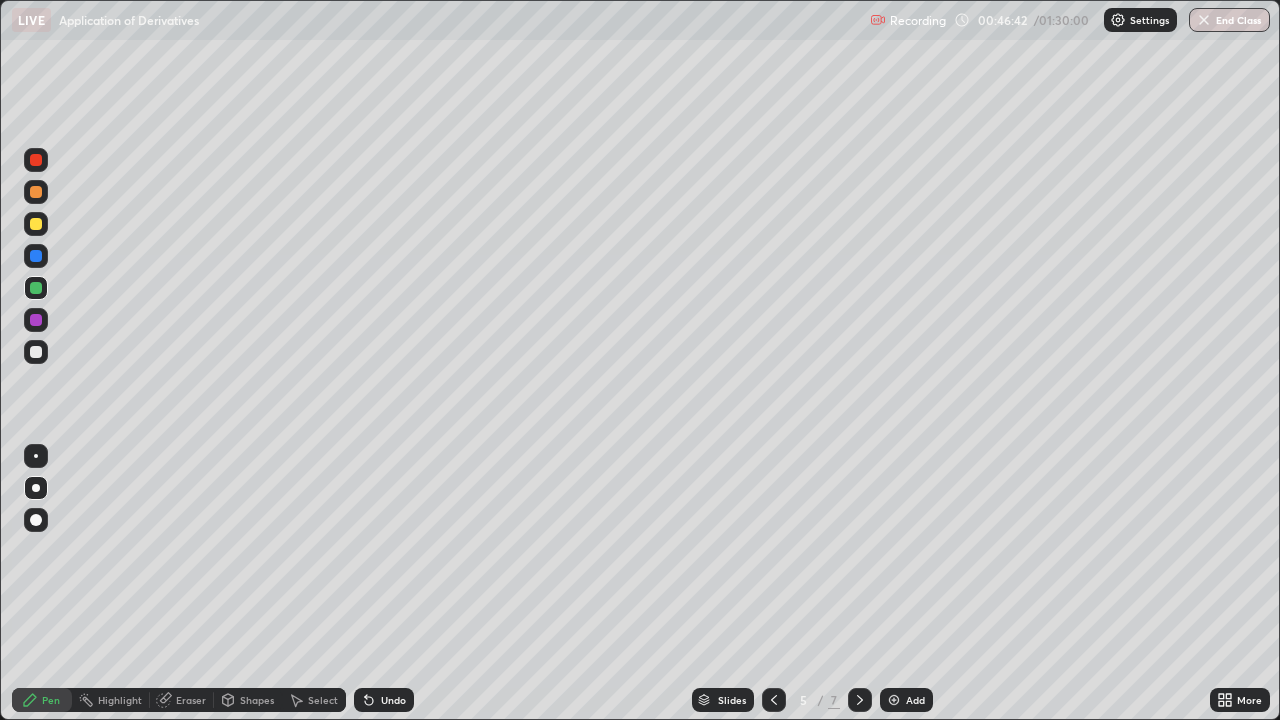 click 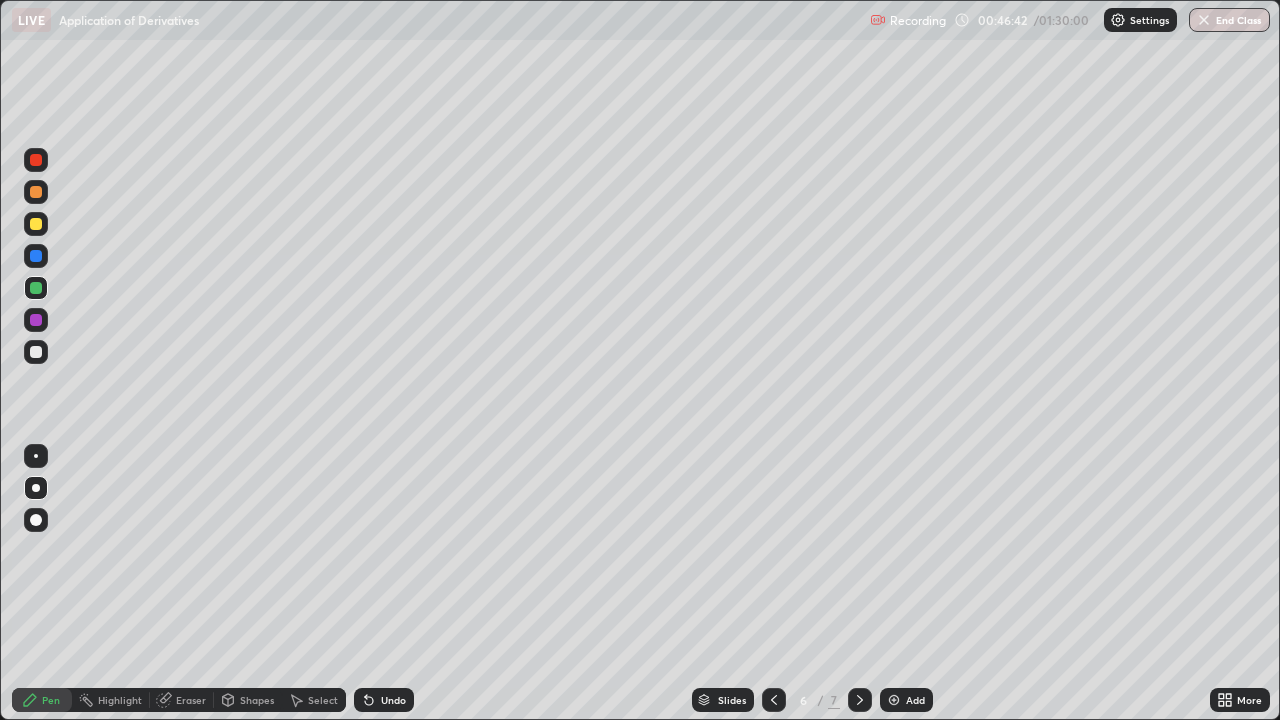click at bounding box center [860, 700] 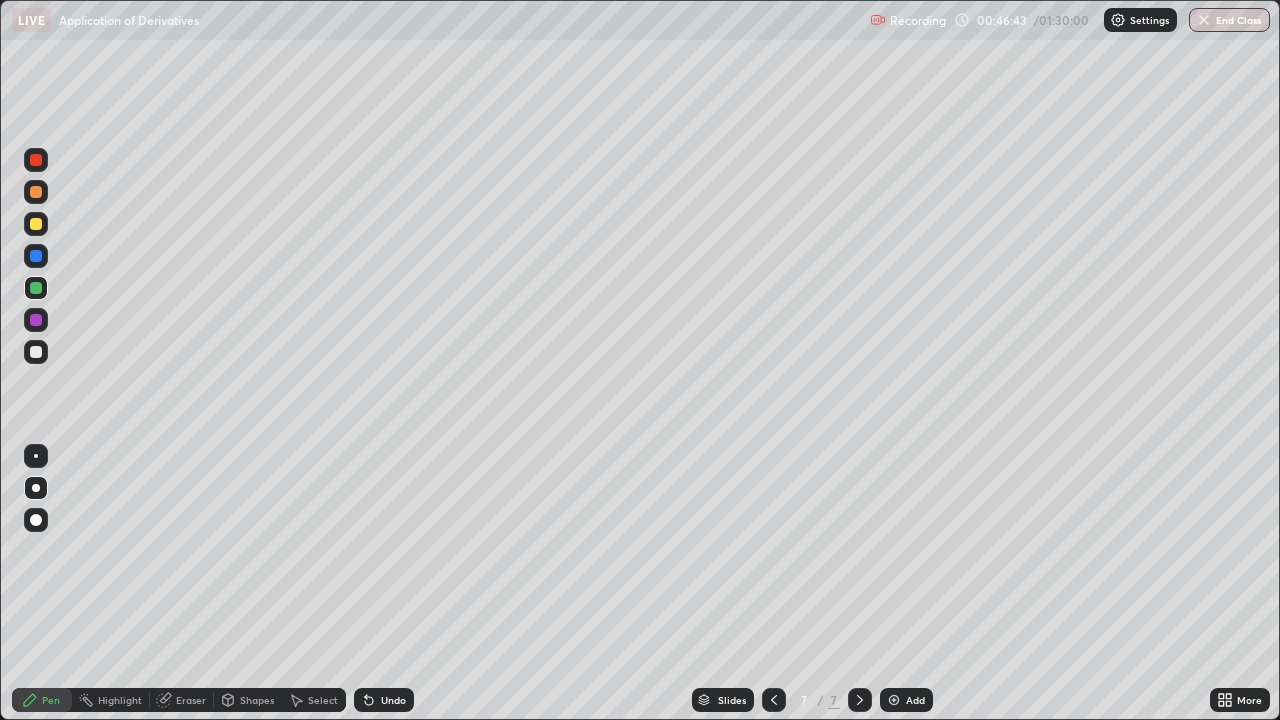click 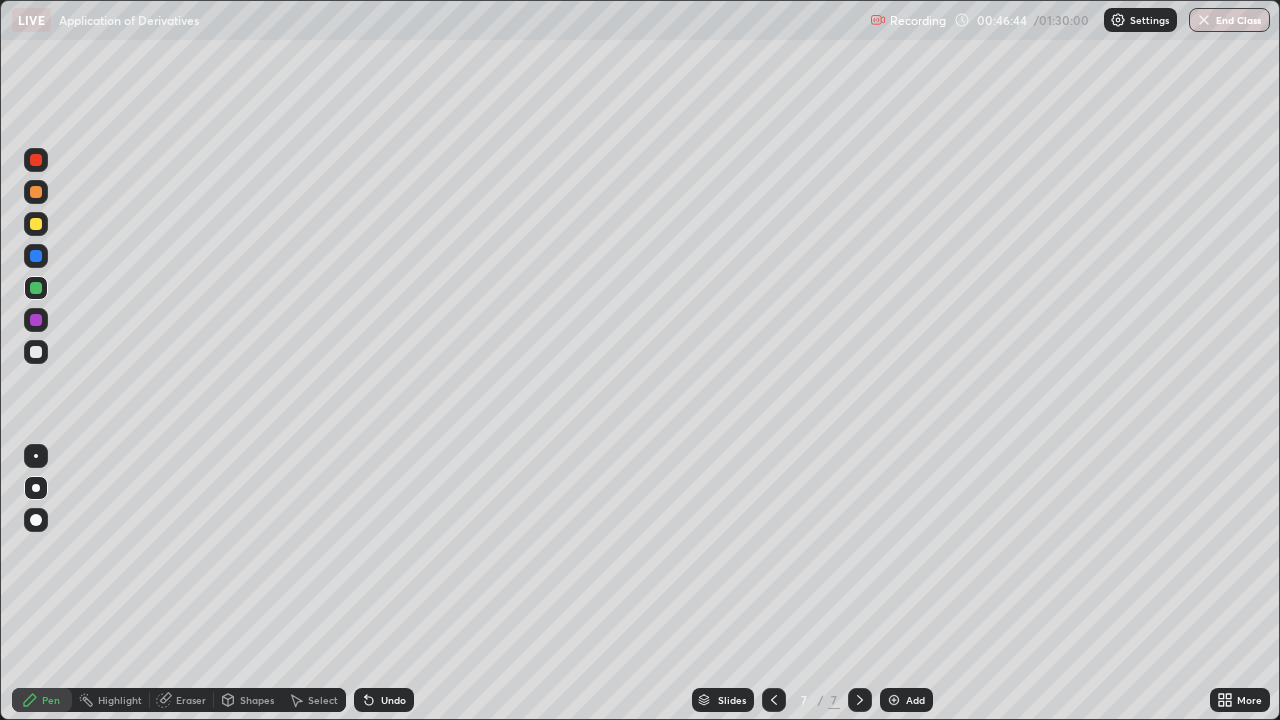 click at bounding box center [894, 700] 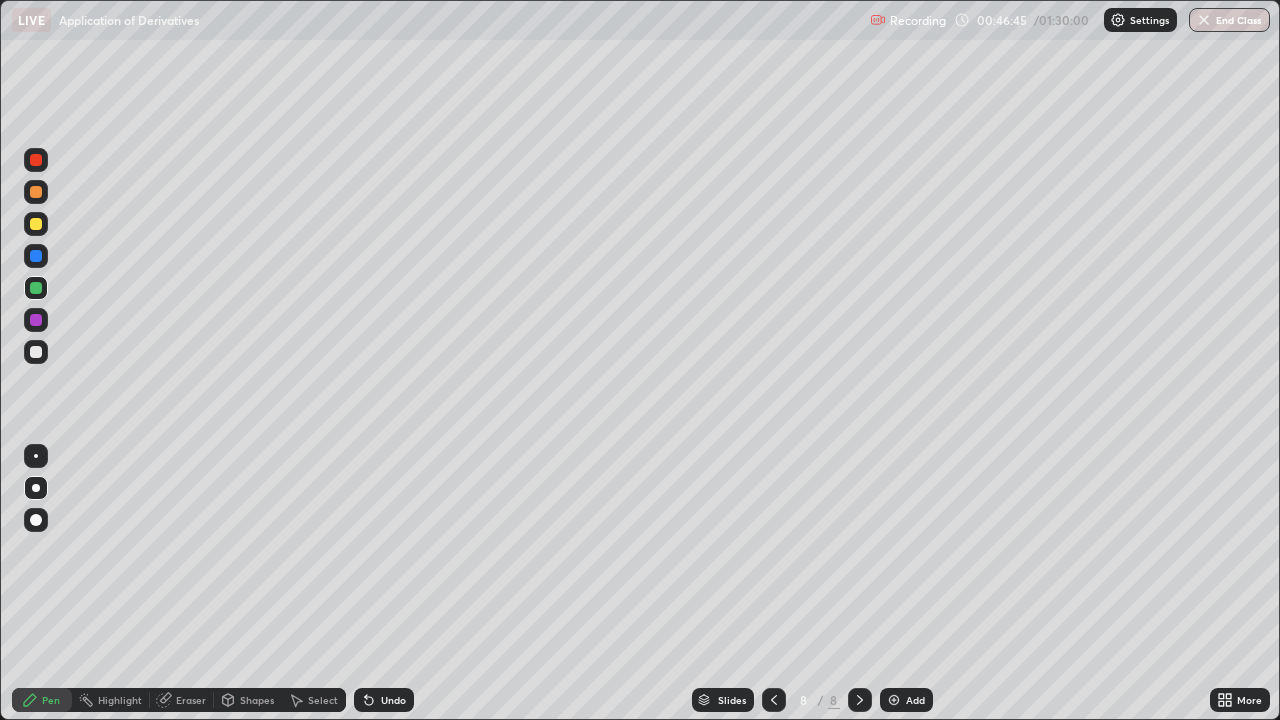 click at bounding box center (36, 352) 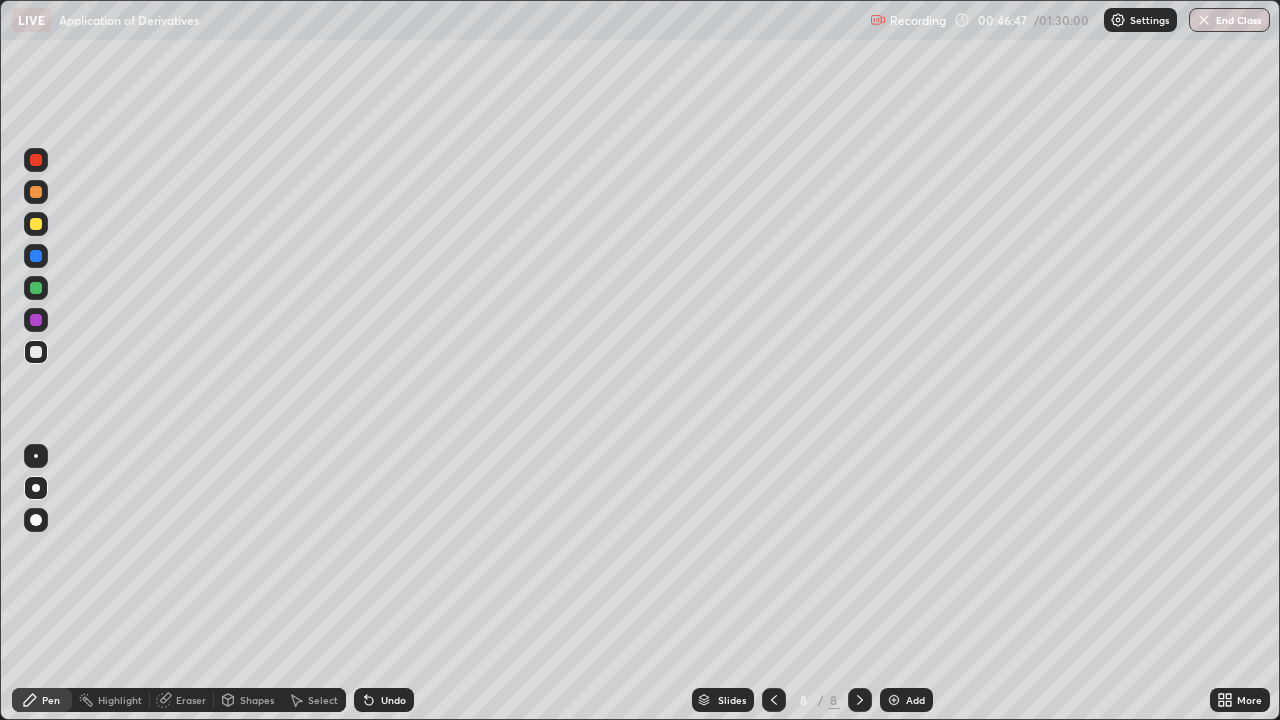 click 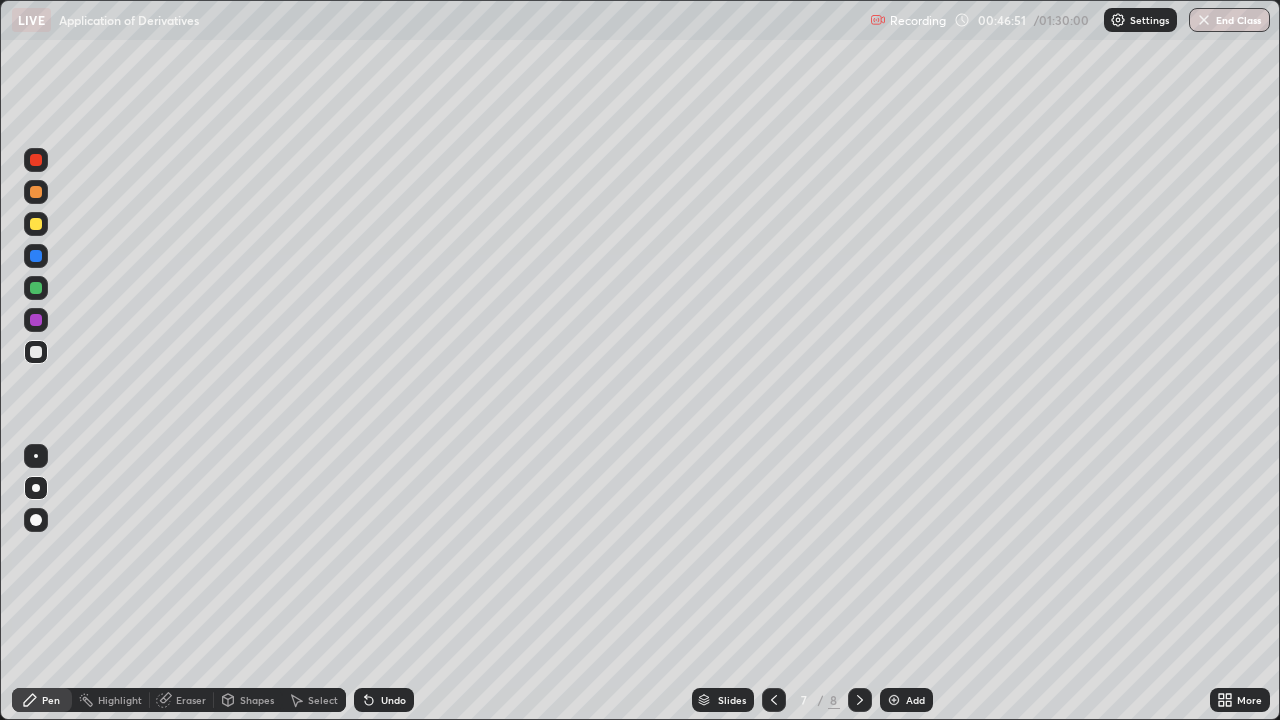 click 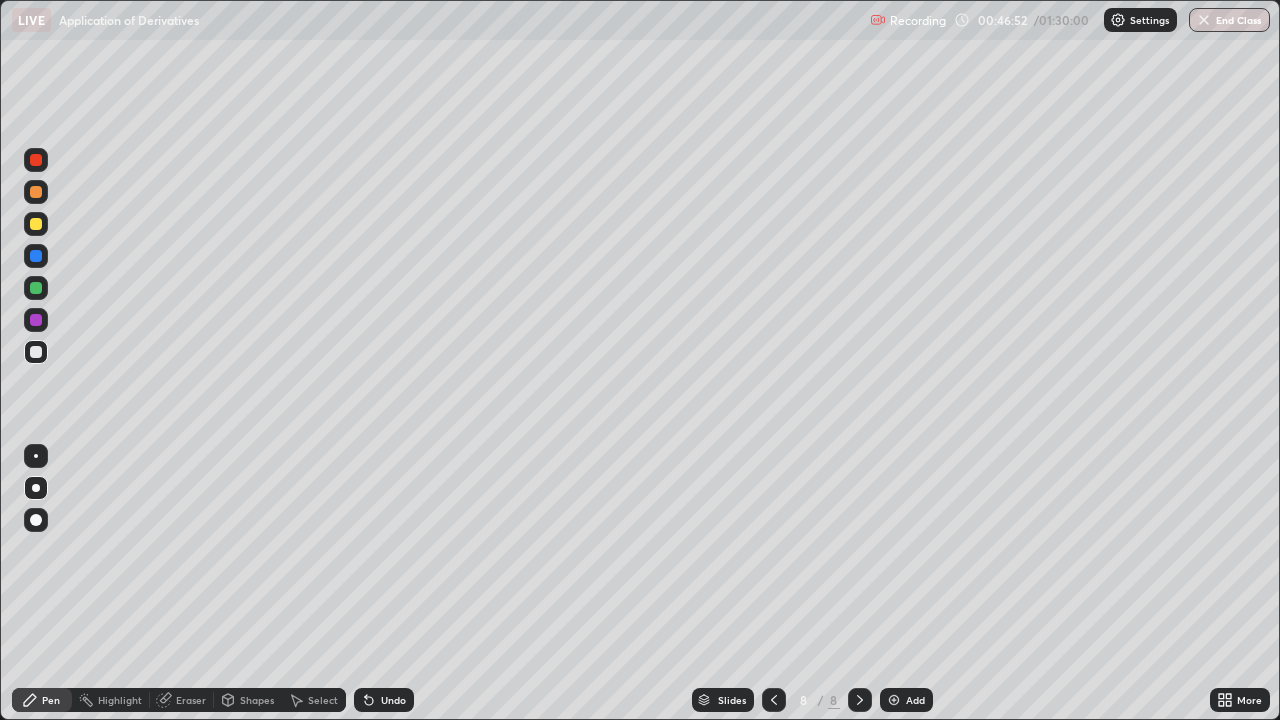 click at bounding box center [36, 352] 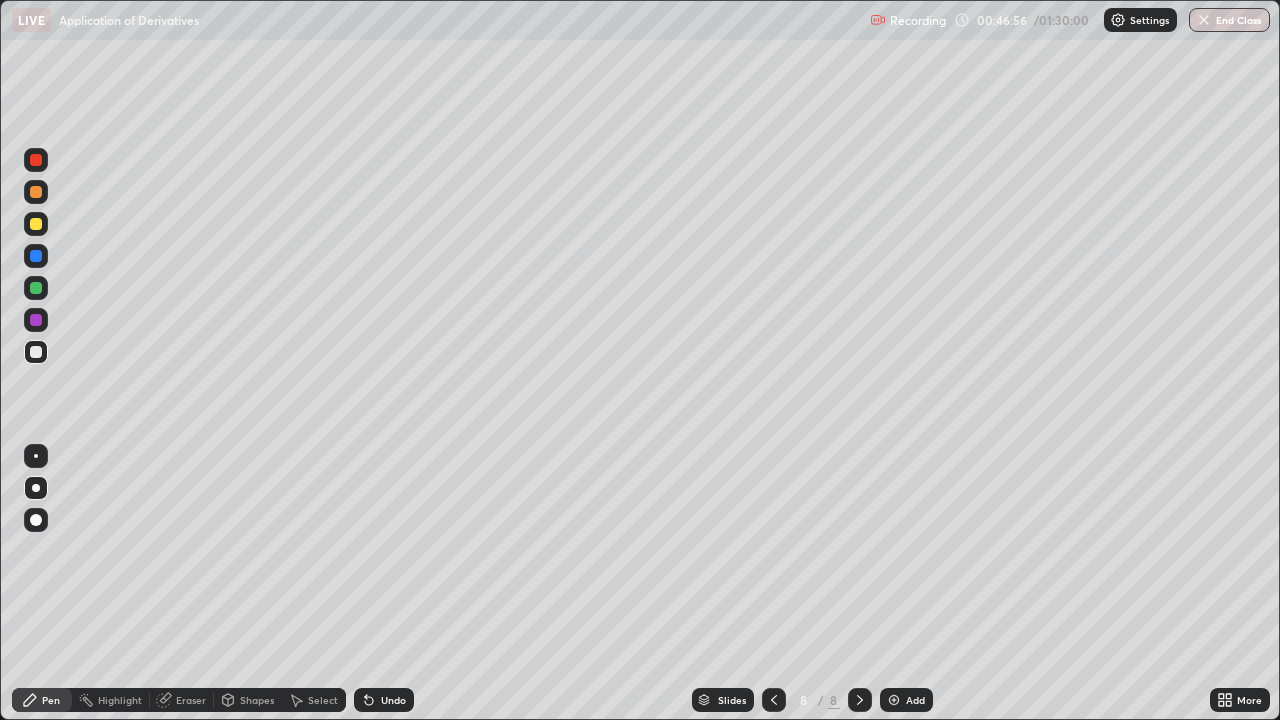 click at bounding box center [36, 160] 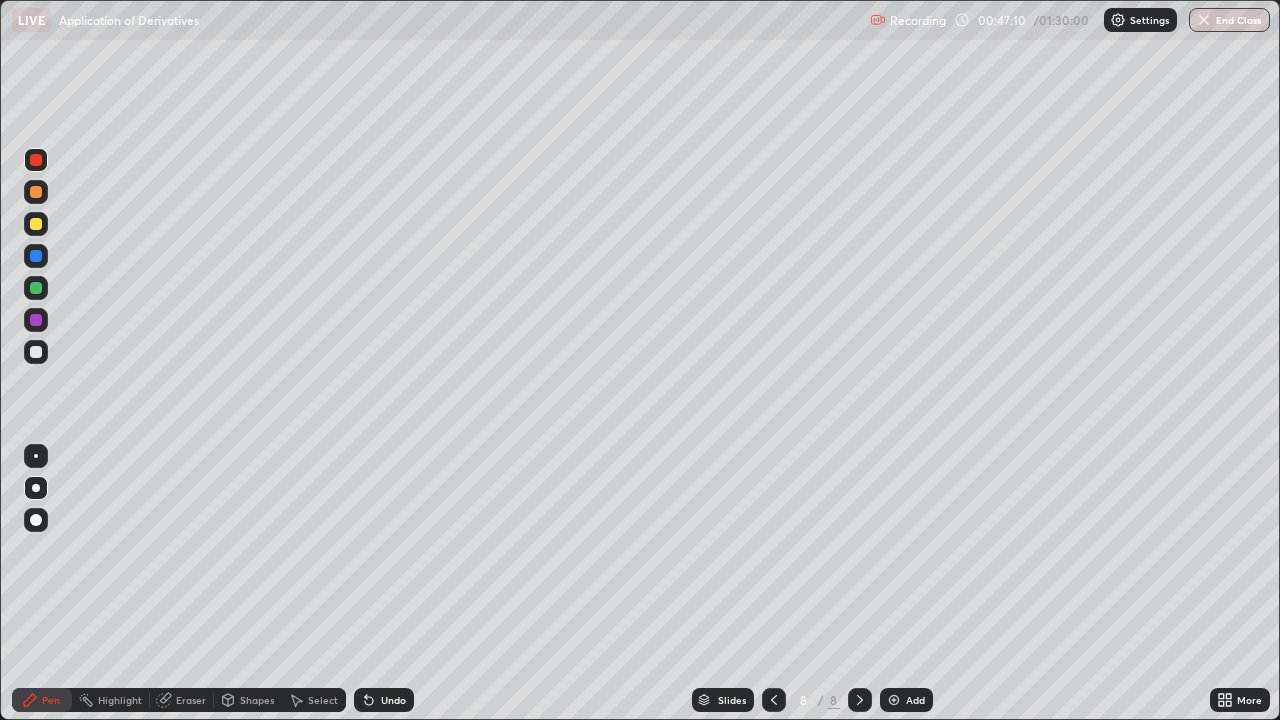 click at bounding box center [36, 224] 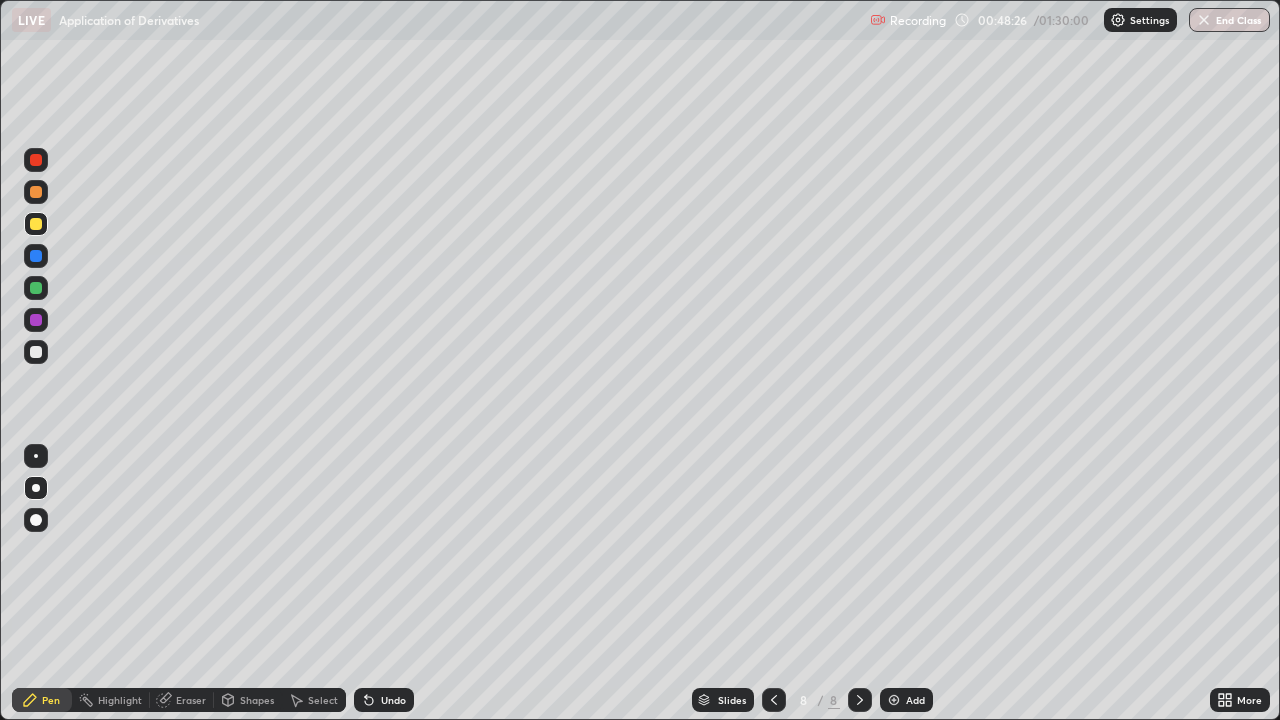 click at bounding box center [36, 288] 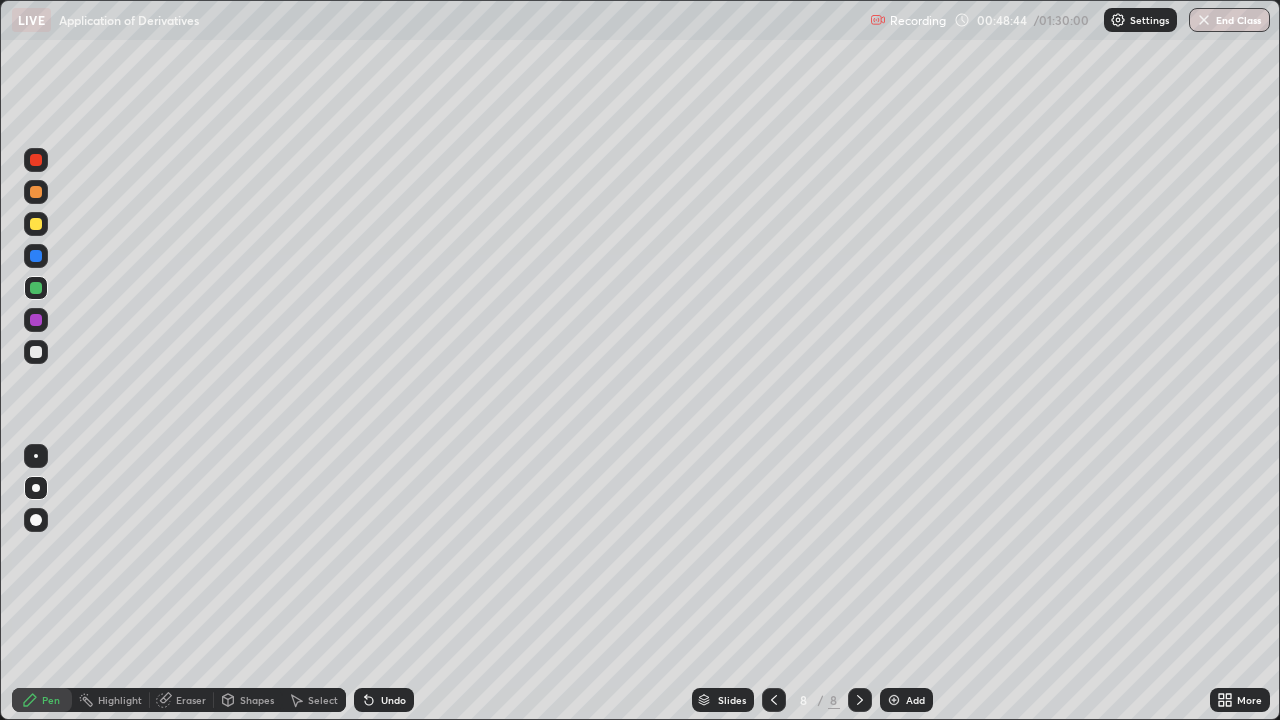 click 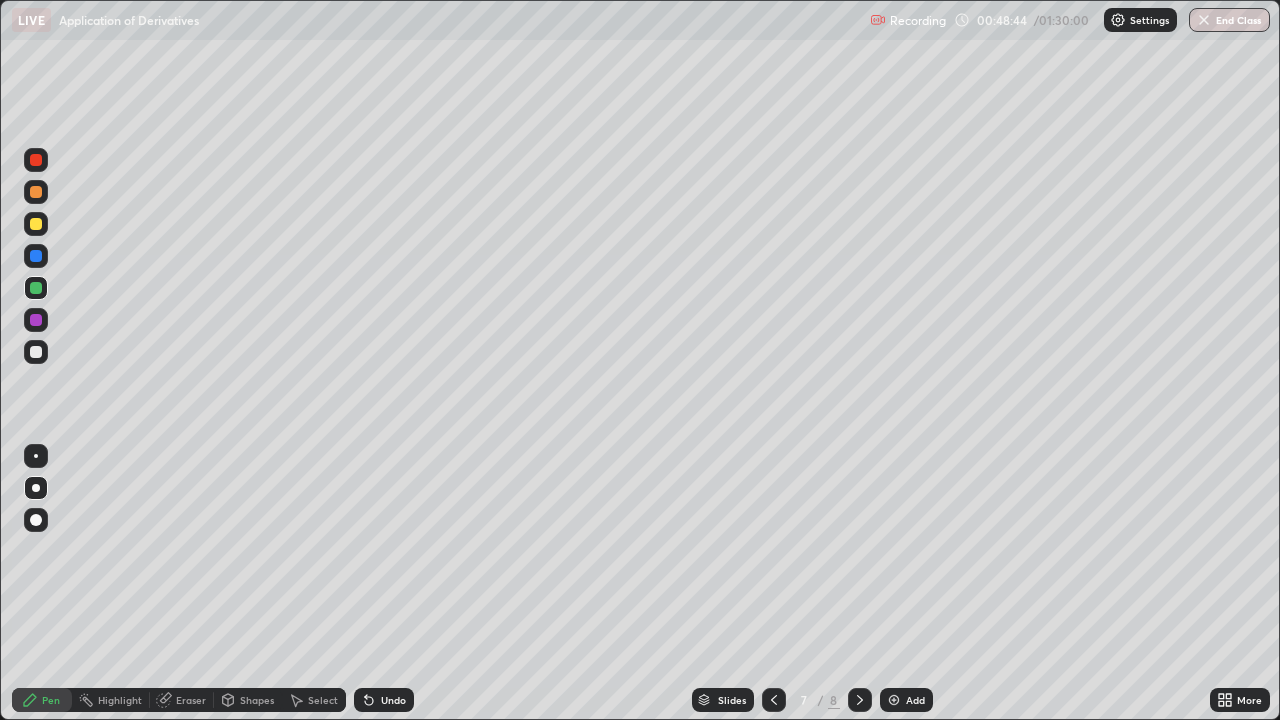 click 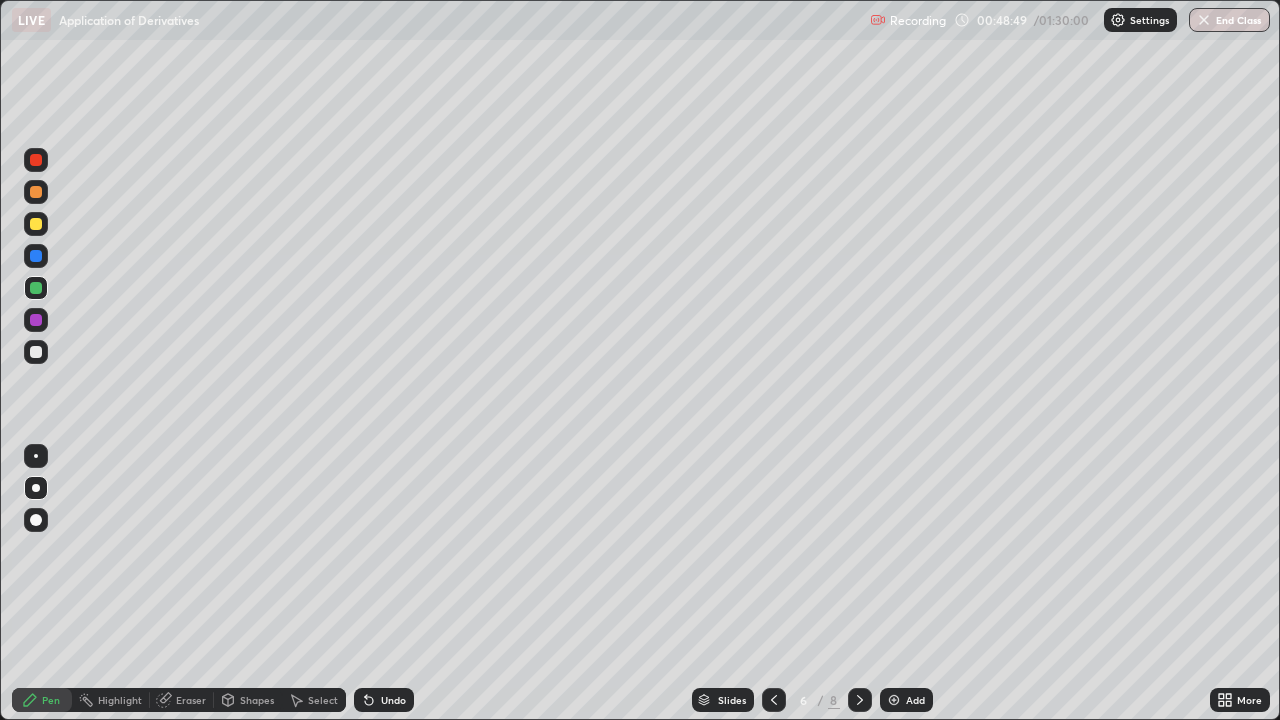 click 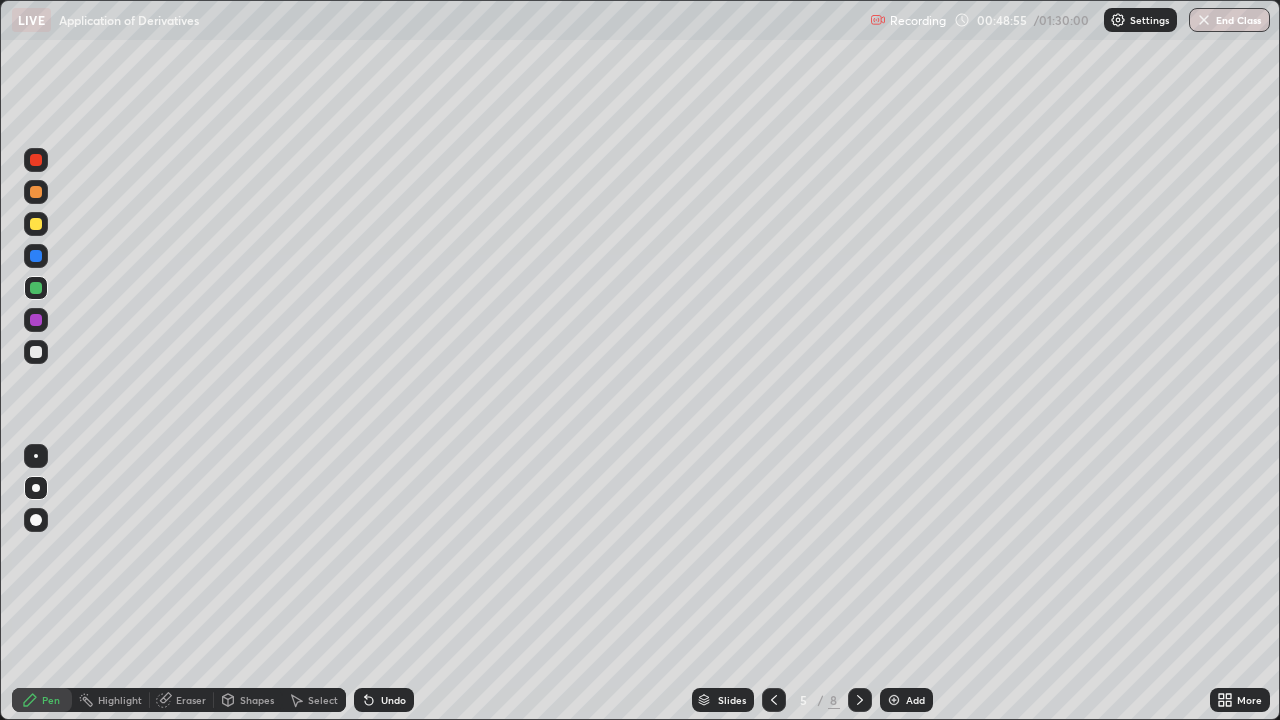 click 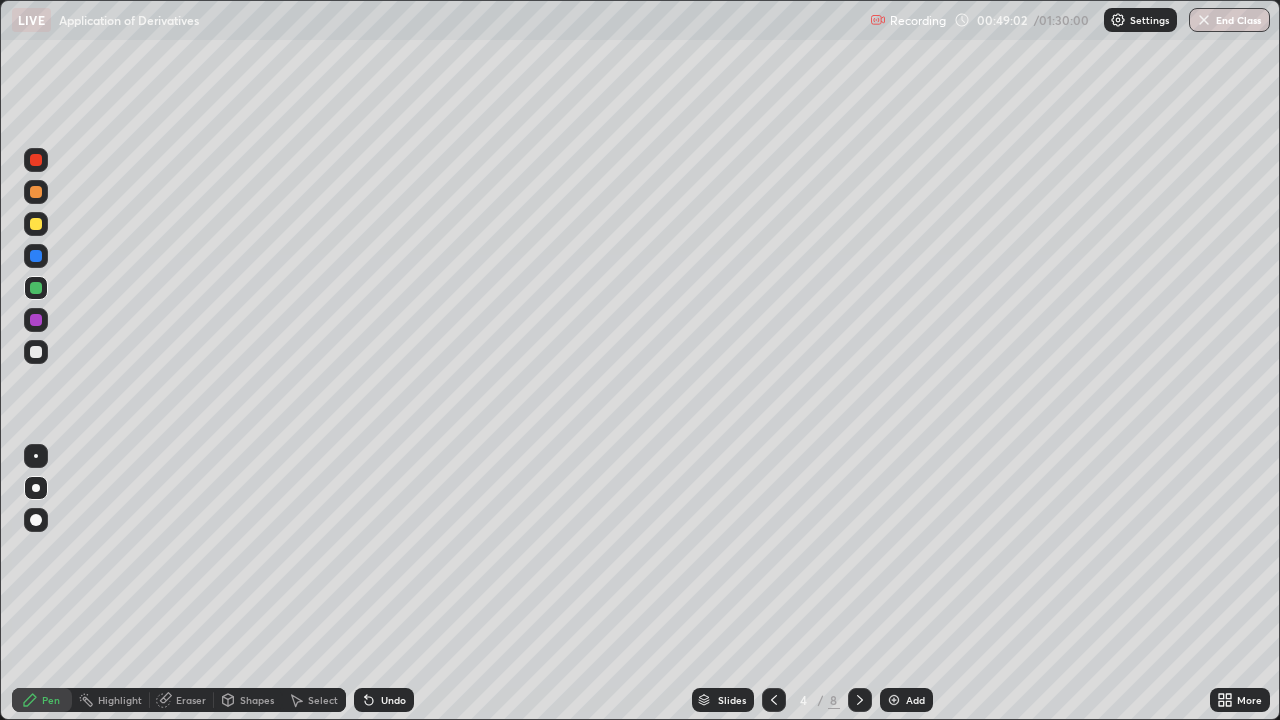 click at bounding box center [36, 288] 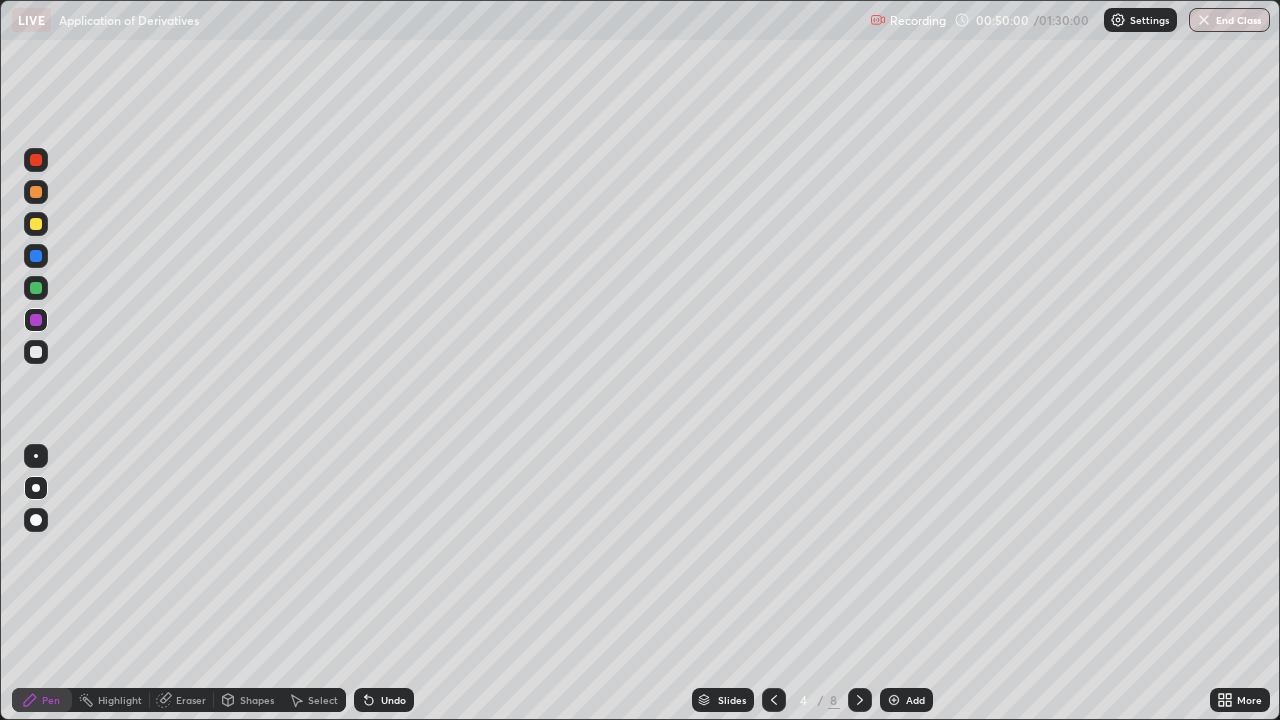 click at bounding box center (860, 700) 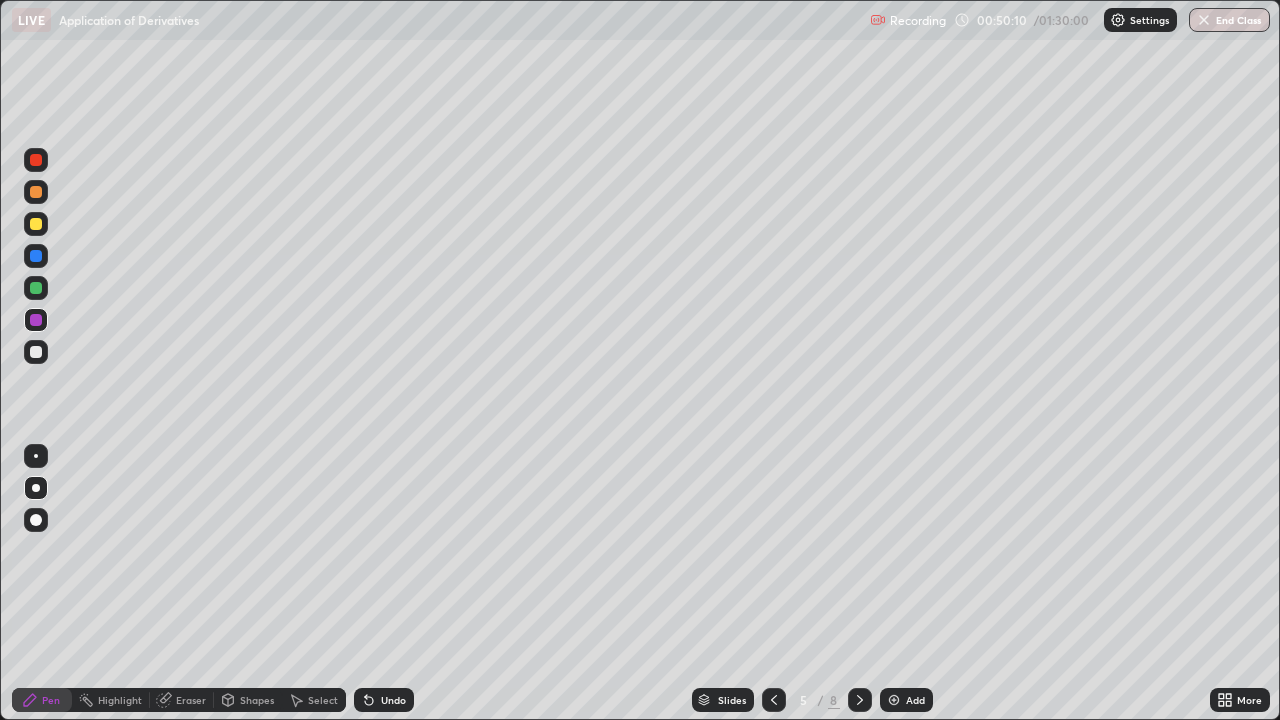 click 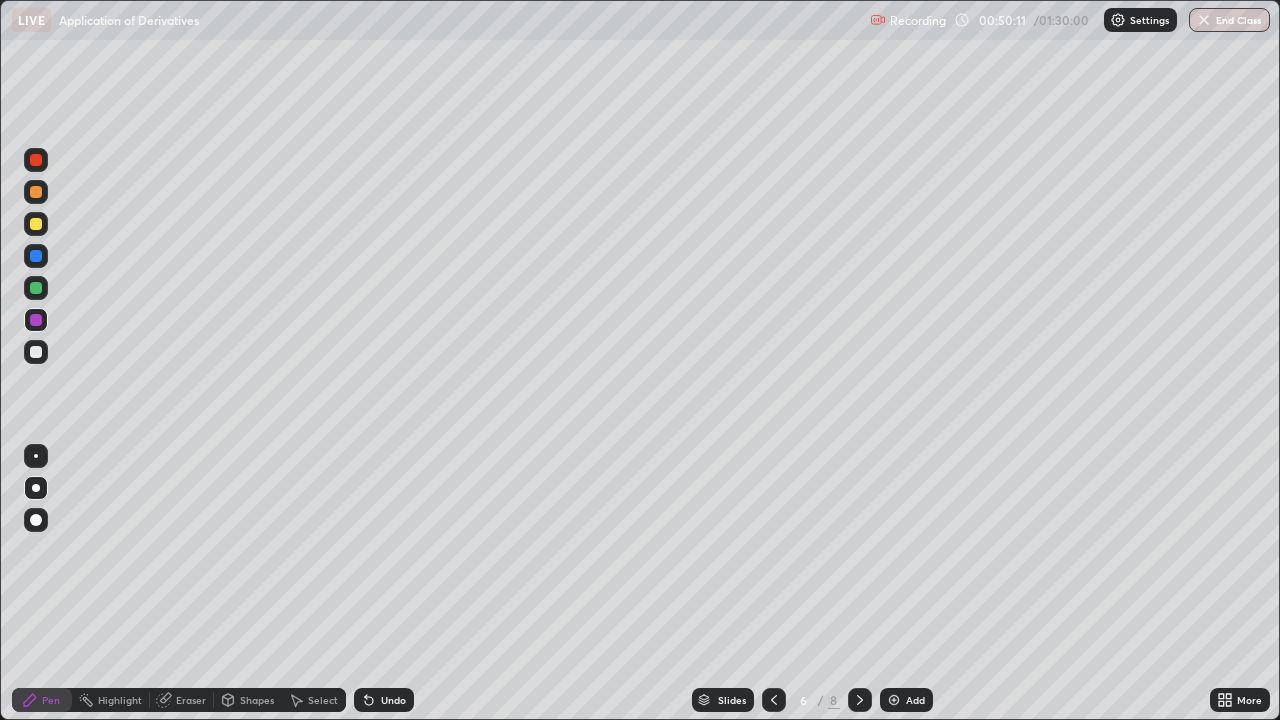 click 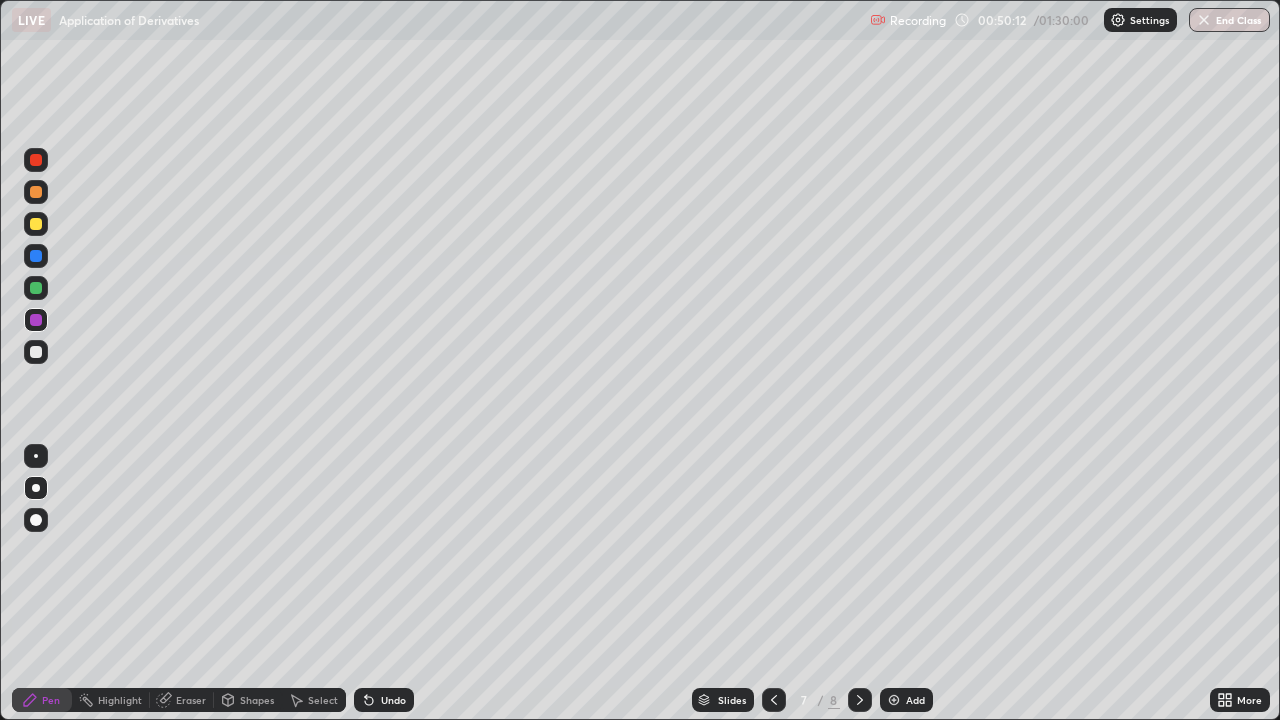 click 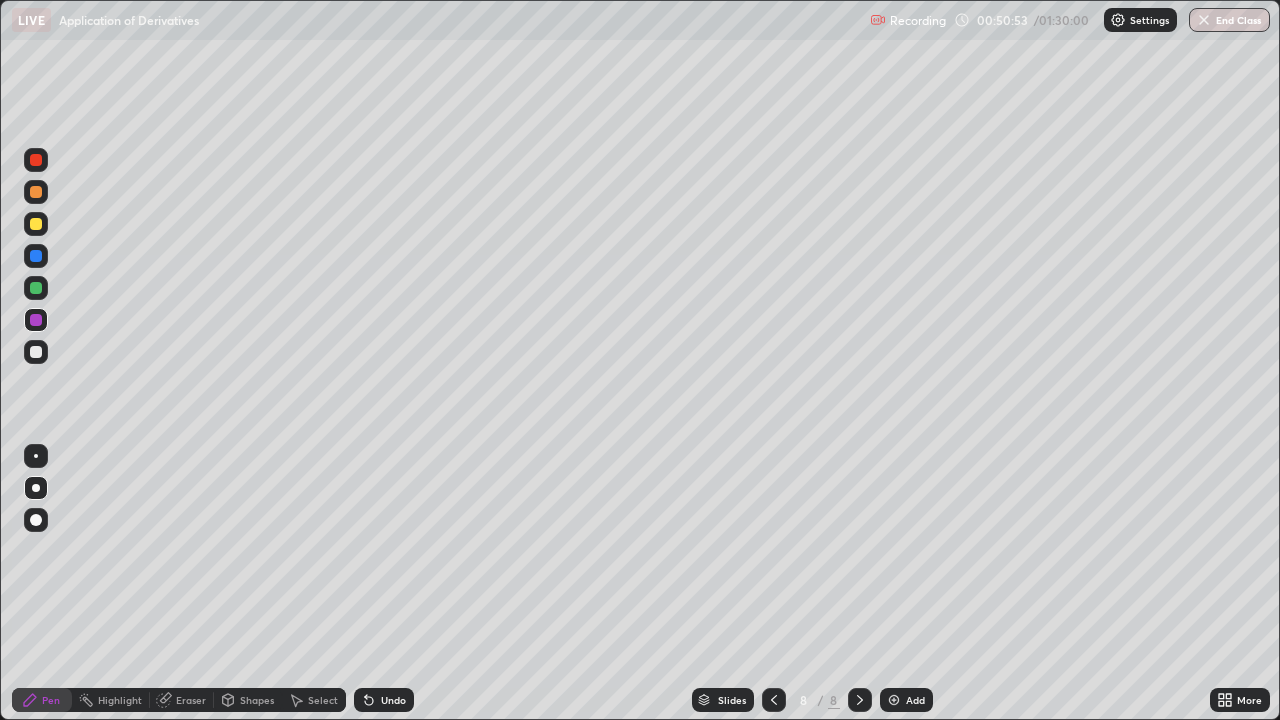 click at bounding box center [36, 352] 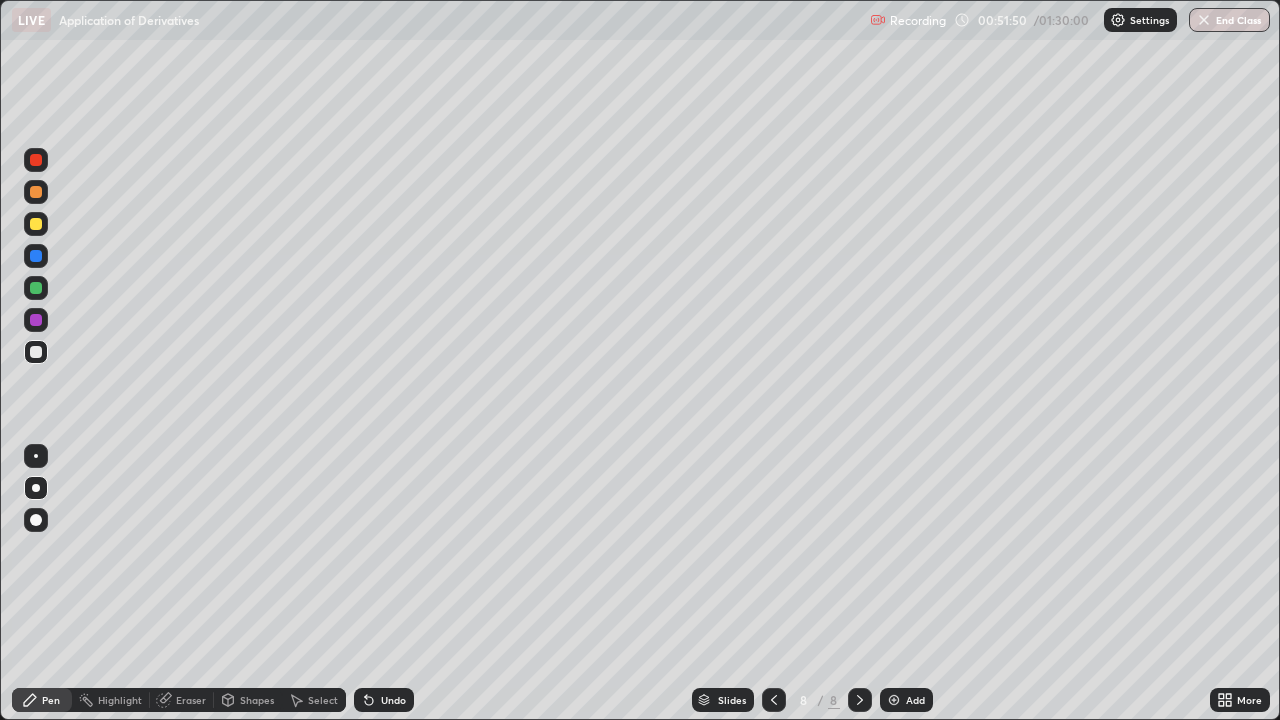 click at bounding box center (36, 256) 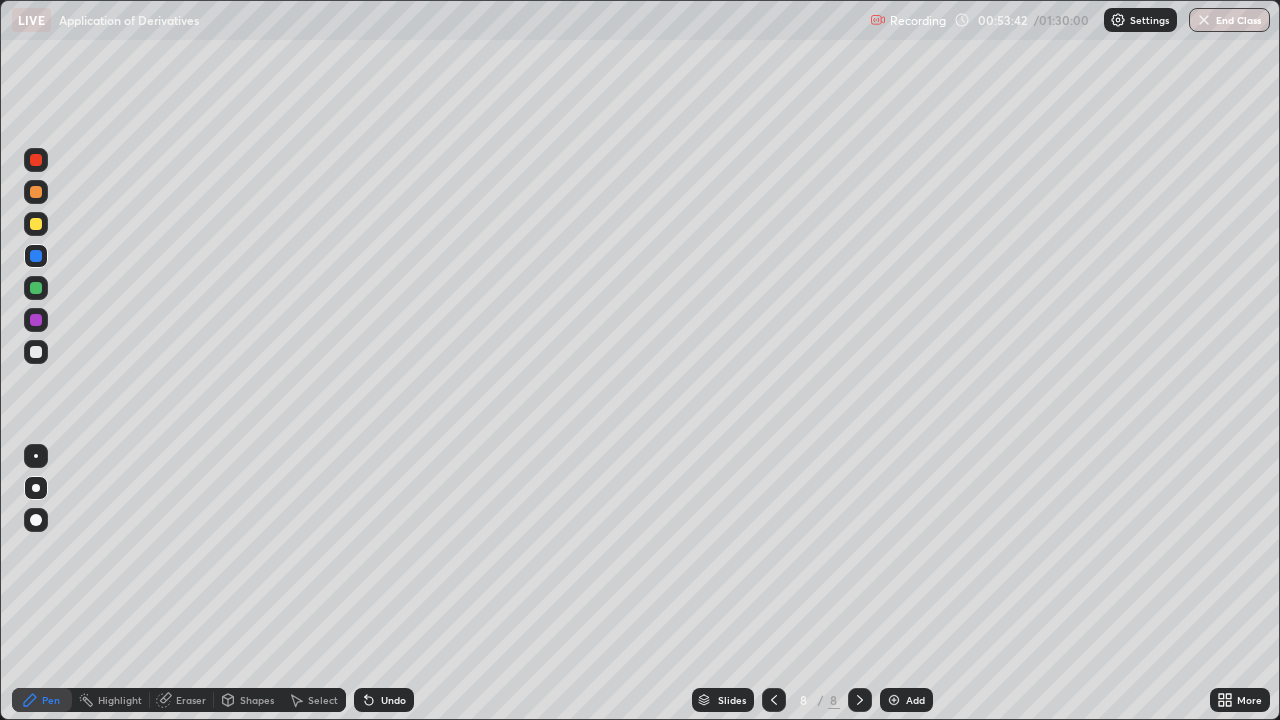 click at bounding box center [36, 224] 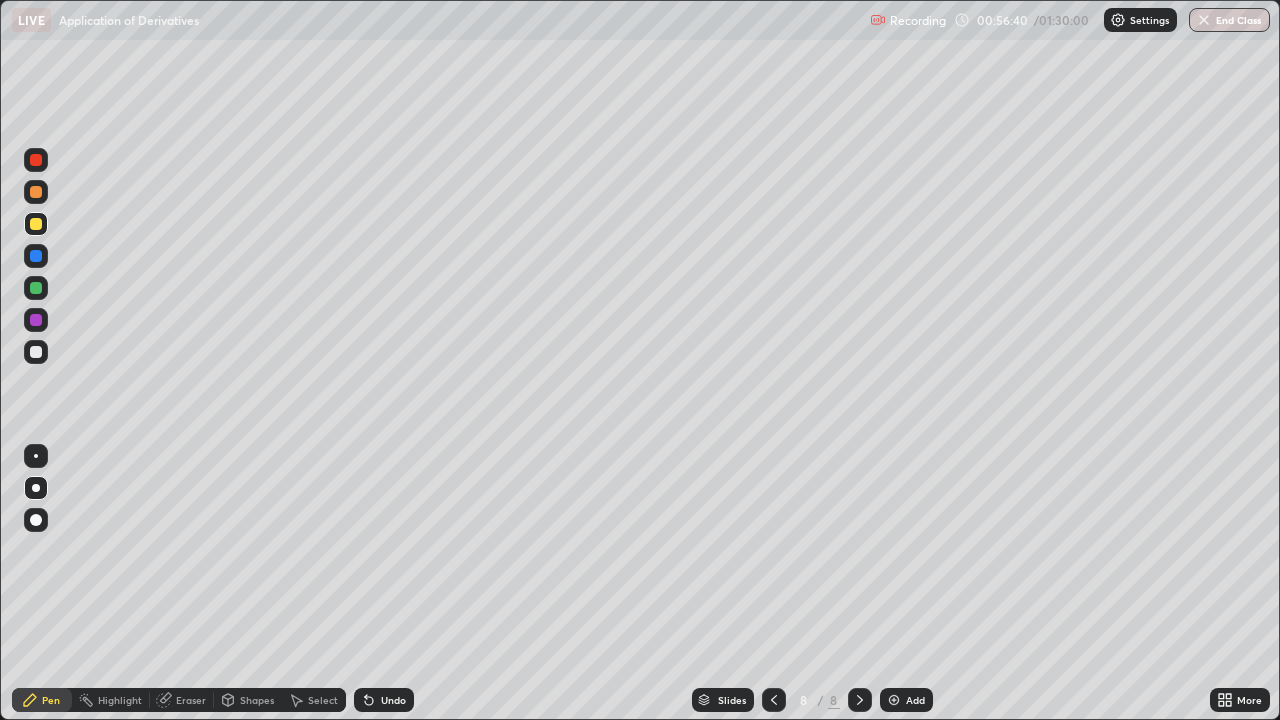 click at bounding box center (36, 320) 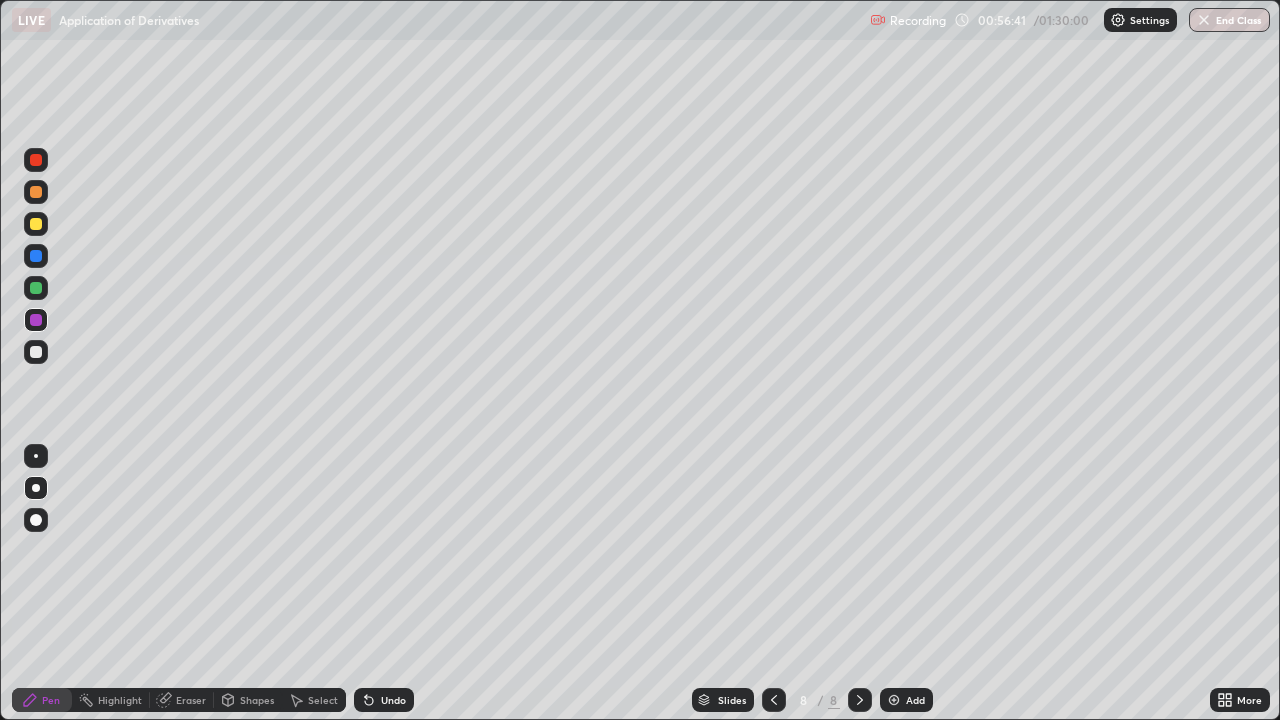 click at bounding box center [36, 352] 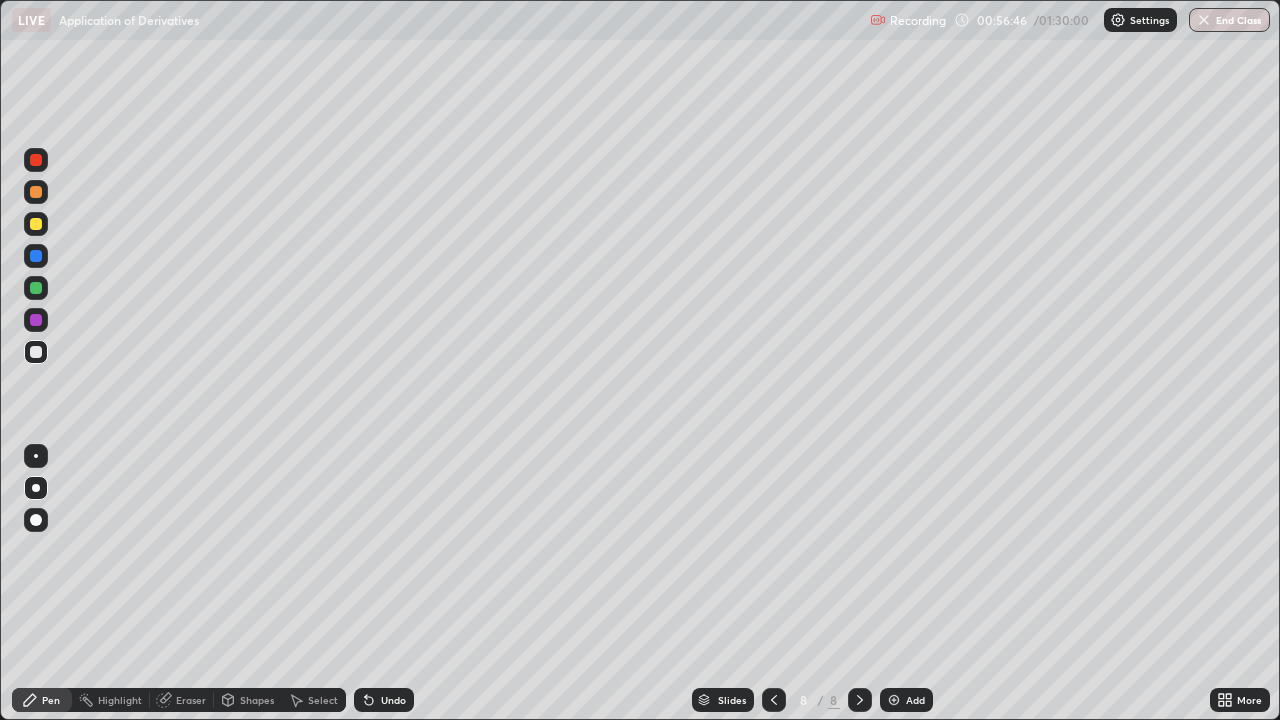 click on "Add" at bounding box center [915, 700] 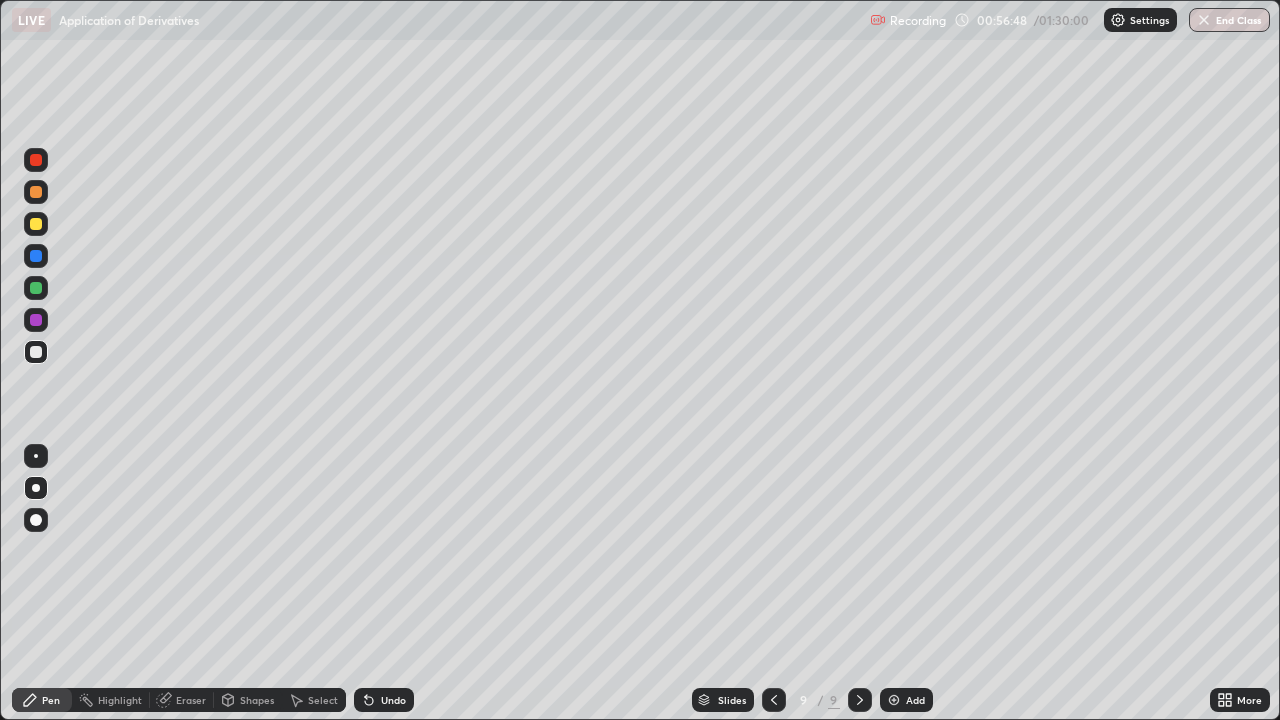 click at bounding box center [36, 288] 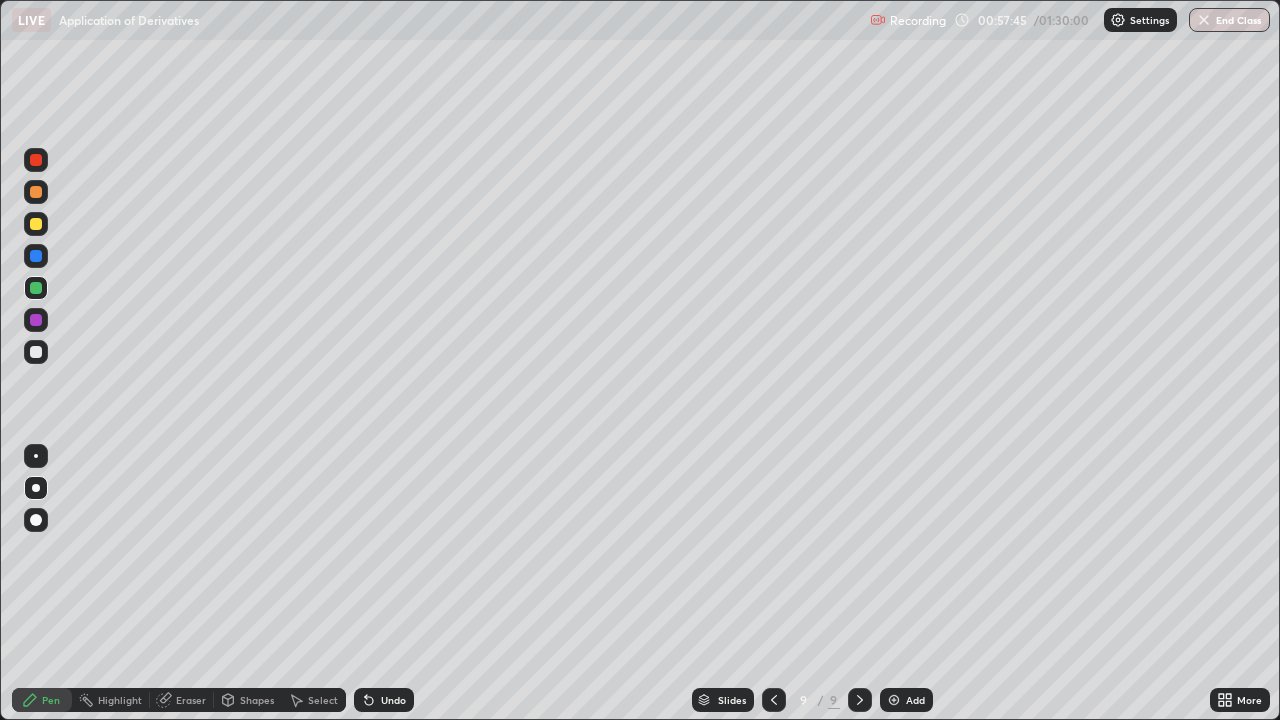 click at bounding box center [36, 352] 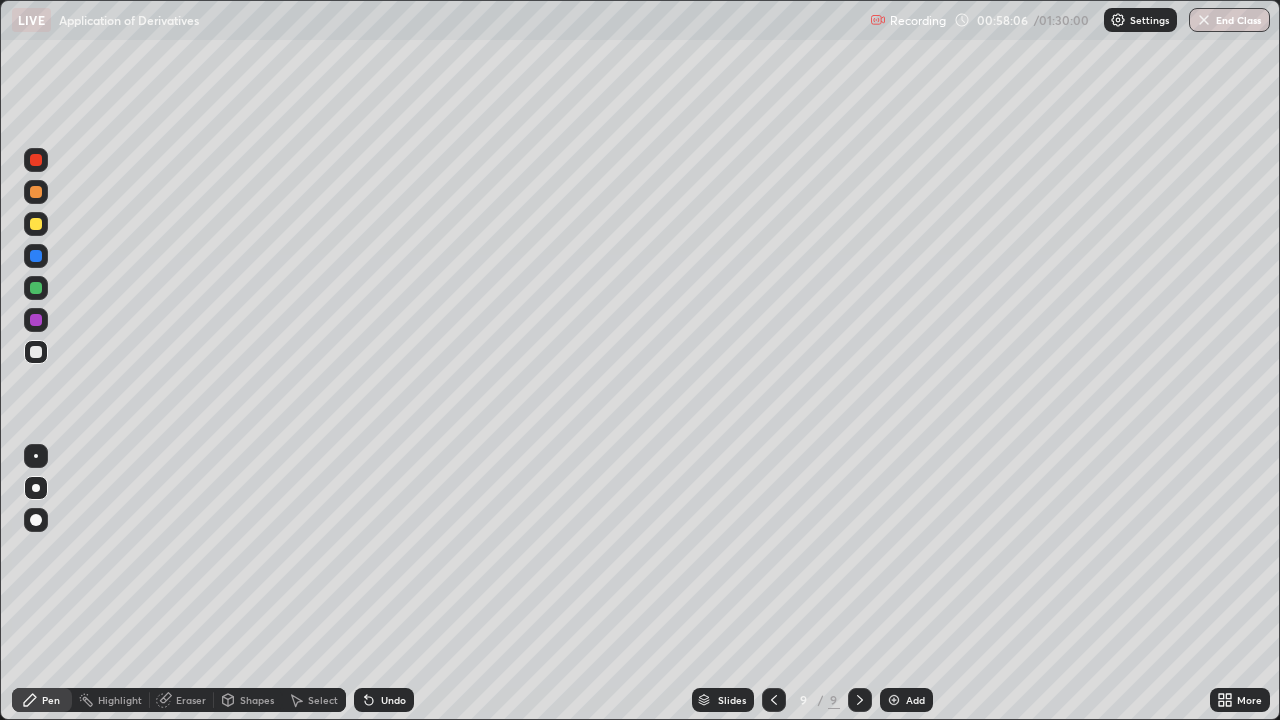 click on "Undo" at bounding box center (393, 700) 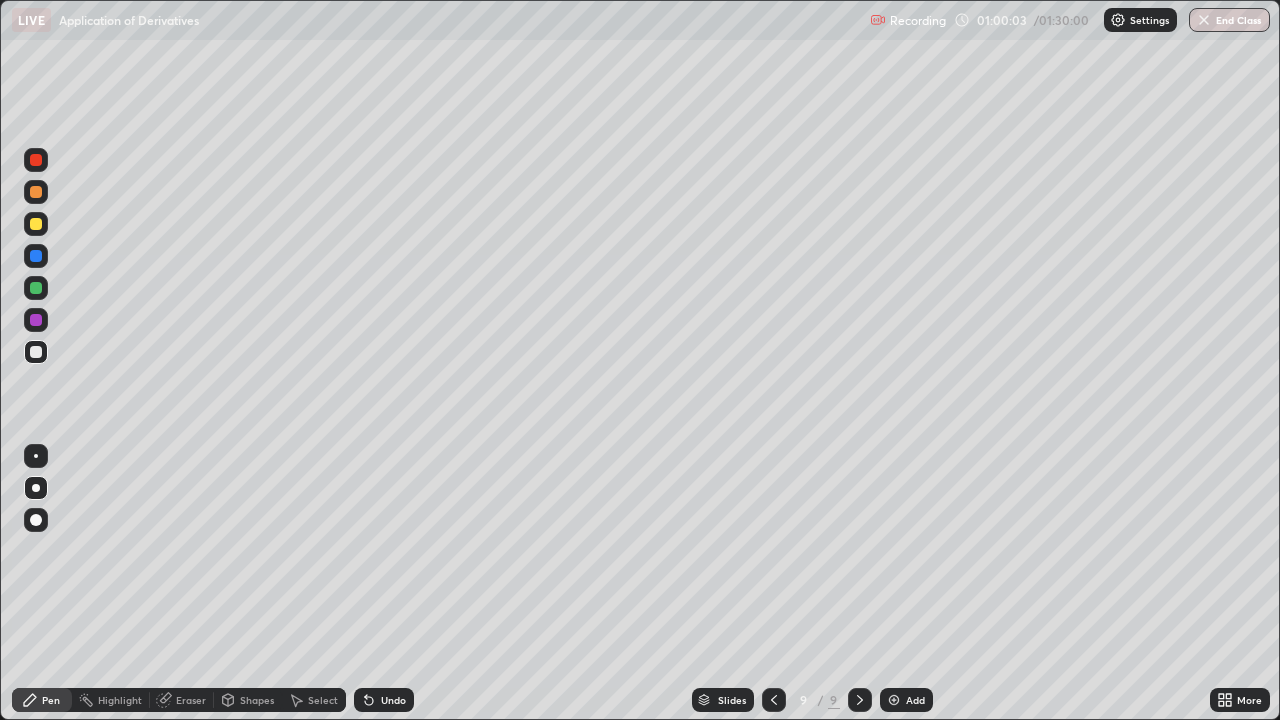 click at bounding box center (36, 320) 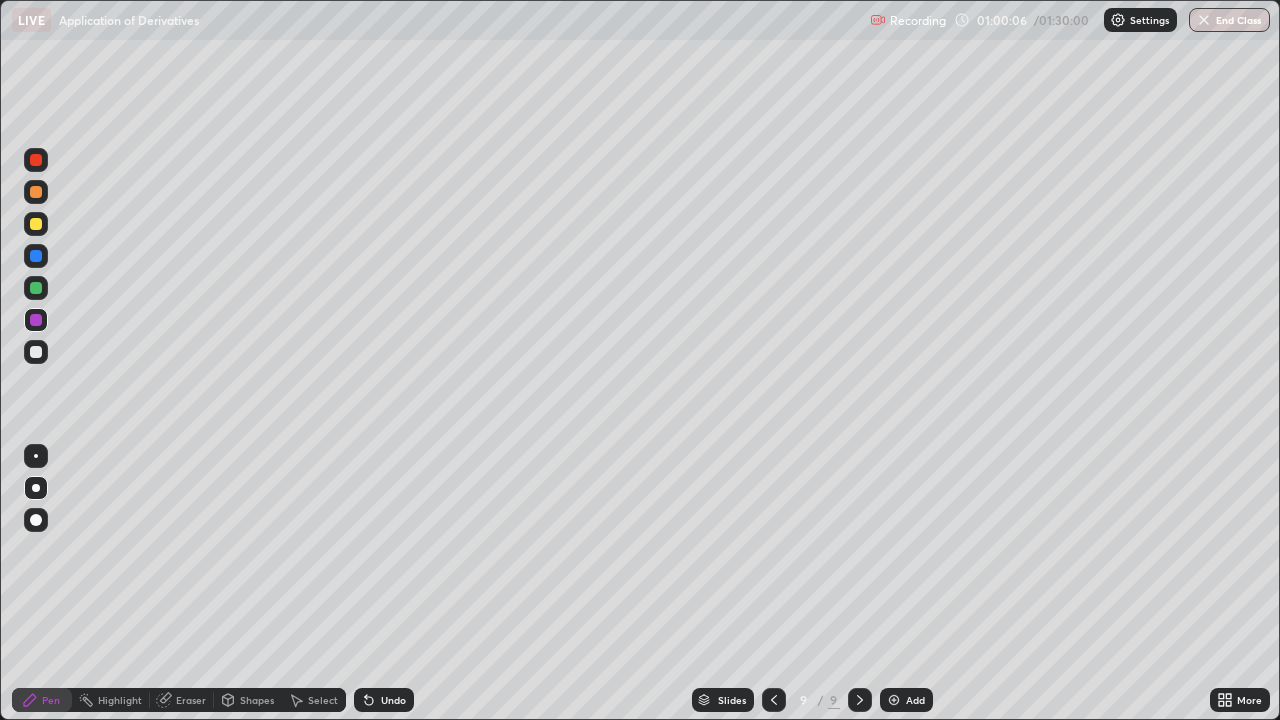 click on "Undo" at bounding box center (384, 700) 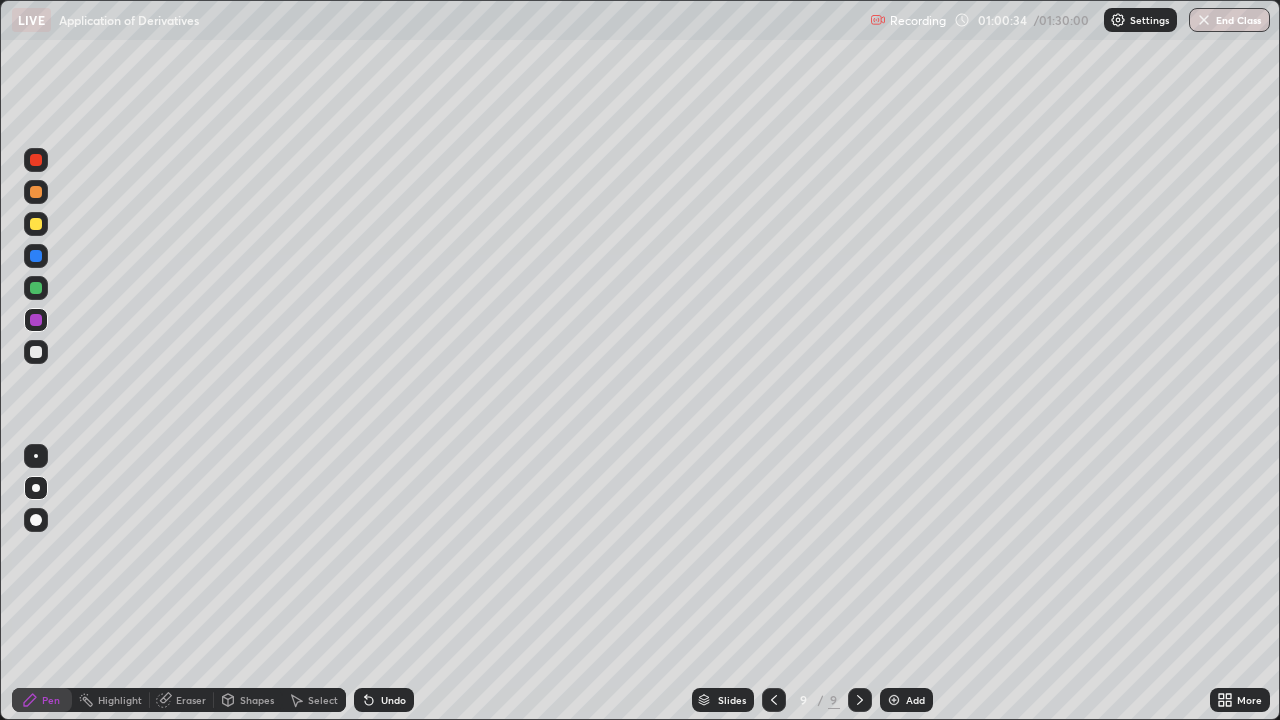 click on "Undo" at bounding box center [384, 700] 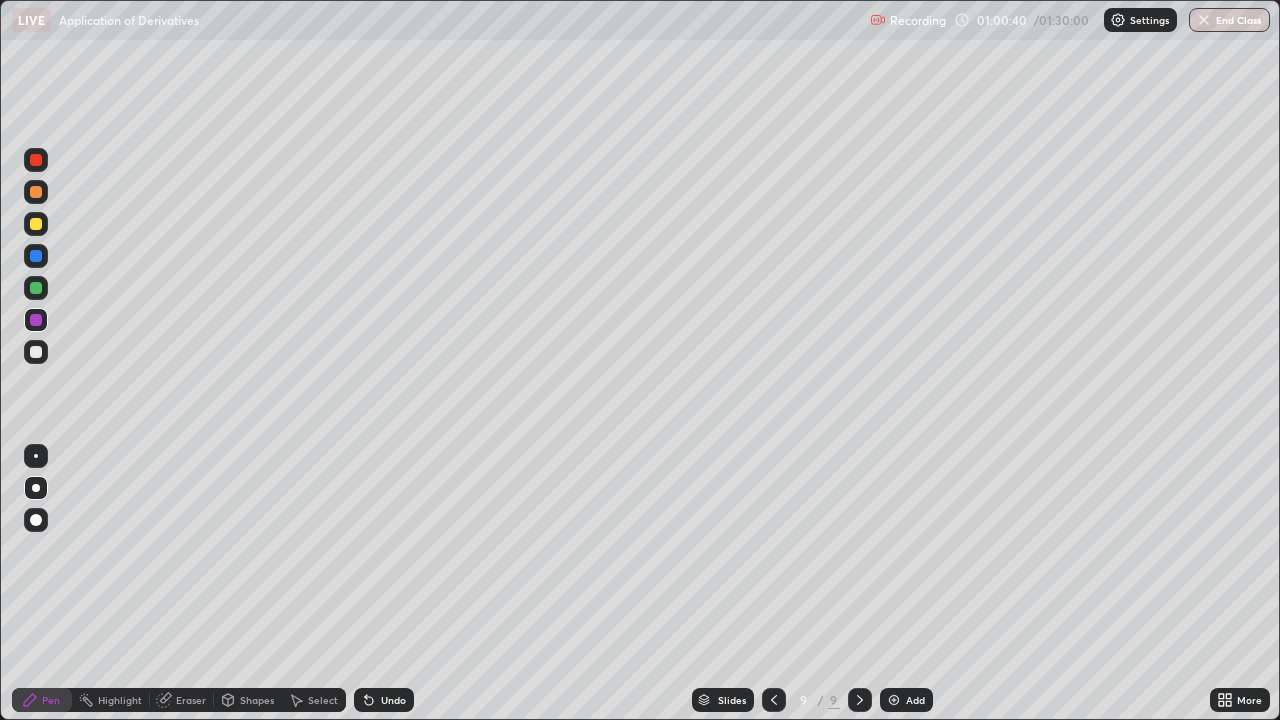 click at bounding box center [36, 352] 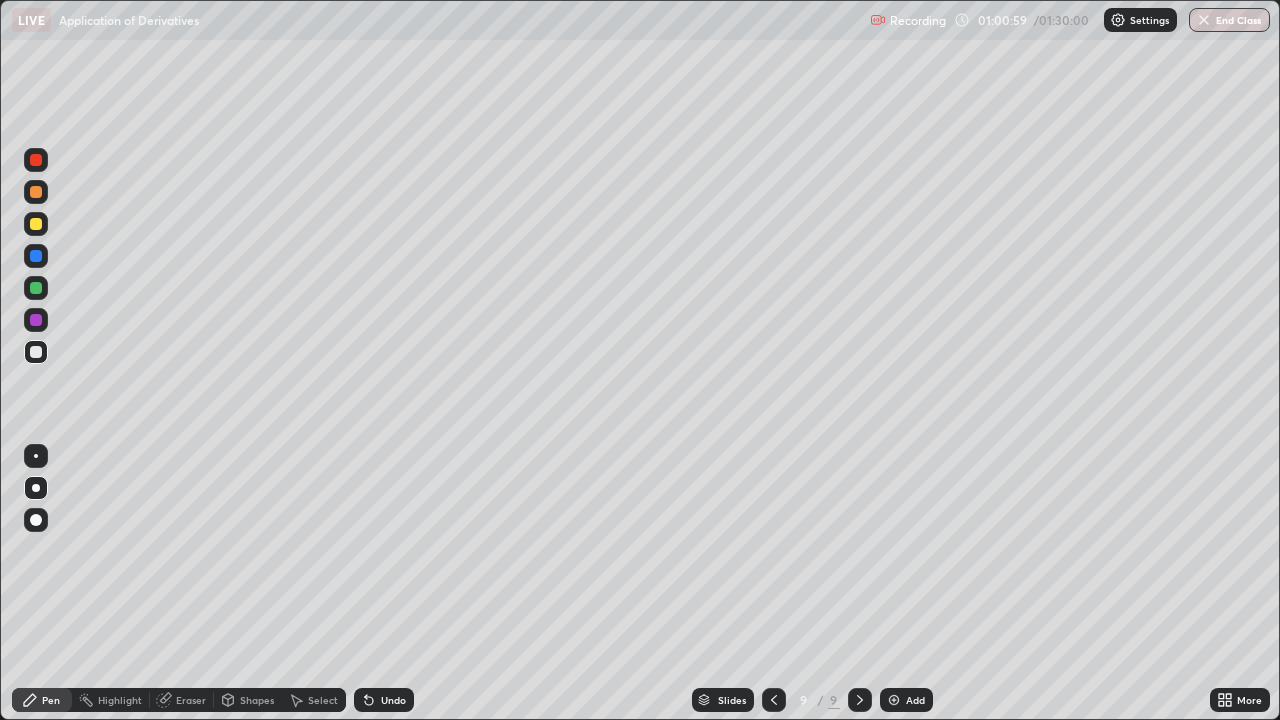 click on "Undo" at bounding box center (393, 700) 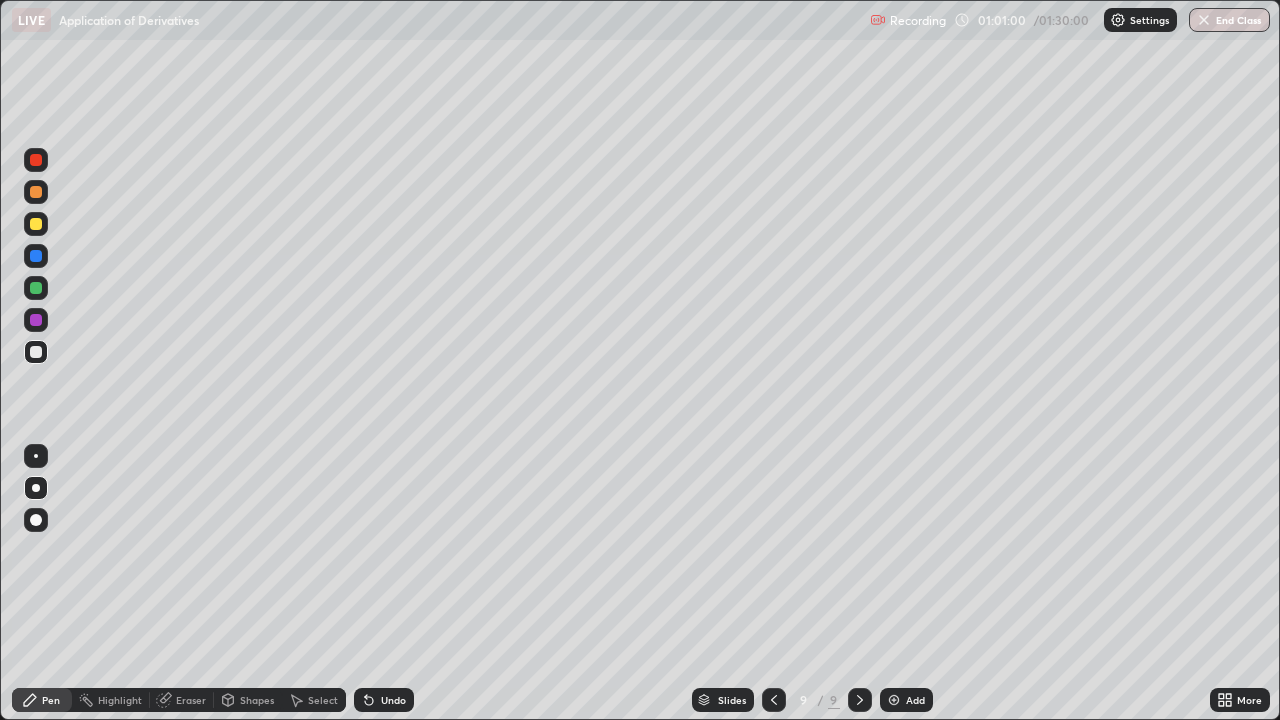 click on "Undo" at bounding box center [384, 700] 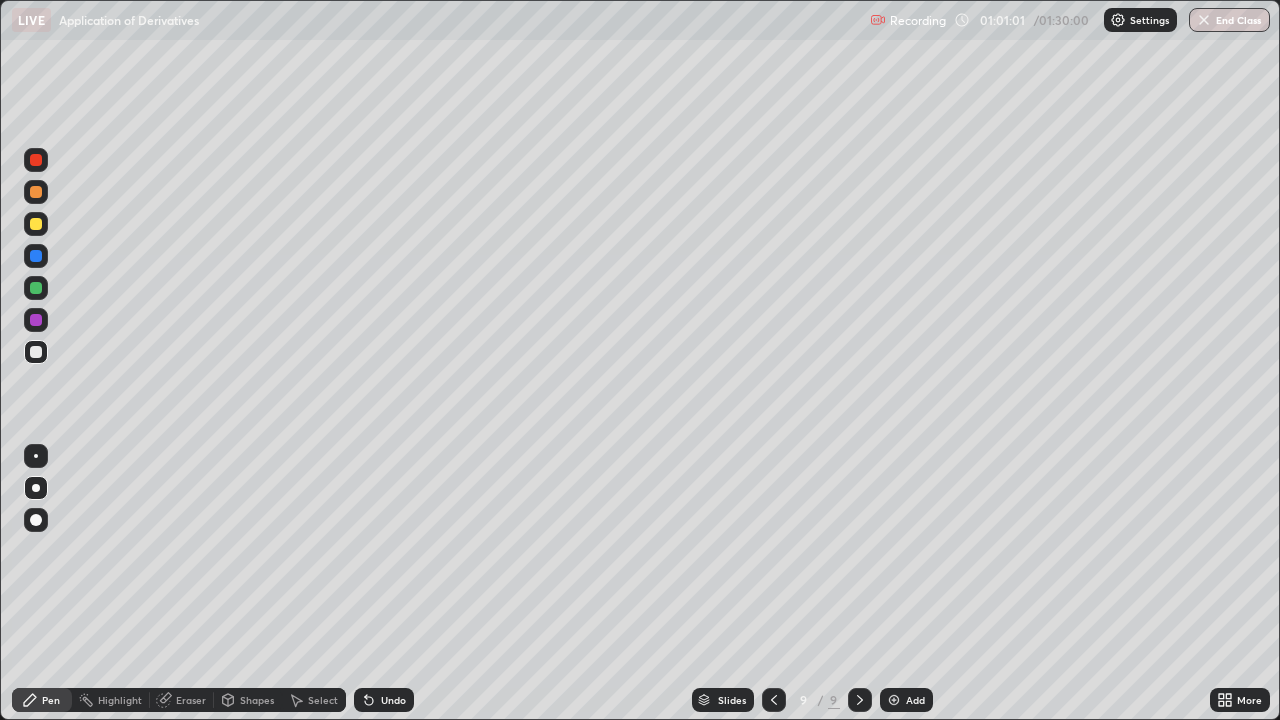 click on "Undo" at bounding box center [384, 700] 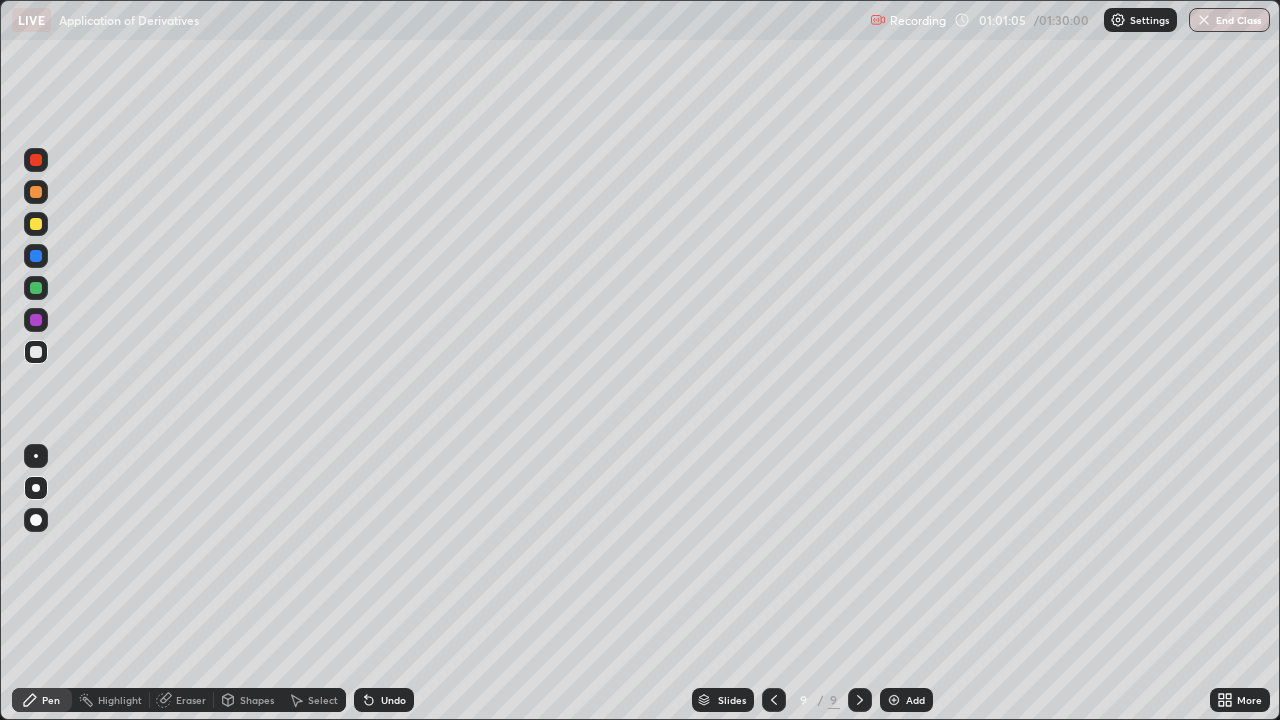 click on "Undo" at bounding box center [384, 700] 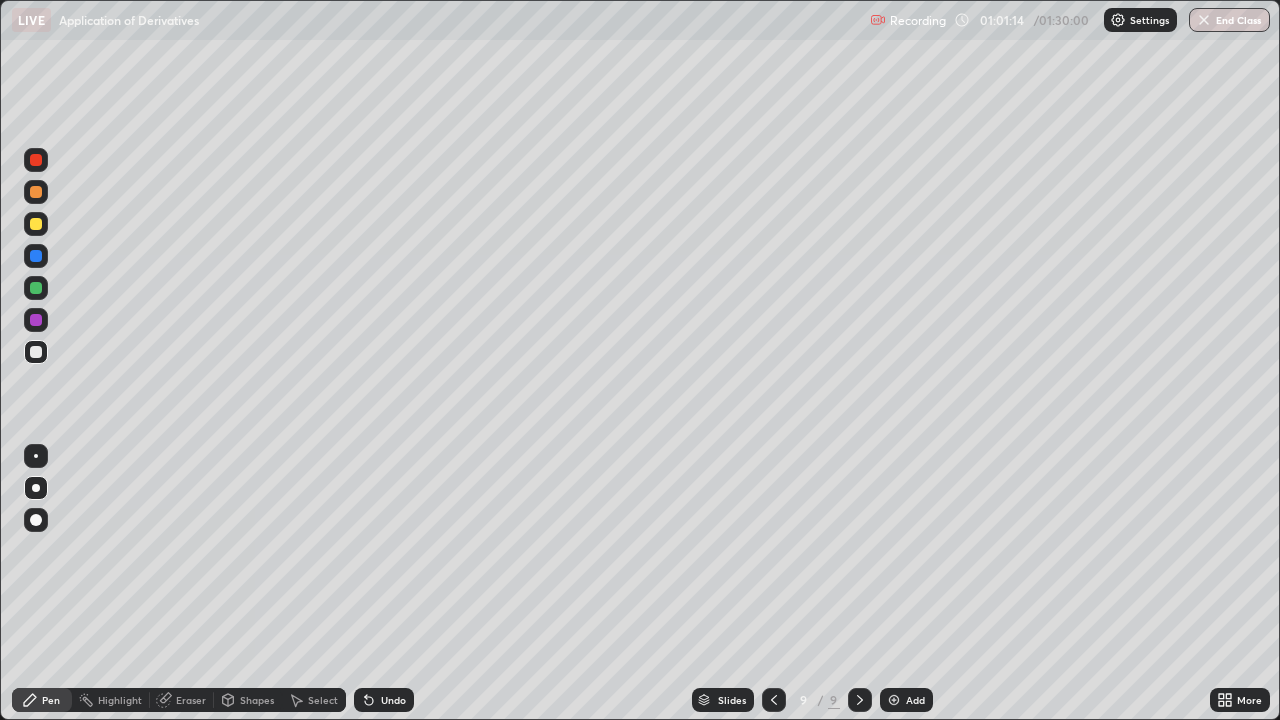 click on "Undo" at bounding box center [393, 700] 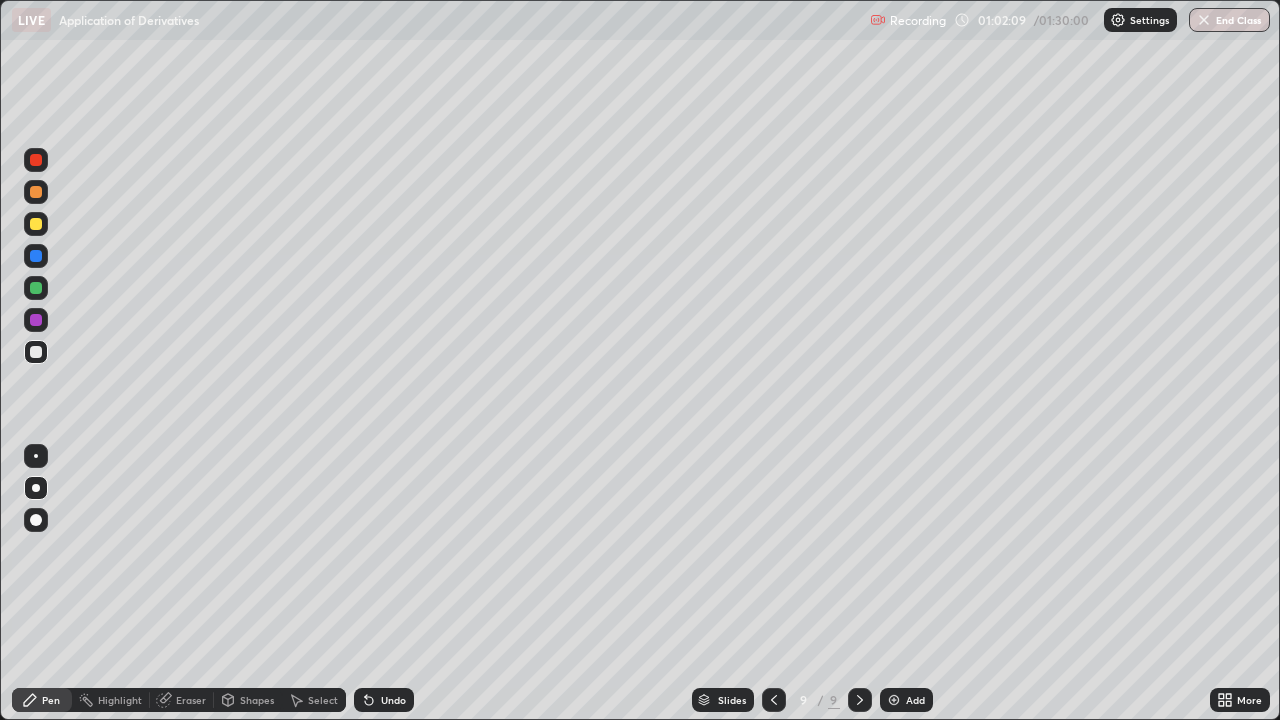 click at bounding box center (36, 352) 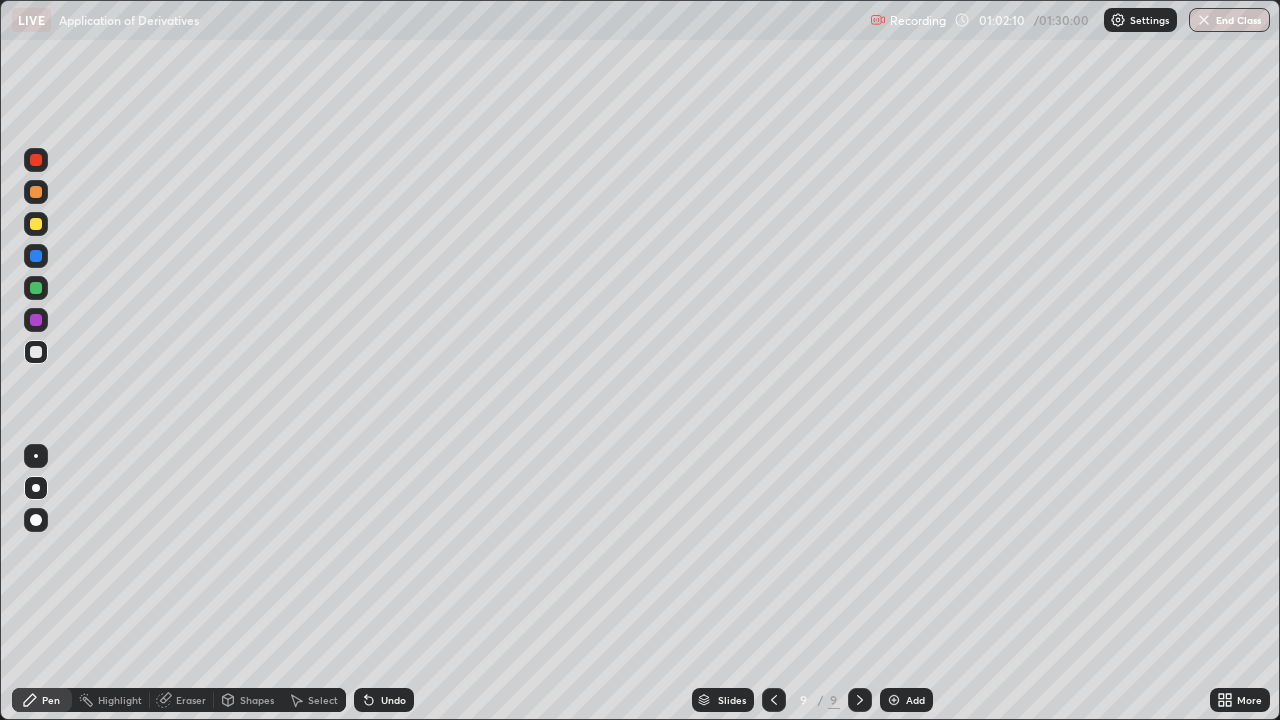 click at bounding box center [36, 320] 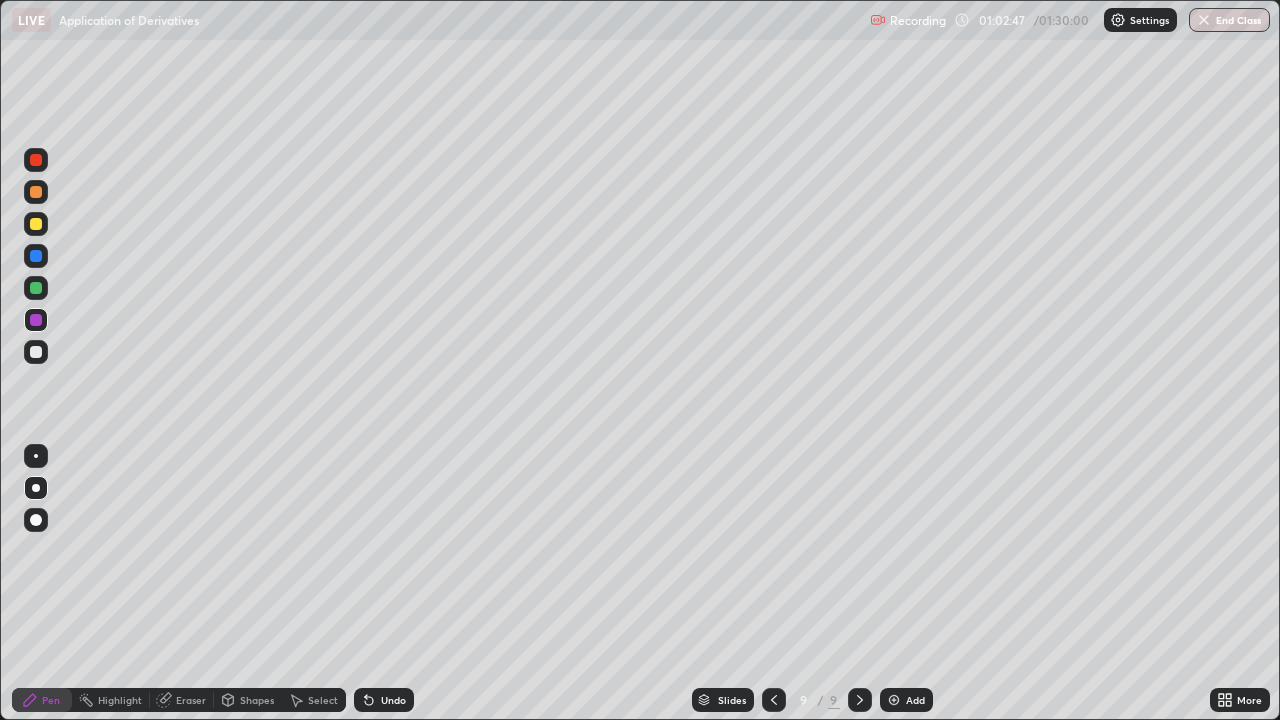 click at bounding box center (36, 352) 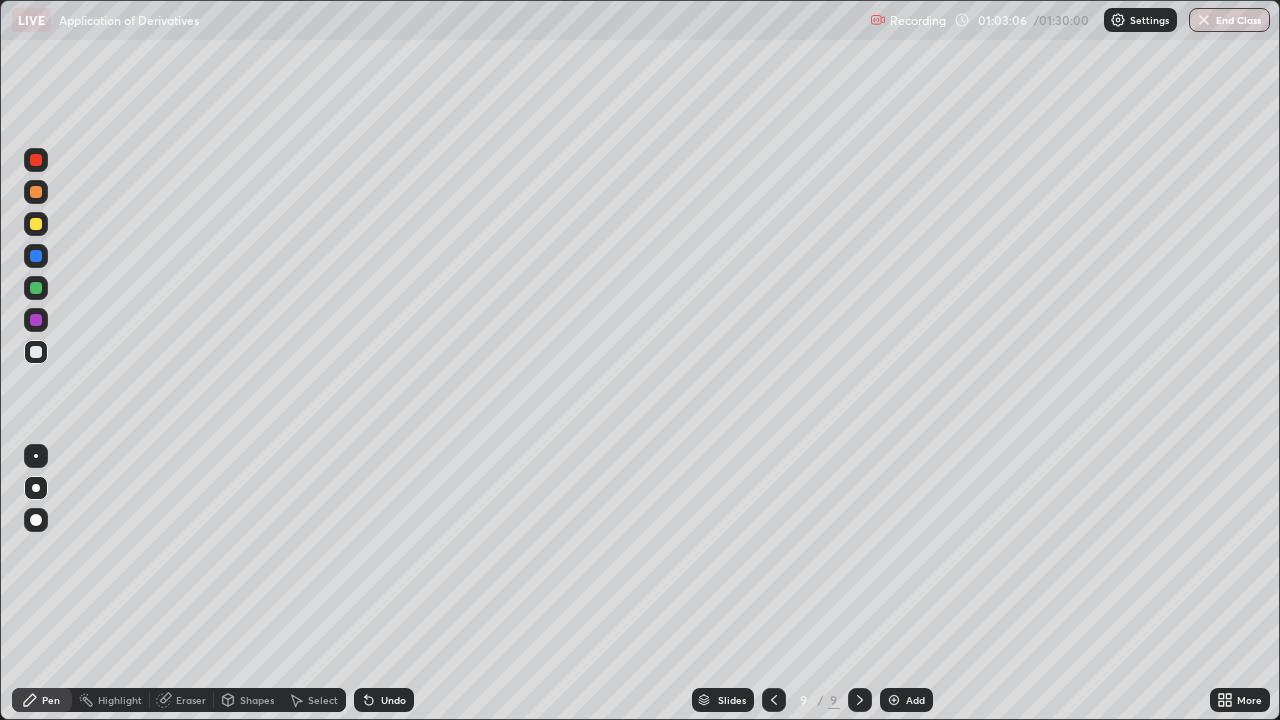 click at bounding box center [36, 320] 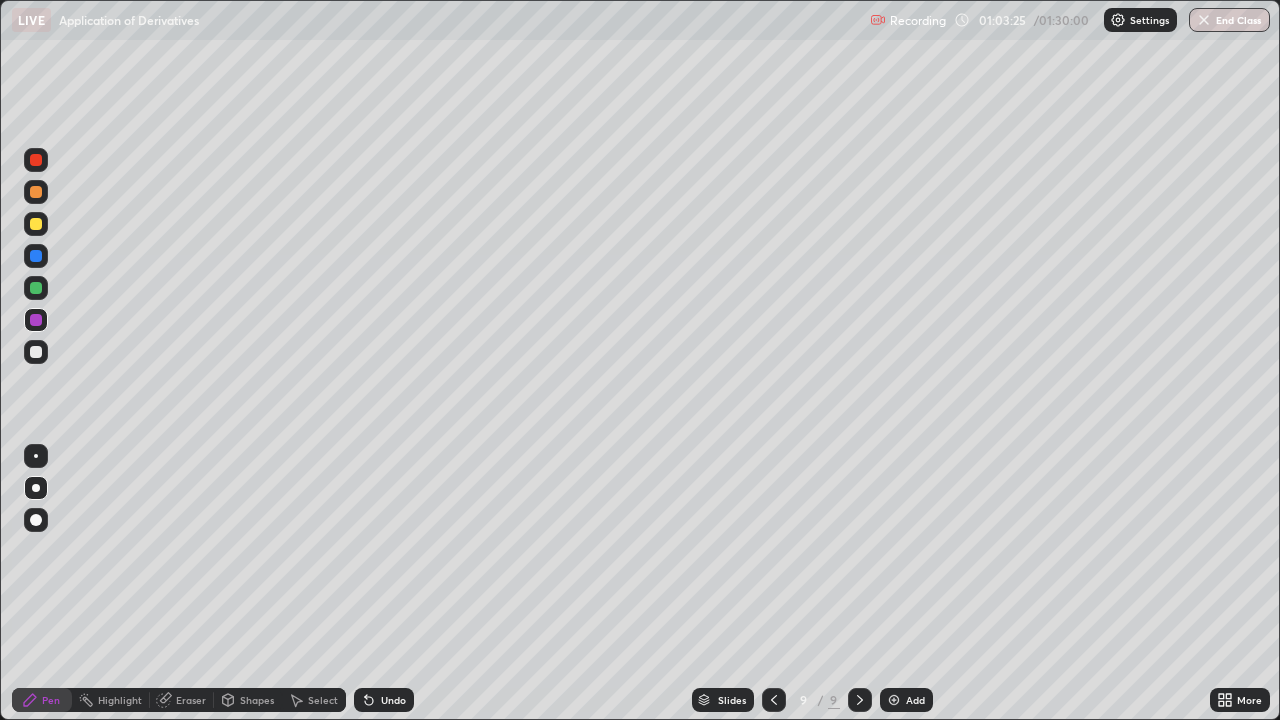 click at bounding box center [36, 256] 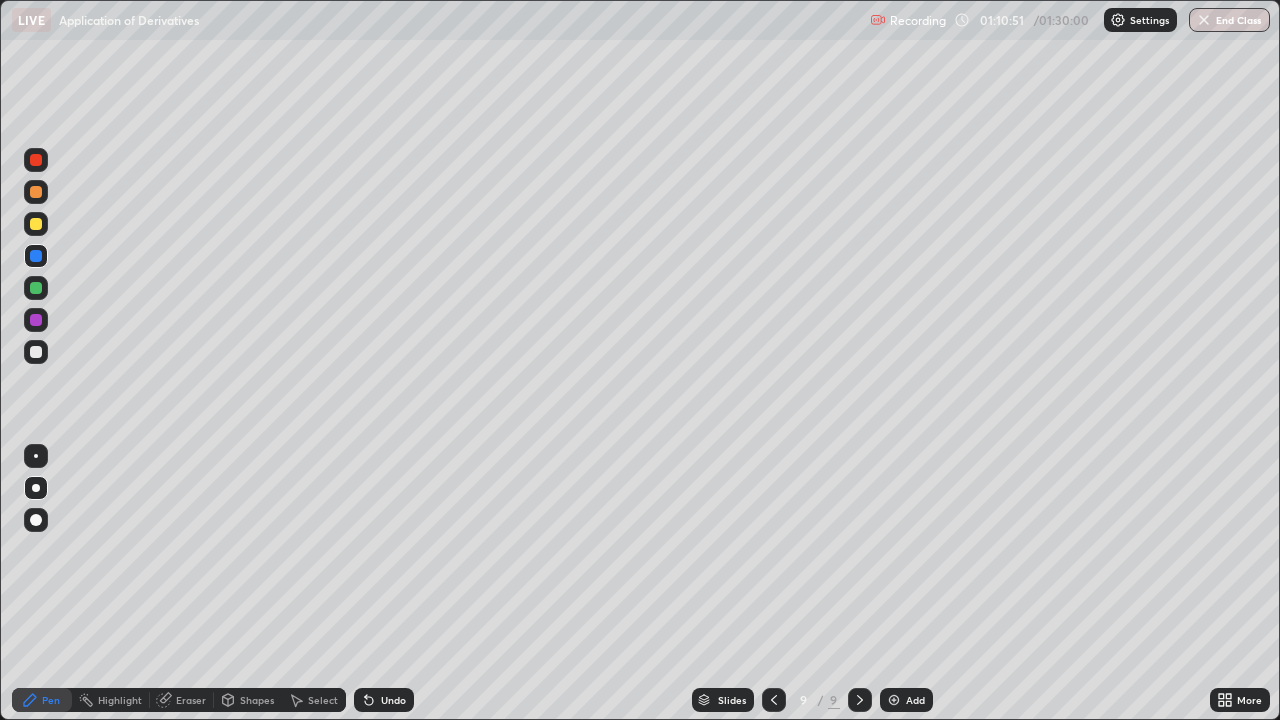 click on "Add" at bounding box center (906, 700) 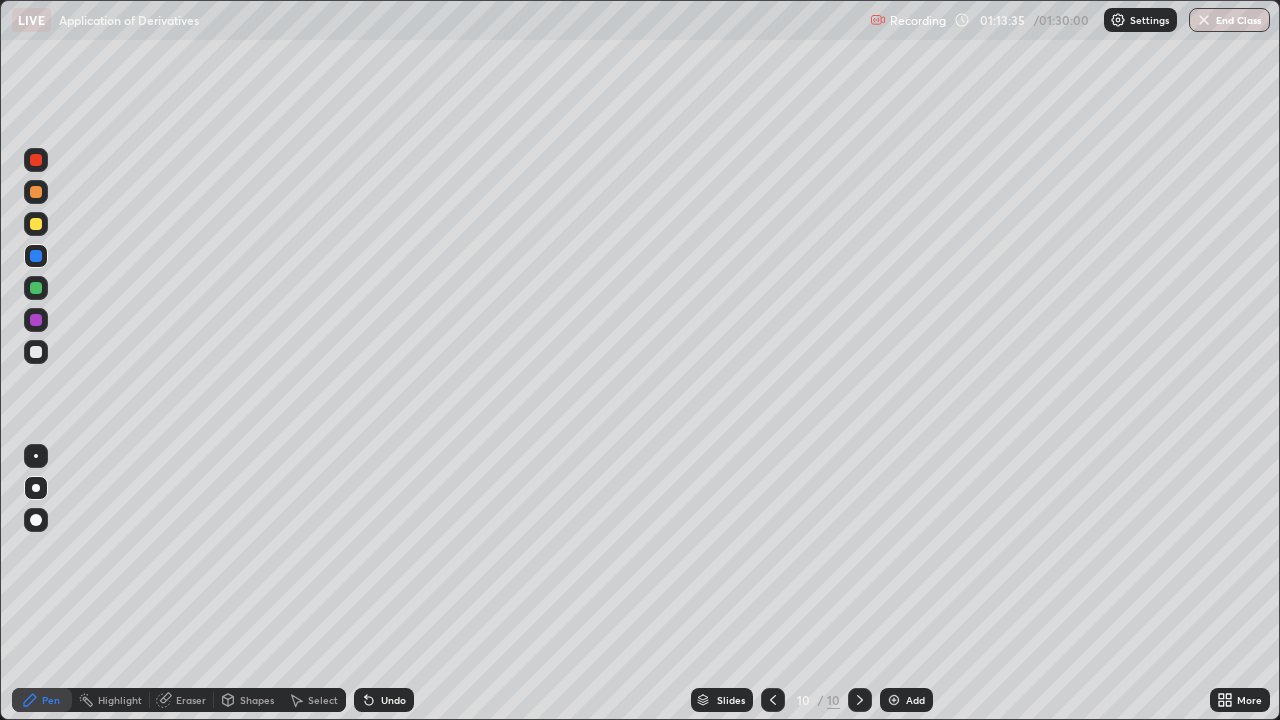 click 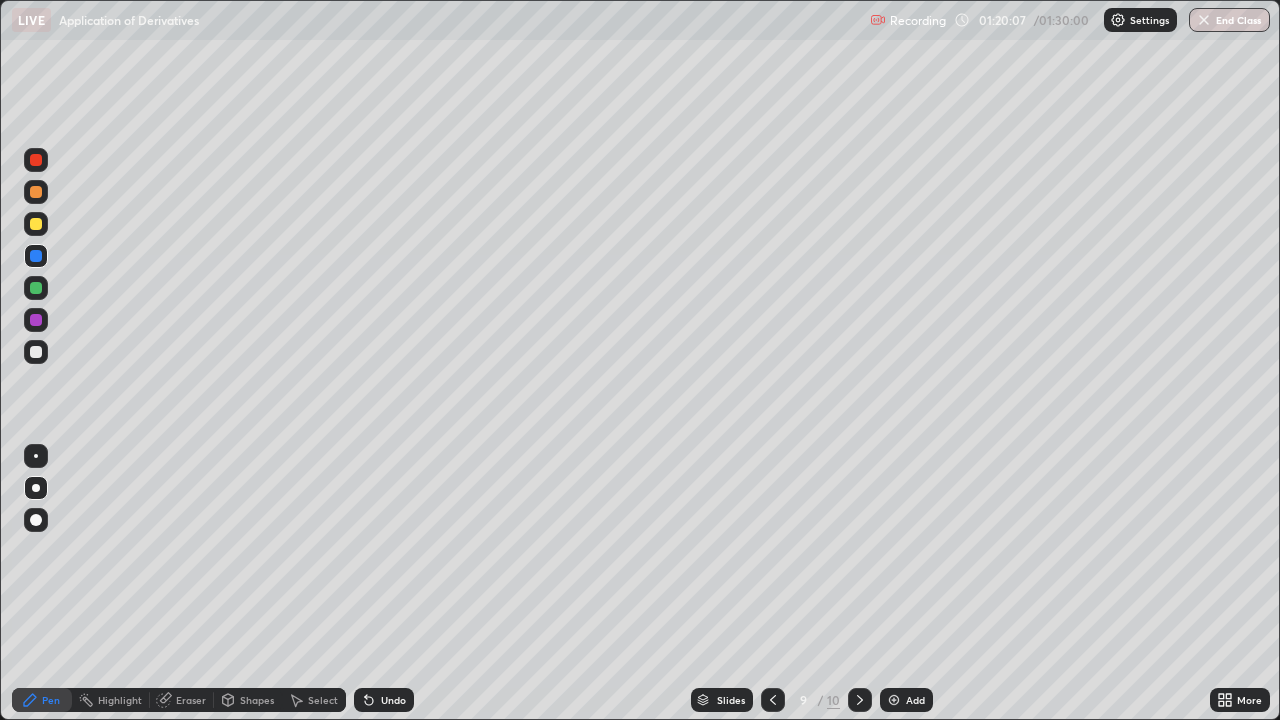 click on "End Class" at bounding box center (1229, 20) 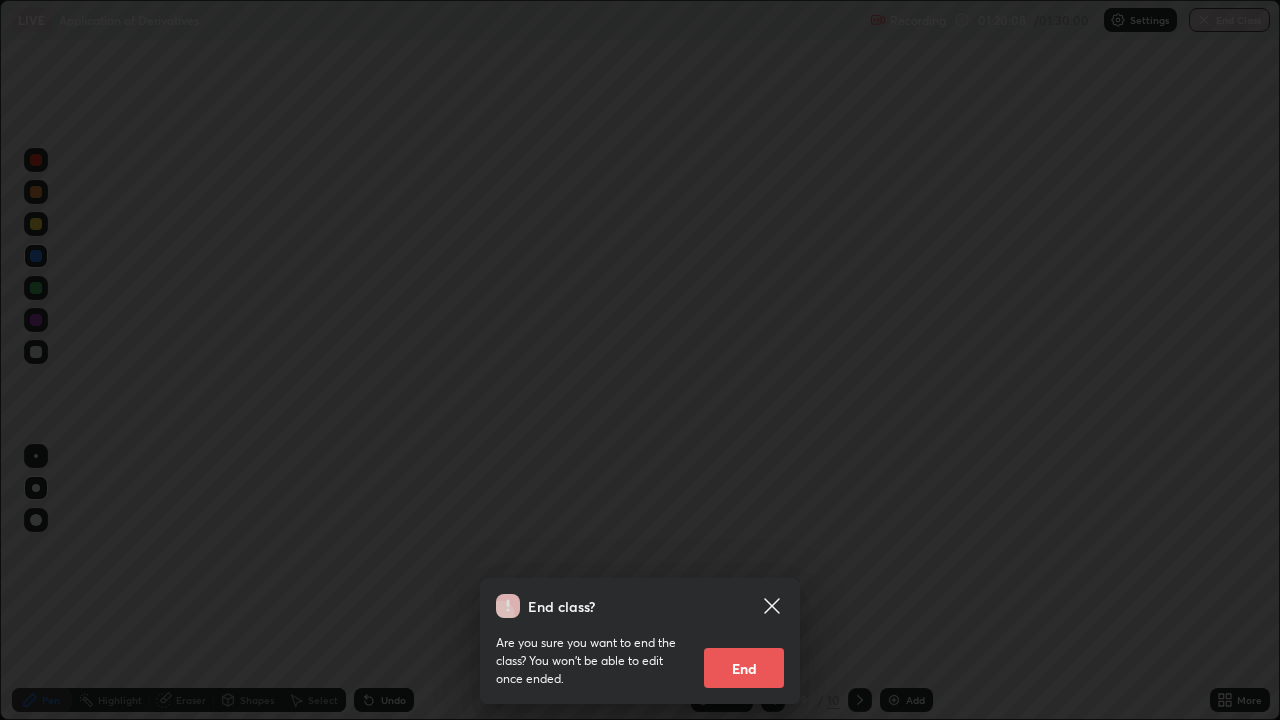 click on "End" at bounding box center (744, 668) 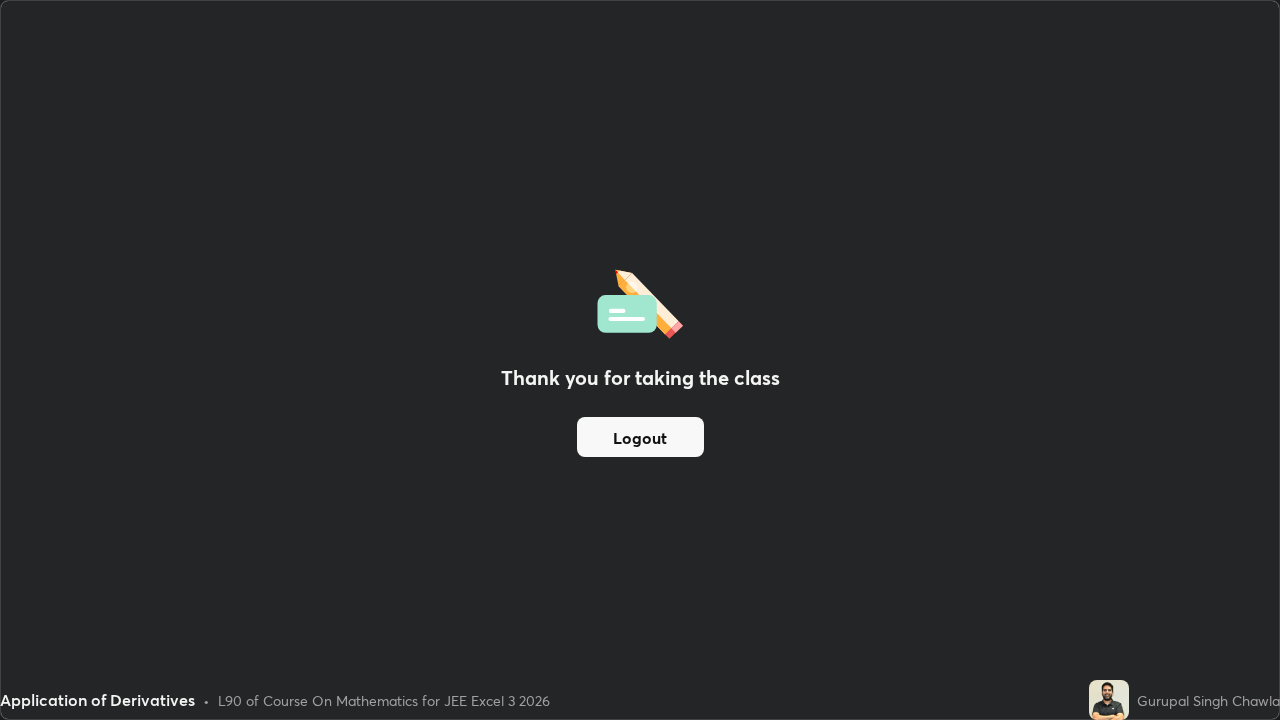 click on "Thank you for taking the class Logout" at bounding box center [640, 360] 